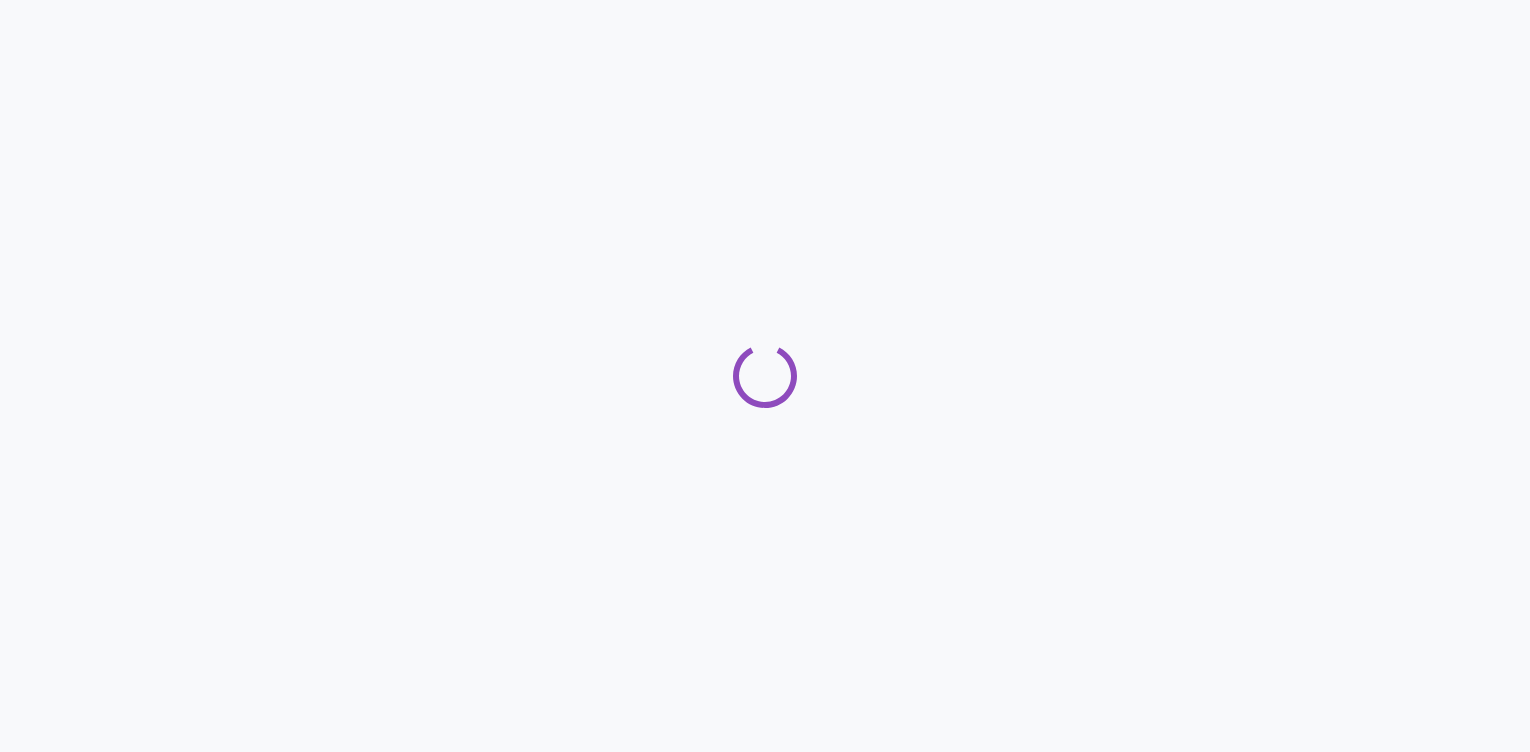 scroll, scrollTop: 0, scrollLeft: 0, axis: both 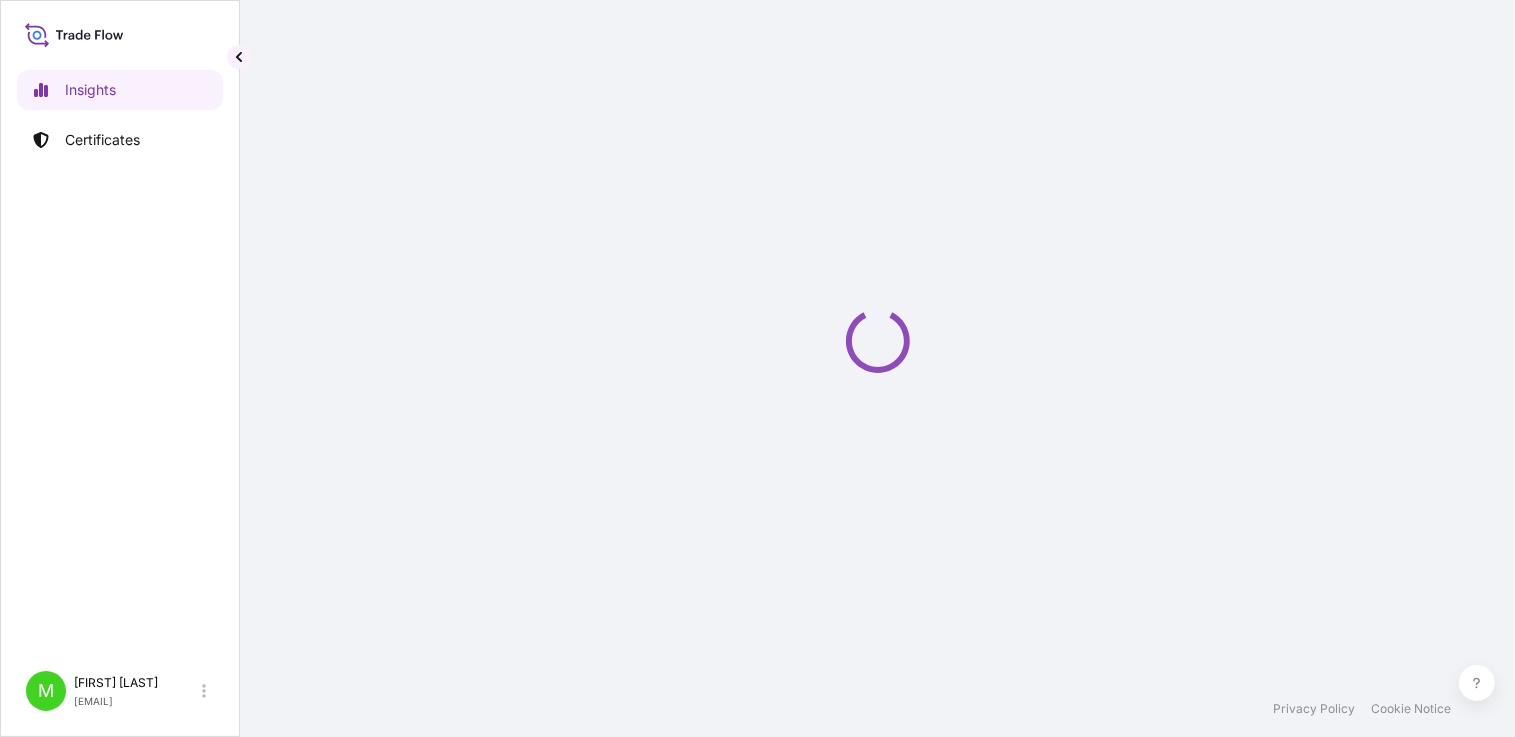 select on "2025" 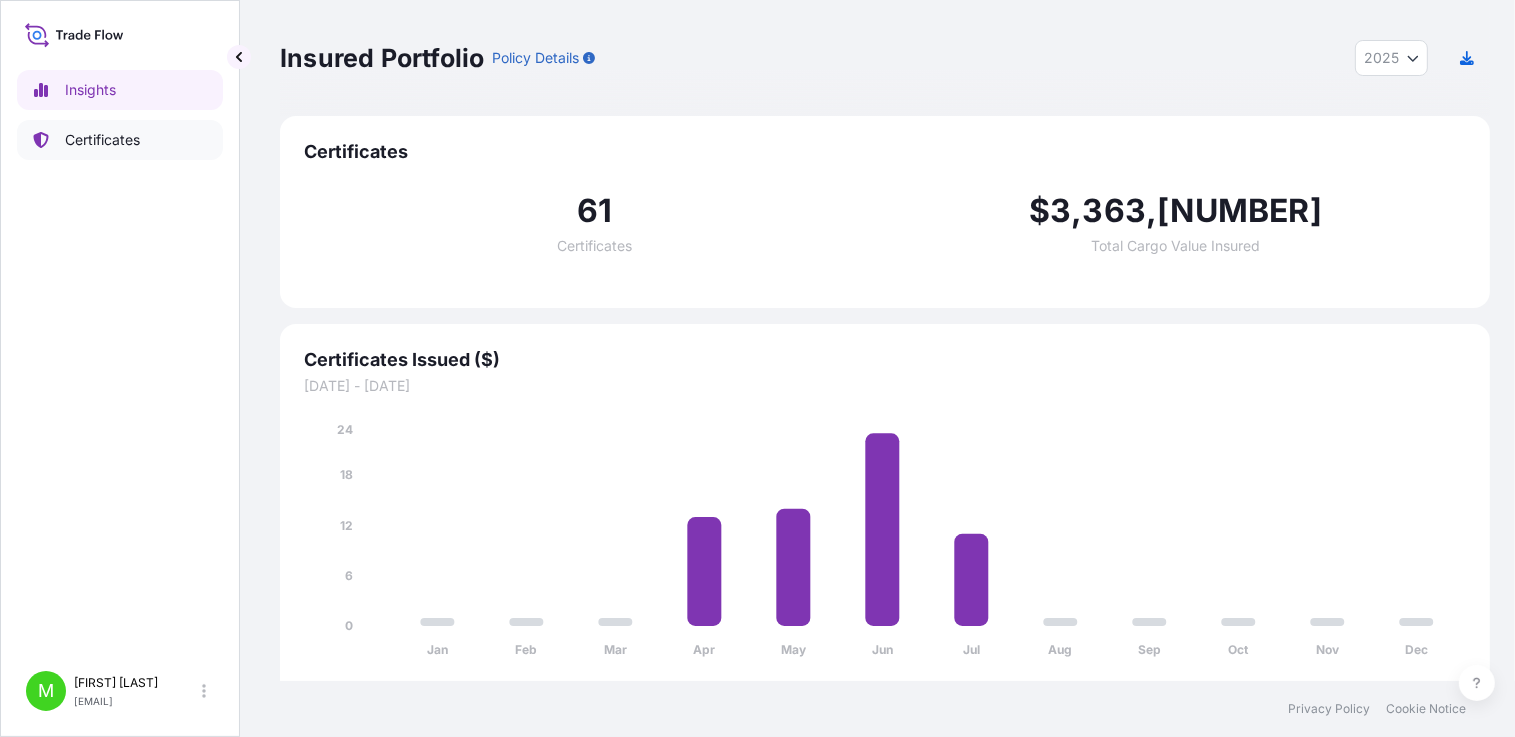 click on "Certificates" at bounding box center (102, 140) 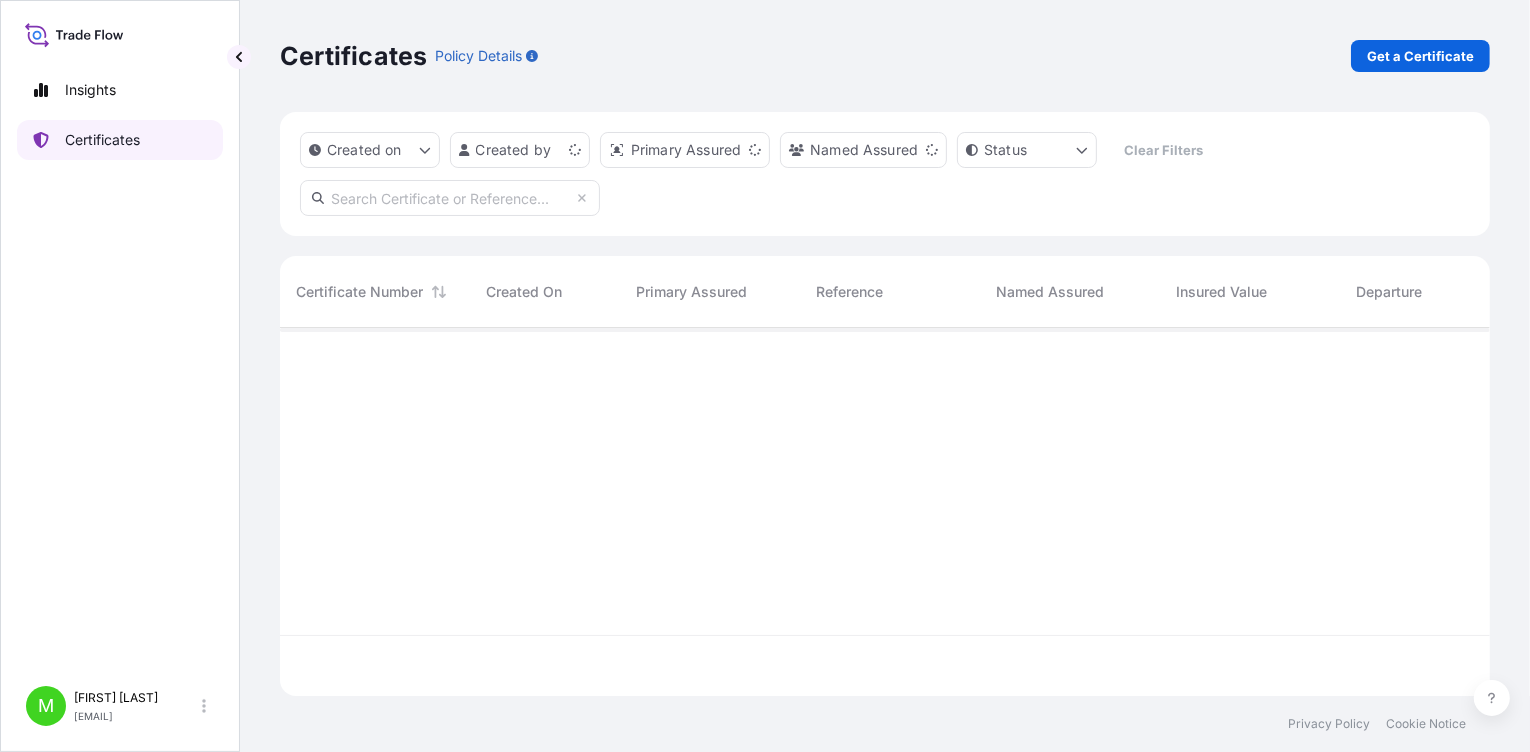 scroll, scrollTop: 15, scrollLeft: 15, axis: both 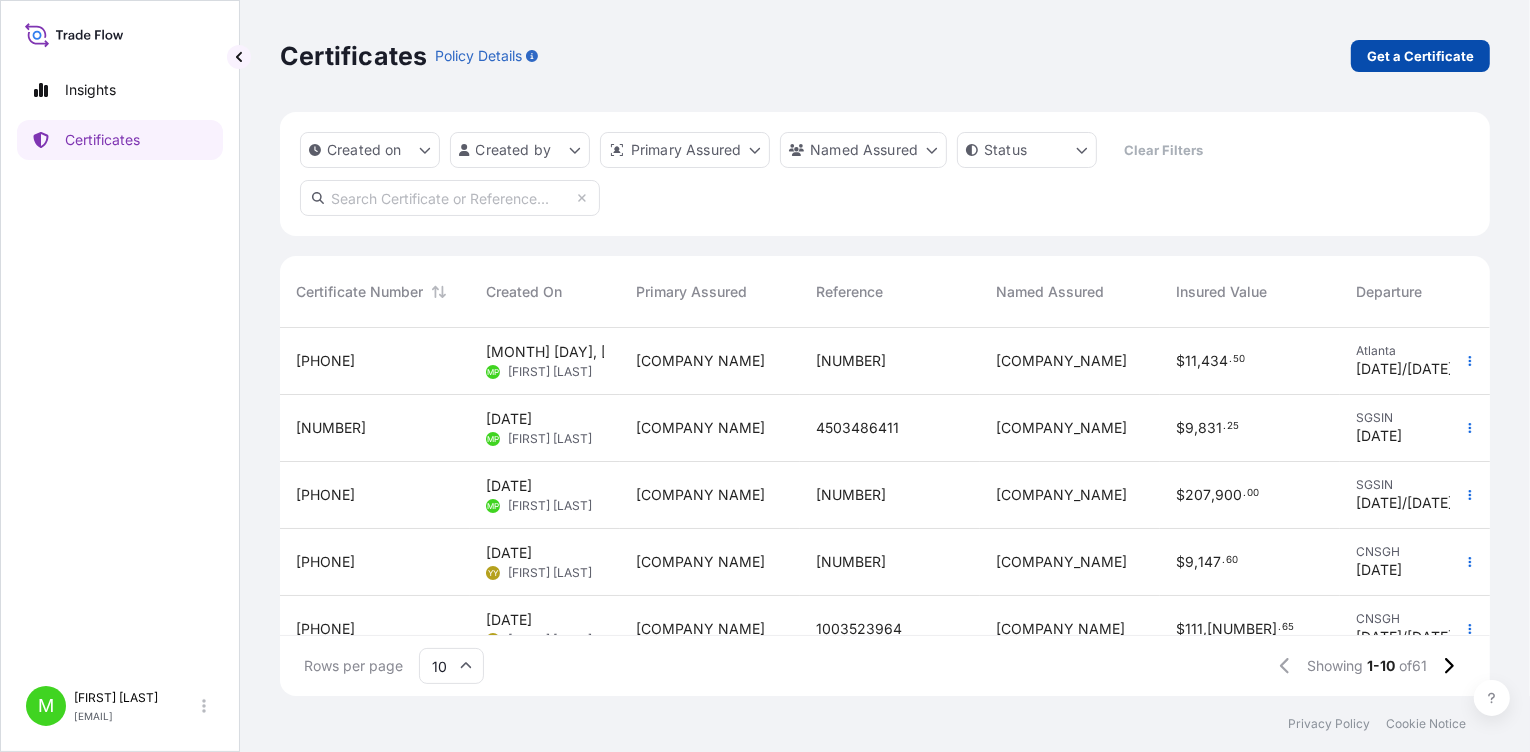 click on "Get a Certificate" at bounding box center [1420, 56] 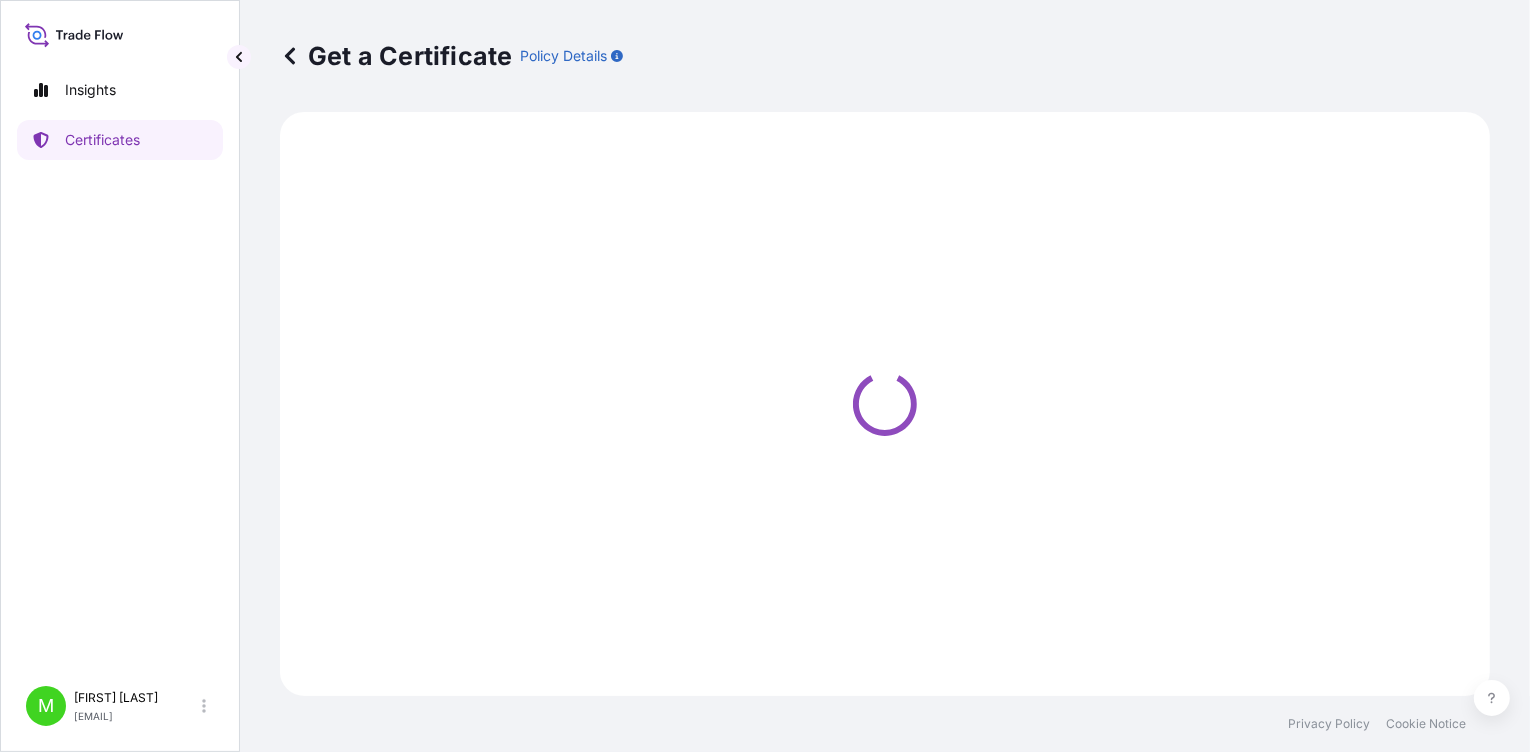 select on "Ocean Vessel" 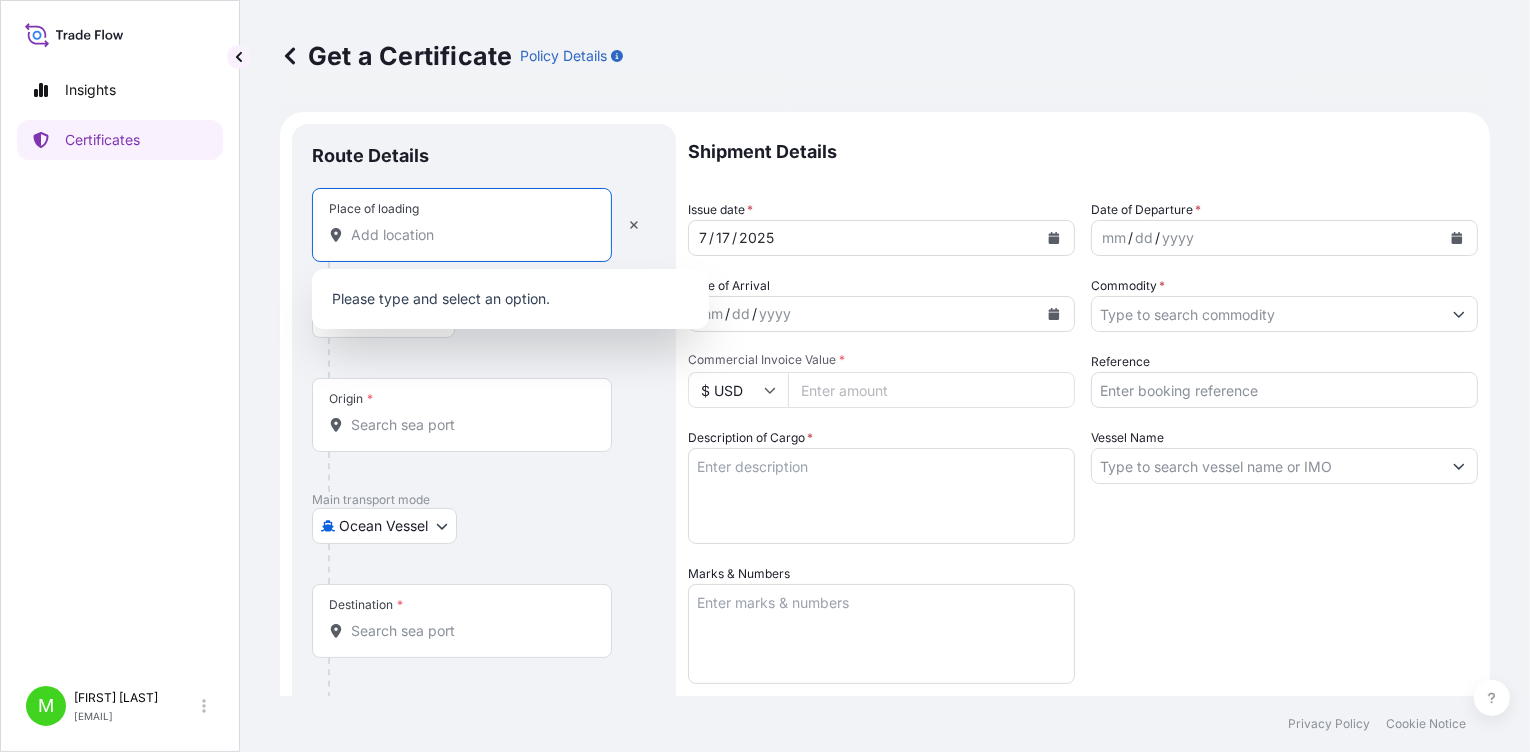 click on "Place of loading" at bounding box center (469, 235) 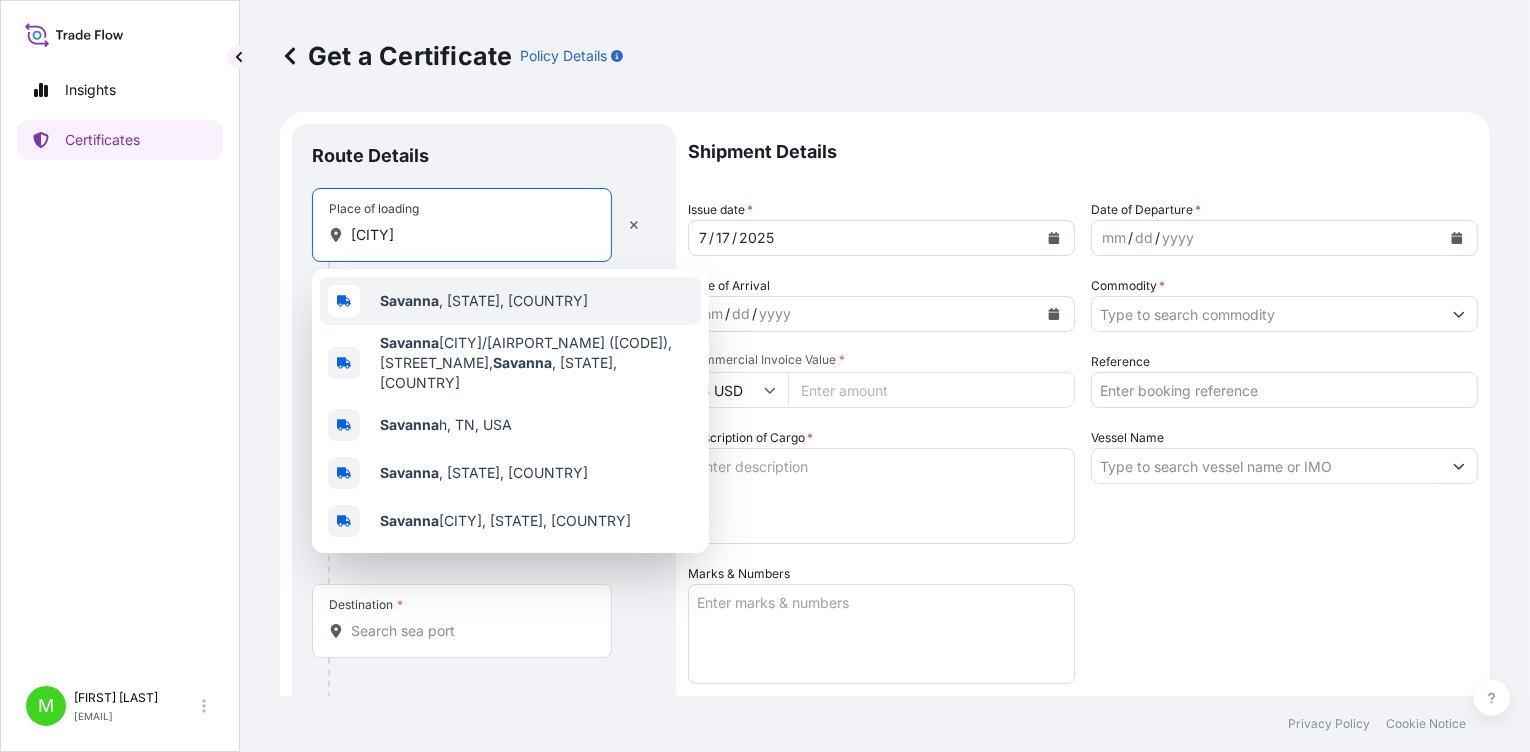 click on "[CITY] [CITY], USA" at bounding box center [484, 301] 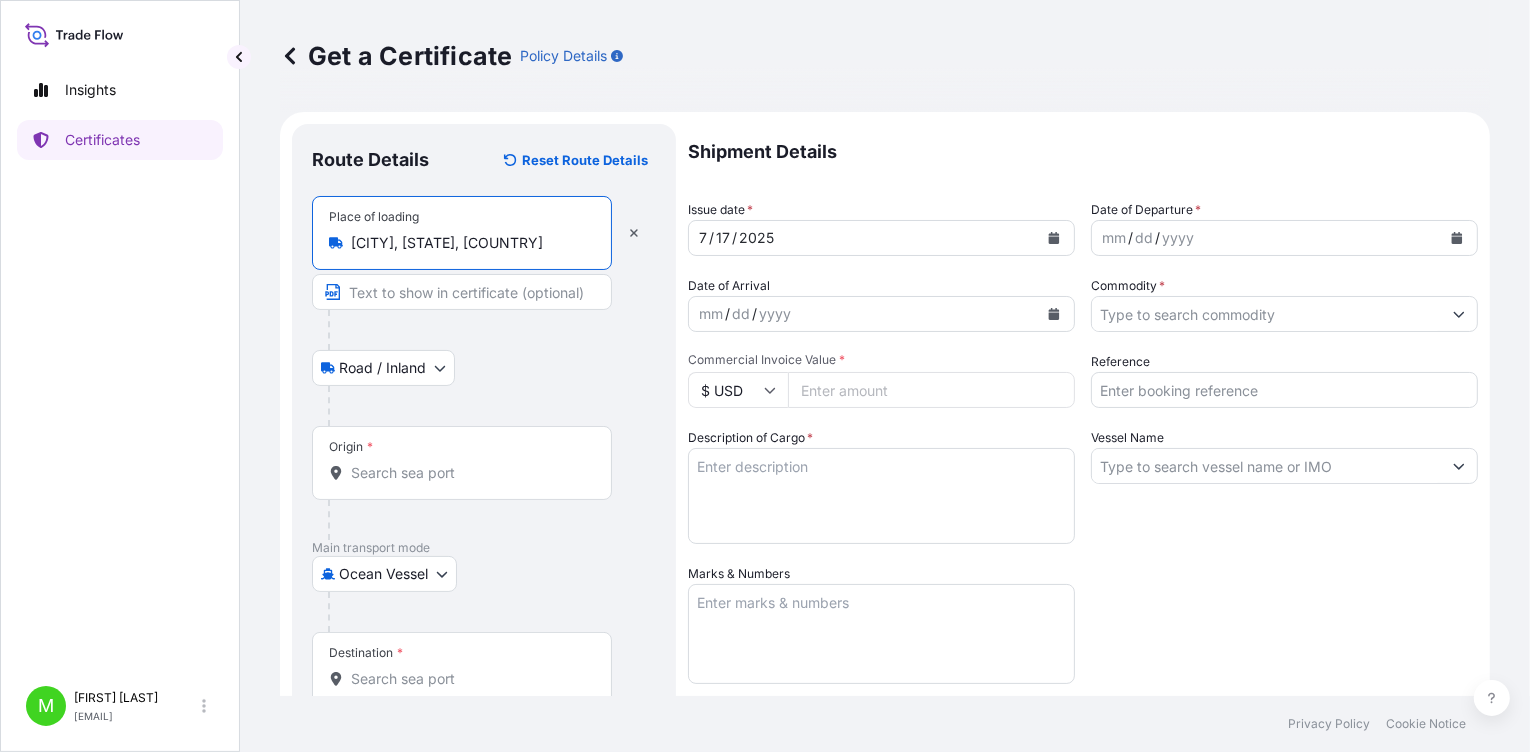 type on "[CITY], [STATE], [COUNTRY]" 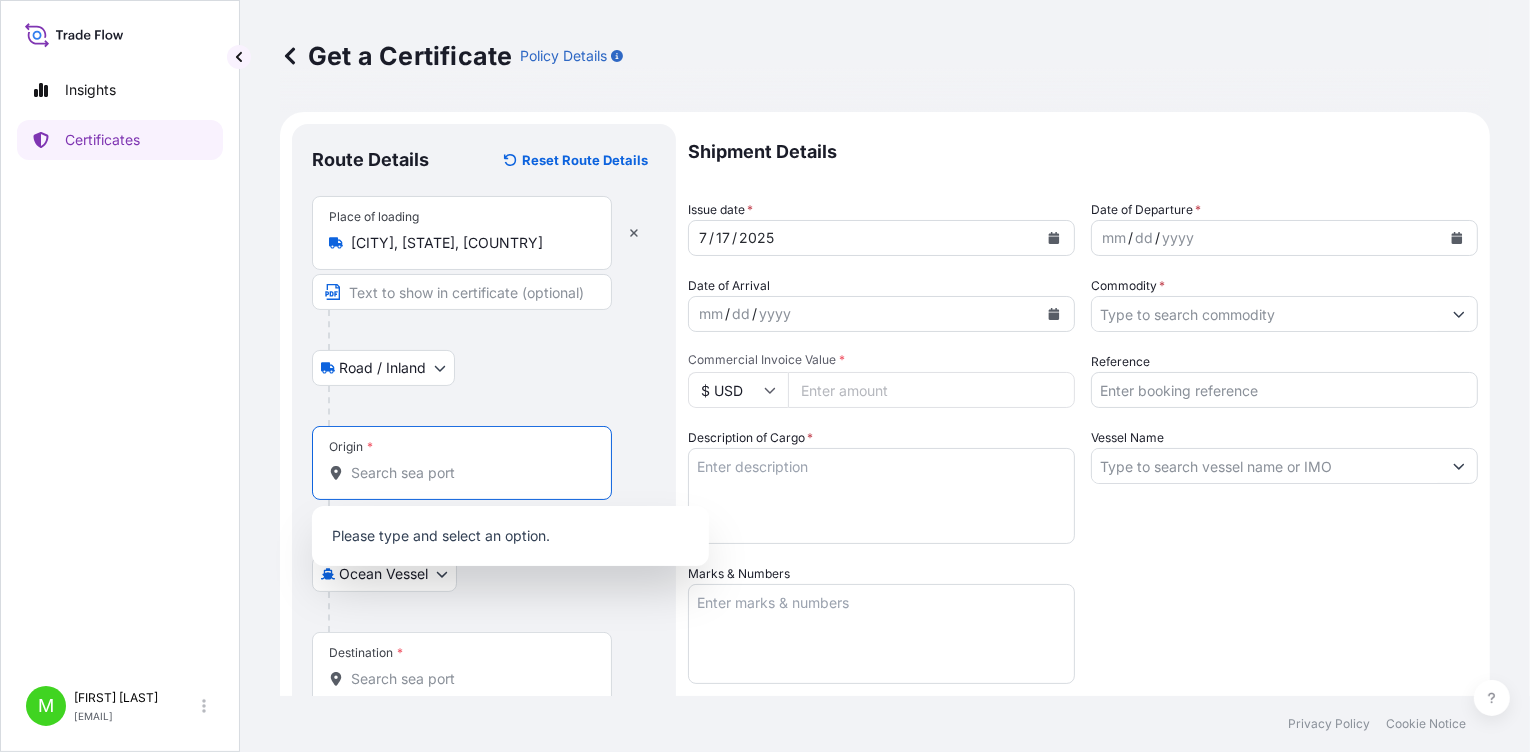 click on "Origin *" at bounding box center [469, 473] 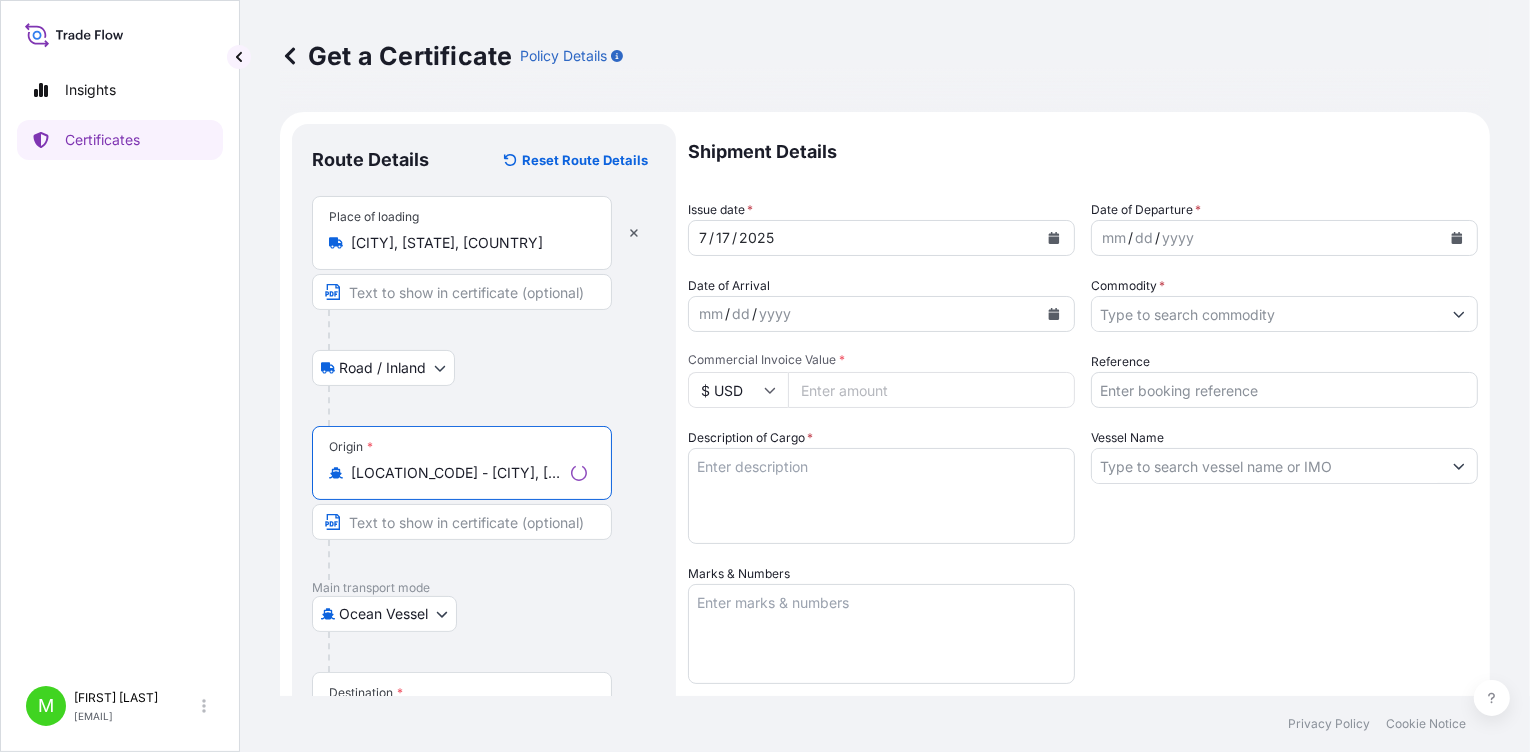 type on "[LOCATION_CODE] - [CITY], [COUNTRY]" 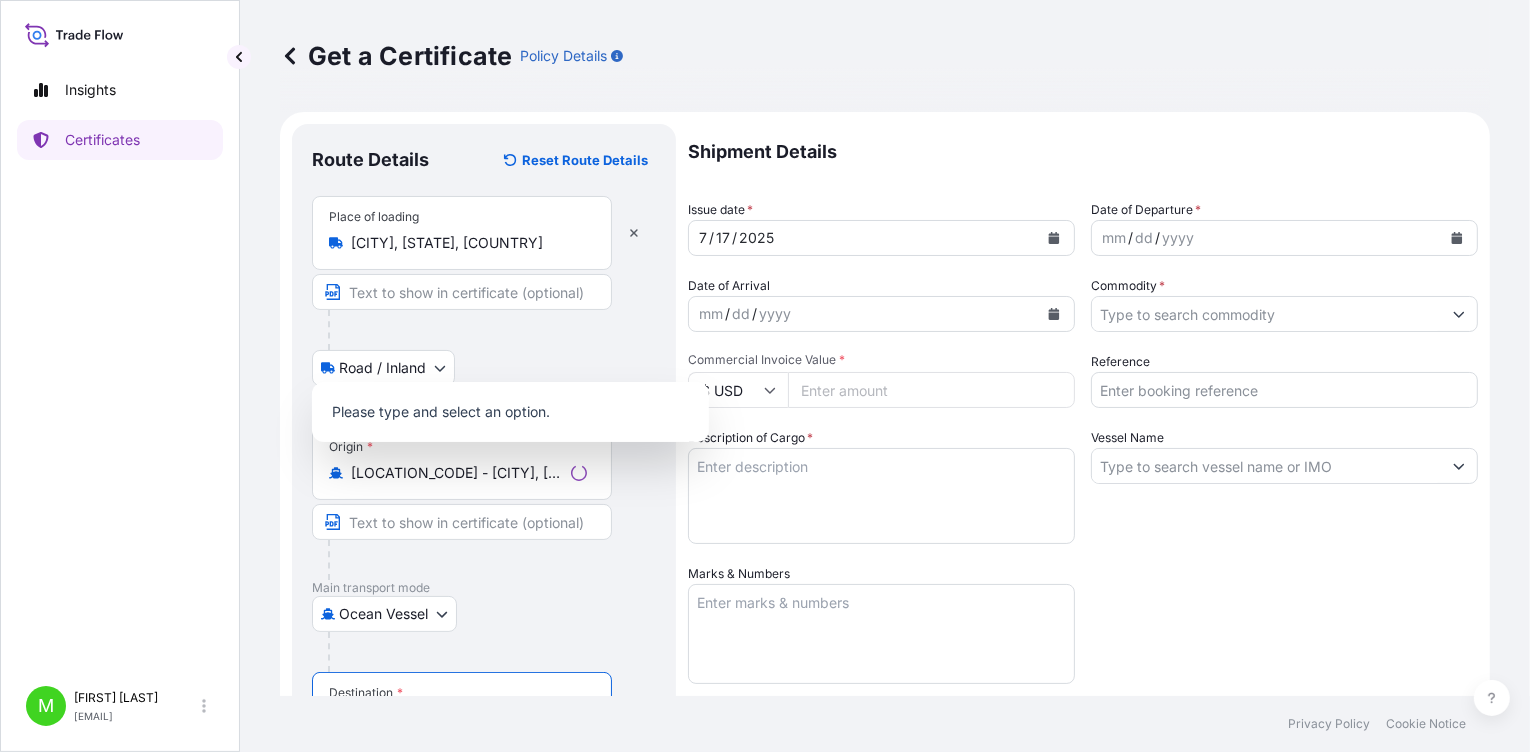 scroll, scrollTop: 368, scrollLeft: 0, axis: vertical 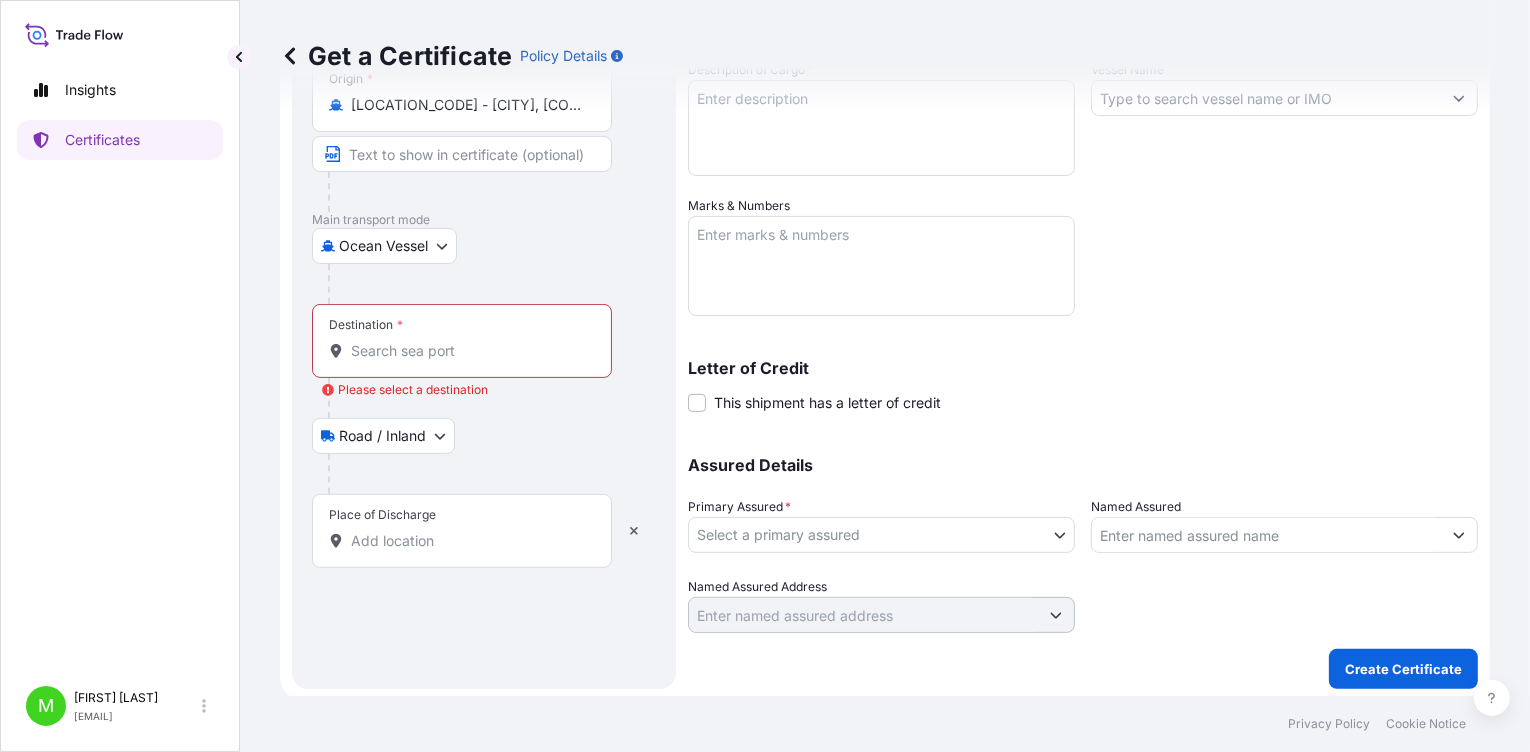 click on "Destination * Please select a destination" at bounding box center [469, 351] 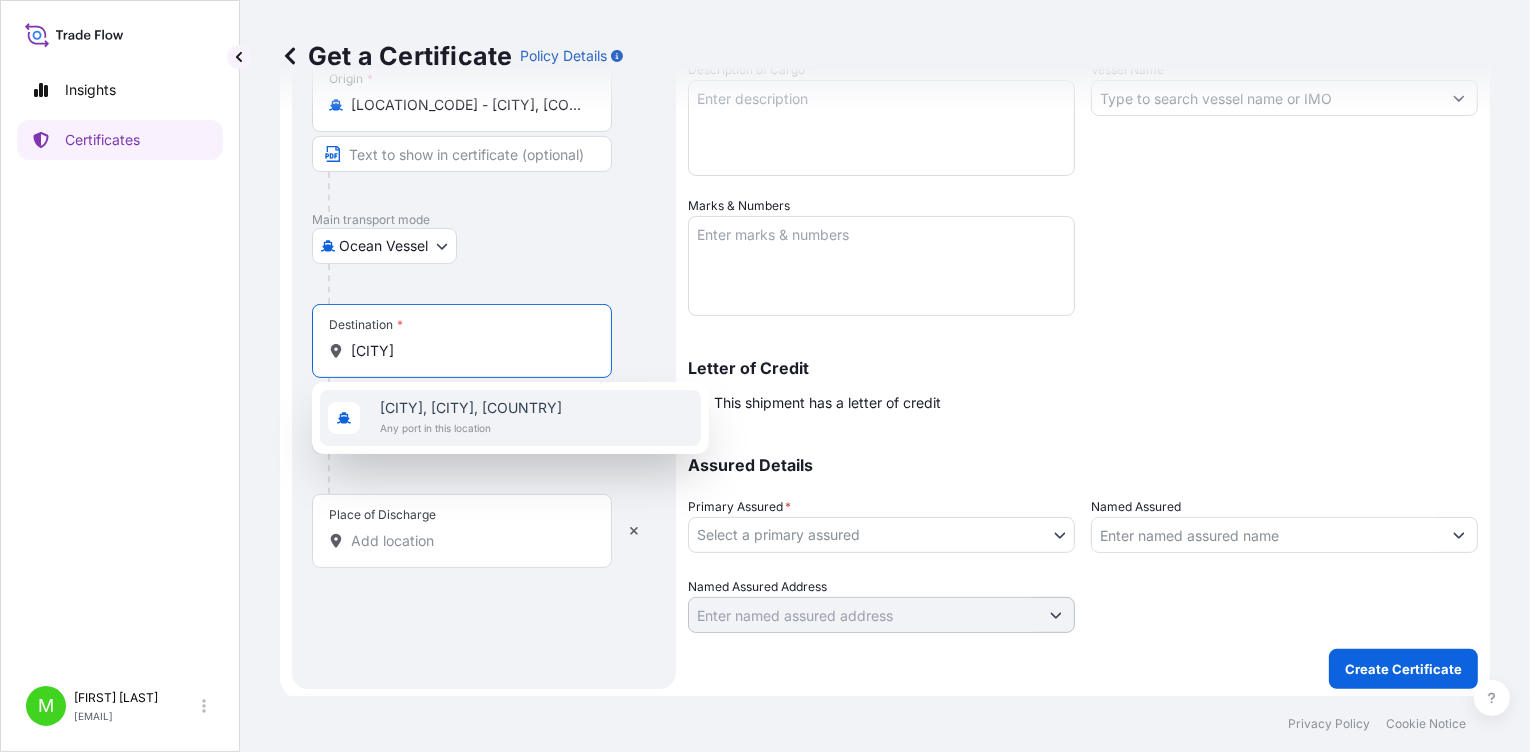 click on "[CITY], [CITY], [COUNTRY]" at bounding box center [471, 408] 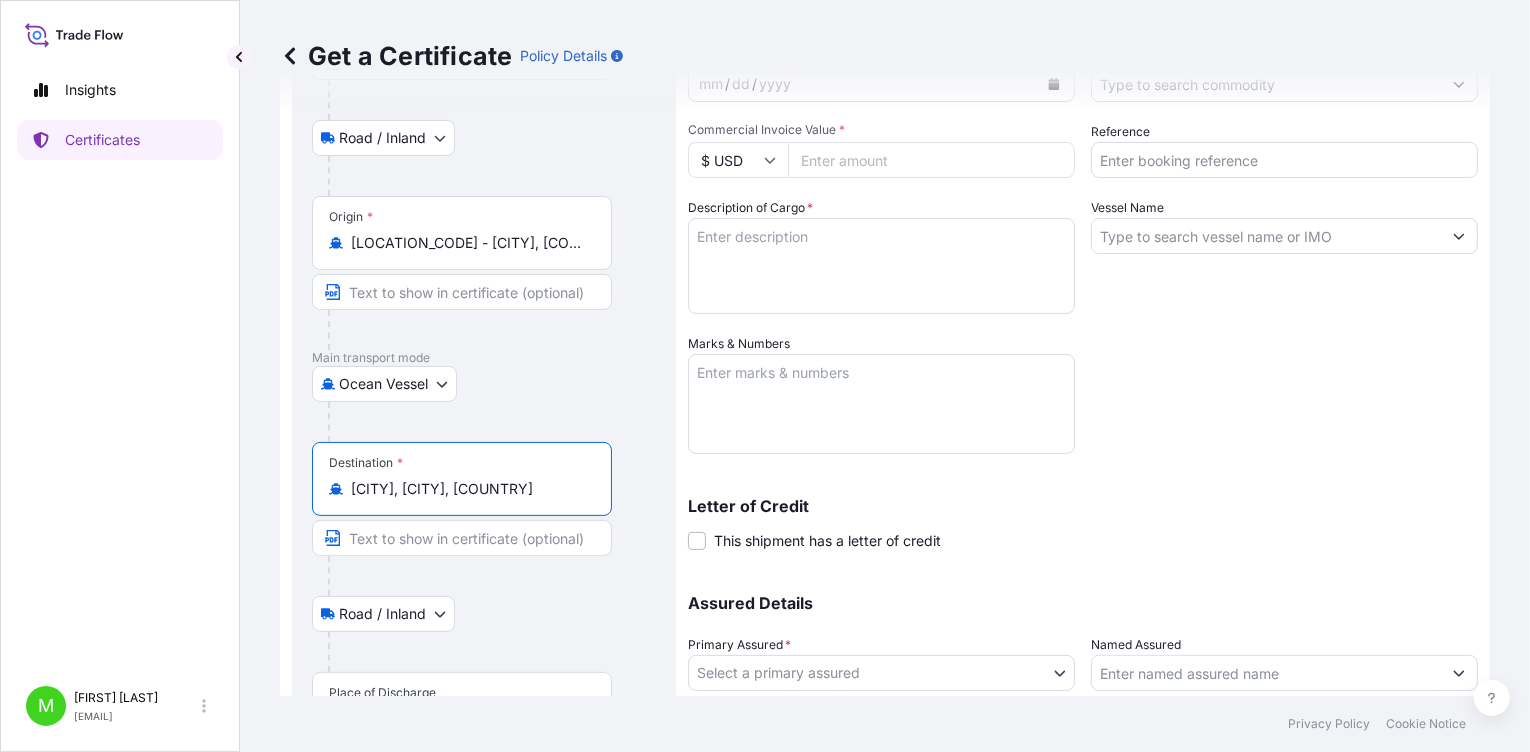 scroll, scrollTop: 168, scrollLeft: 0, axis: vertical 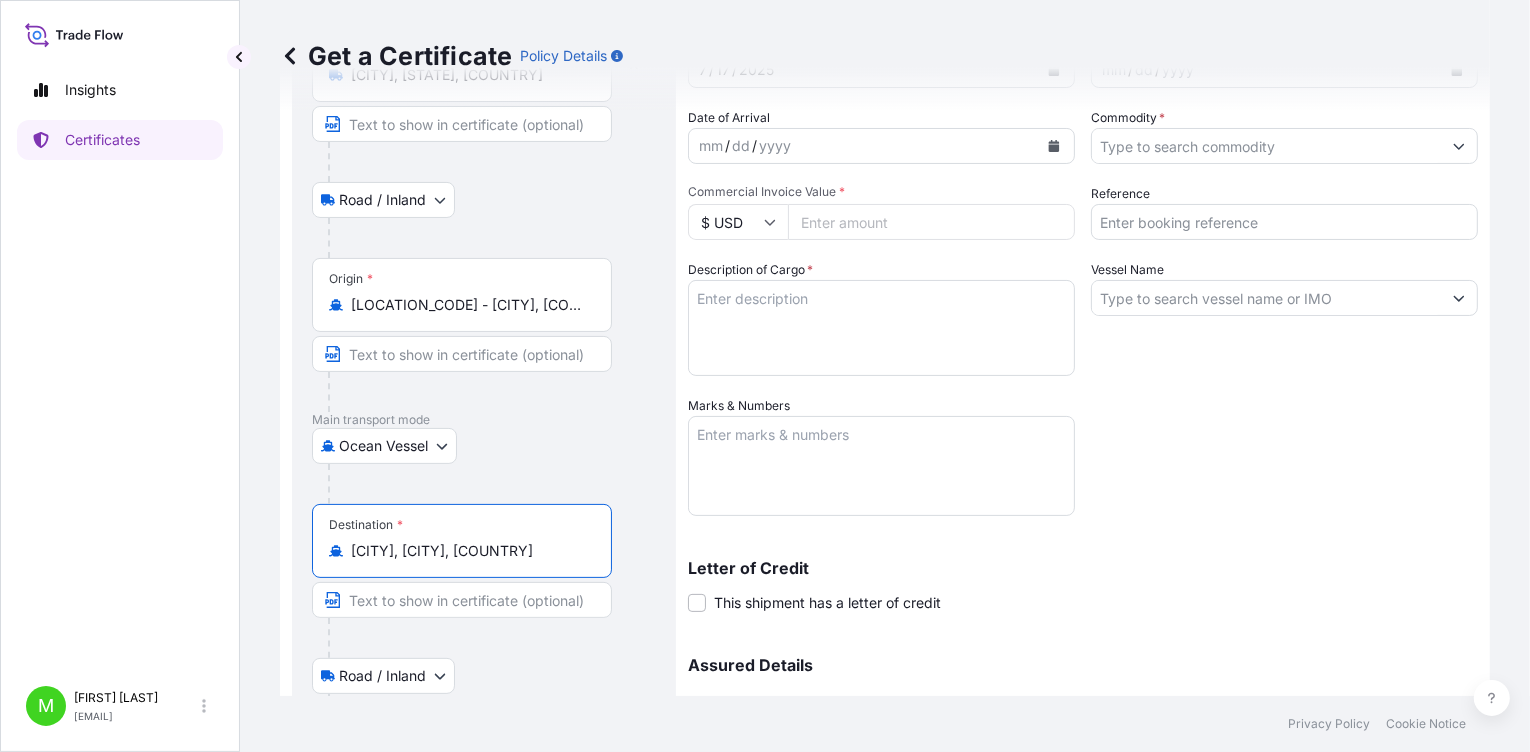 type on "[CITY], [CITY], [COUNTRY]" 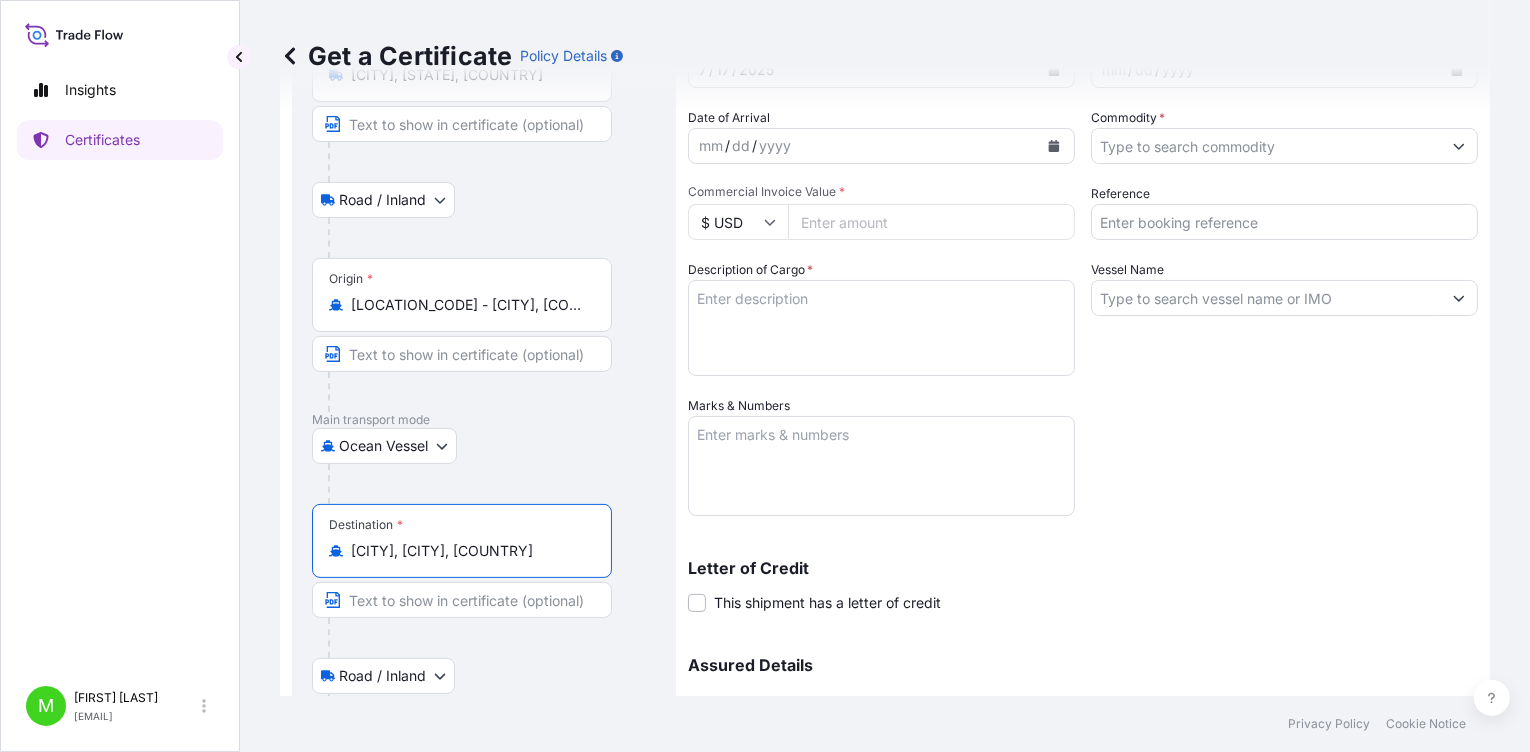 click 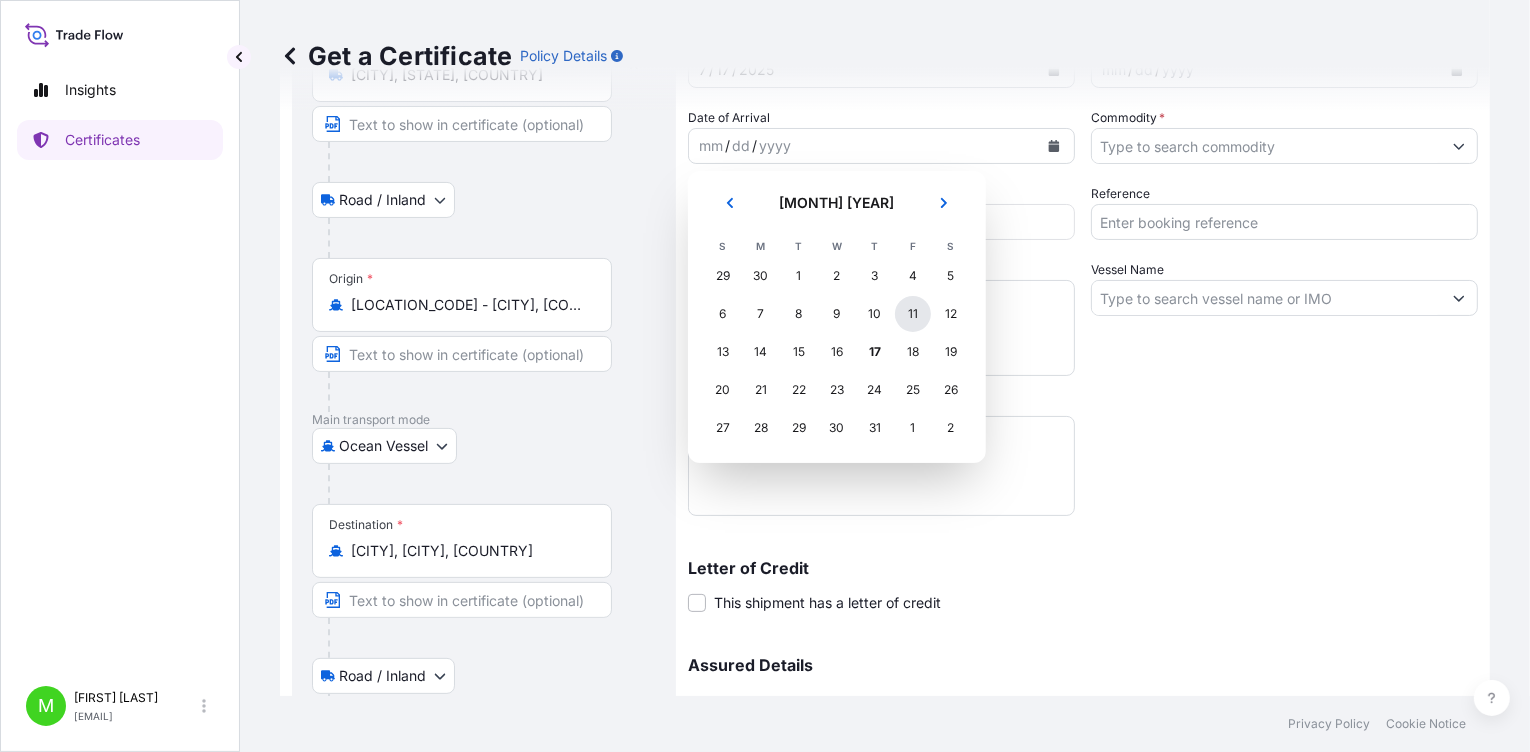 click on "11" at bounding box center [913, 314] 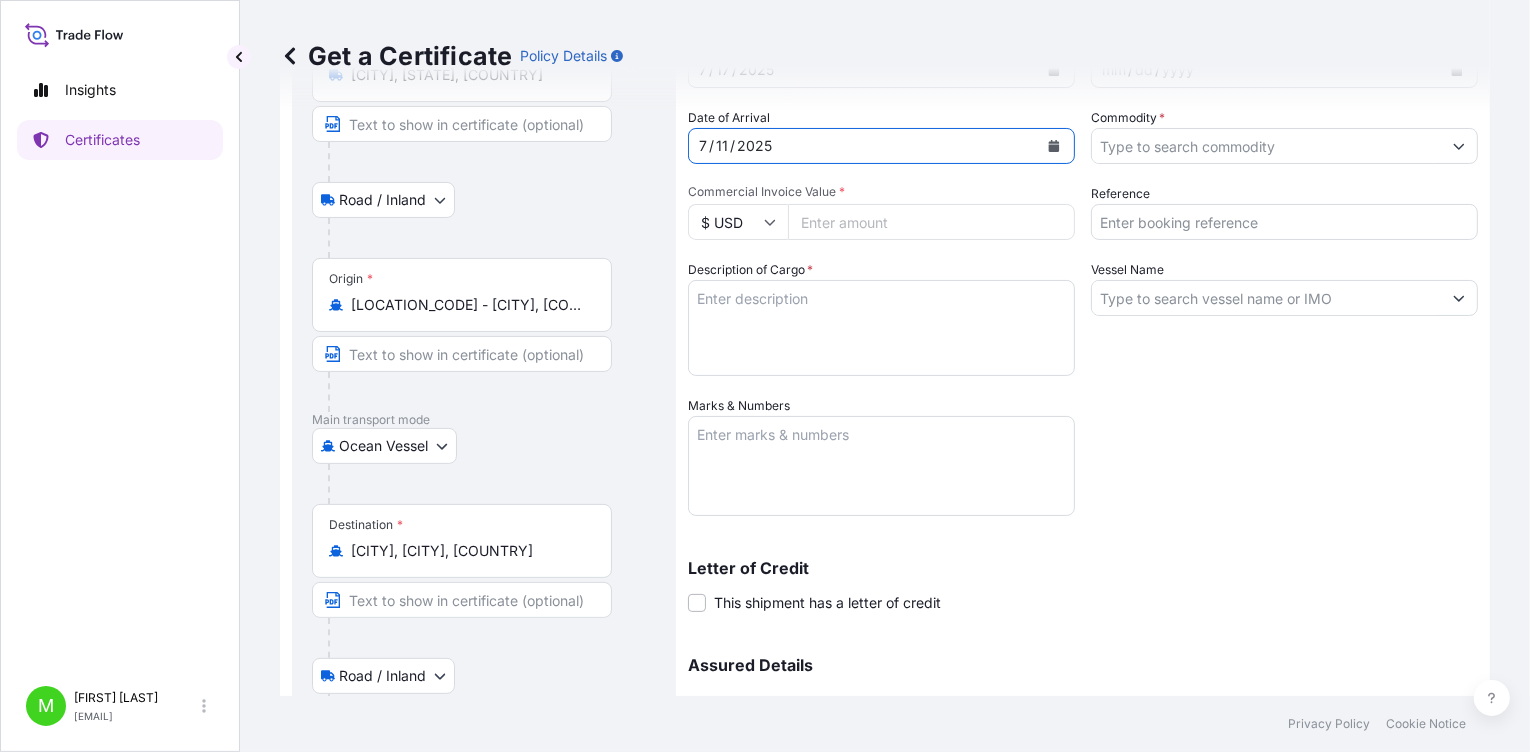 click on "Commodity *" at bounding box center [1266, 146] 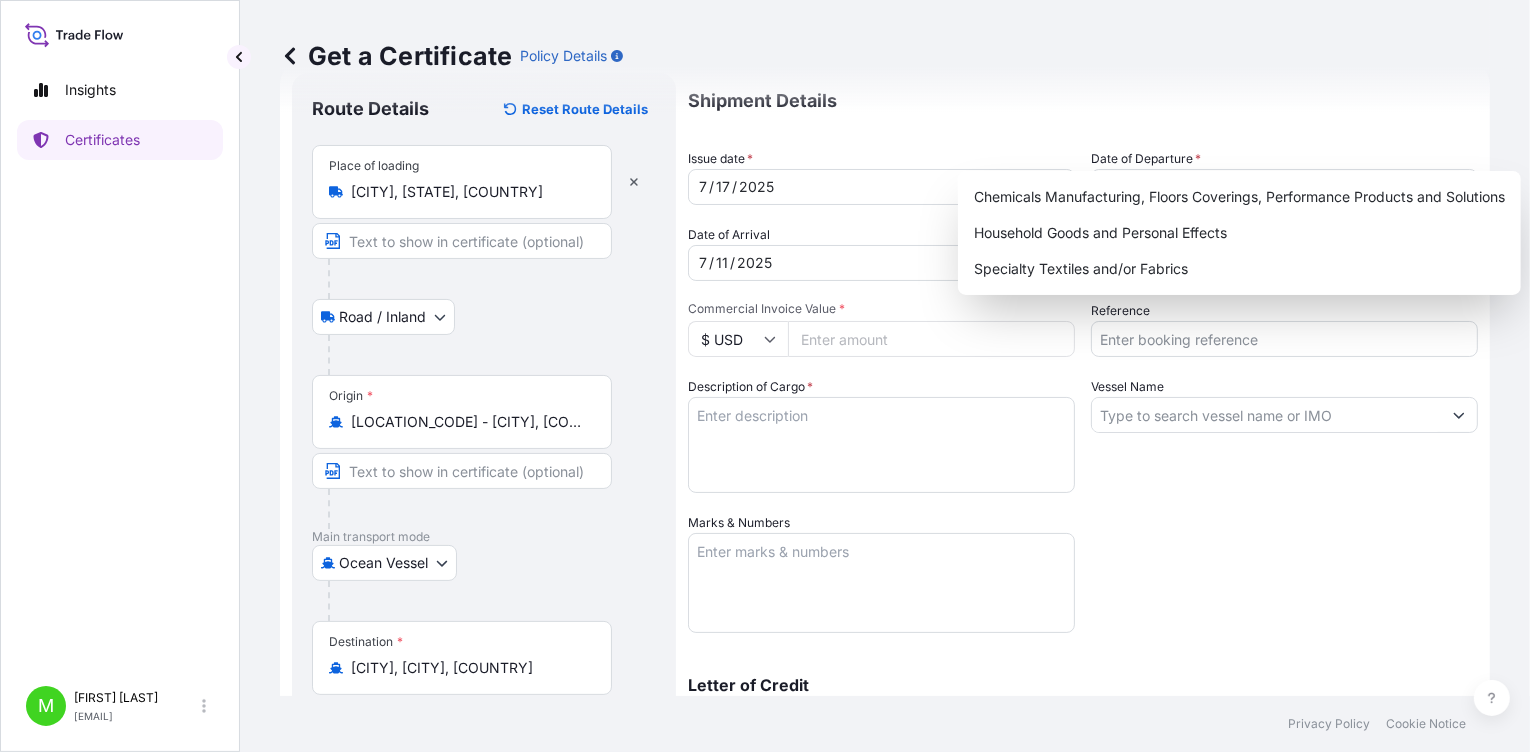 scroll, scrollTop: 0, scrollLeft: 0, axis: both 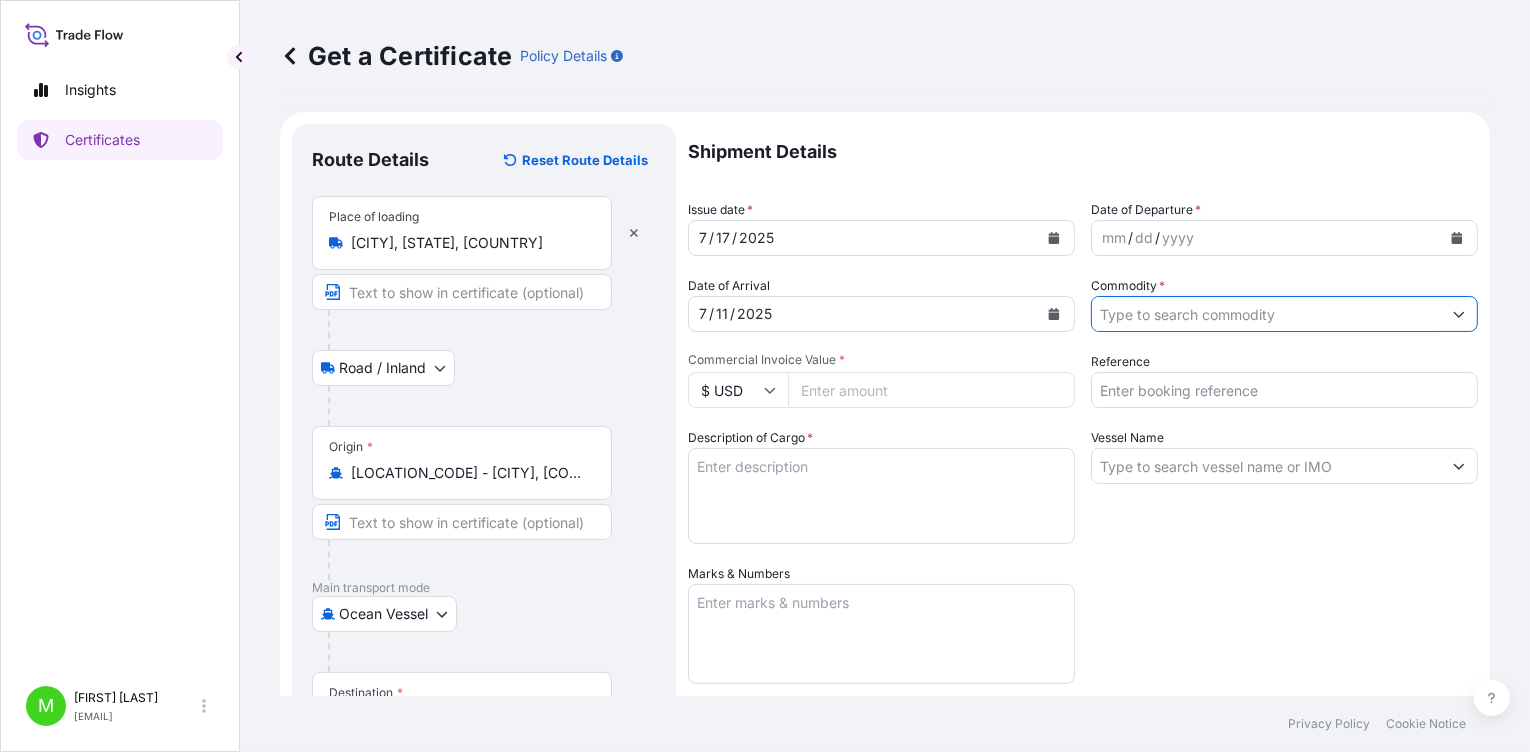 click at bounding box center [1054, 238] 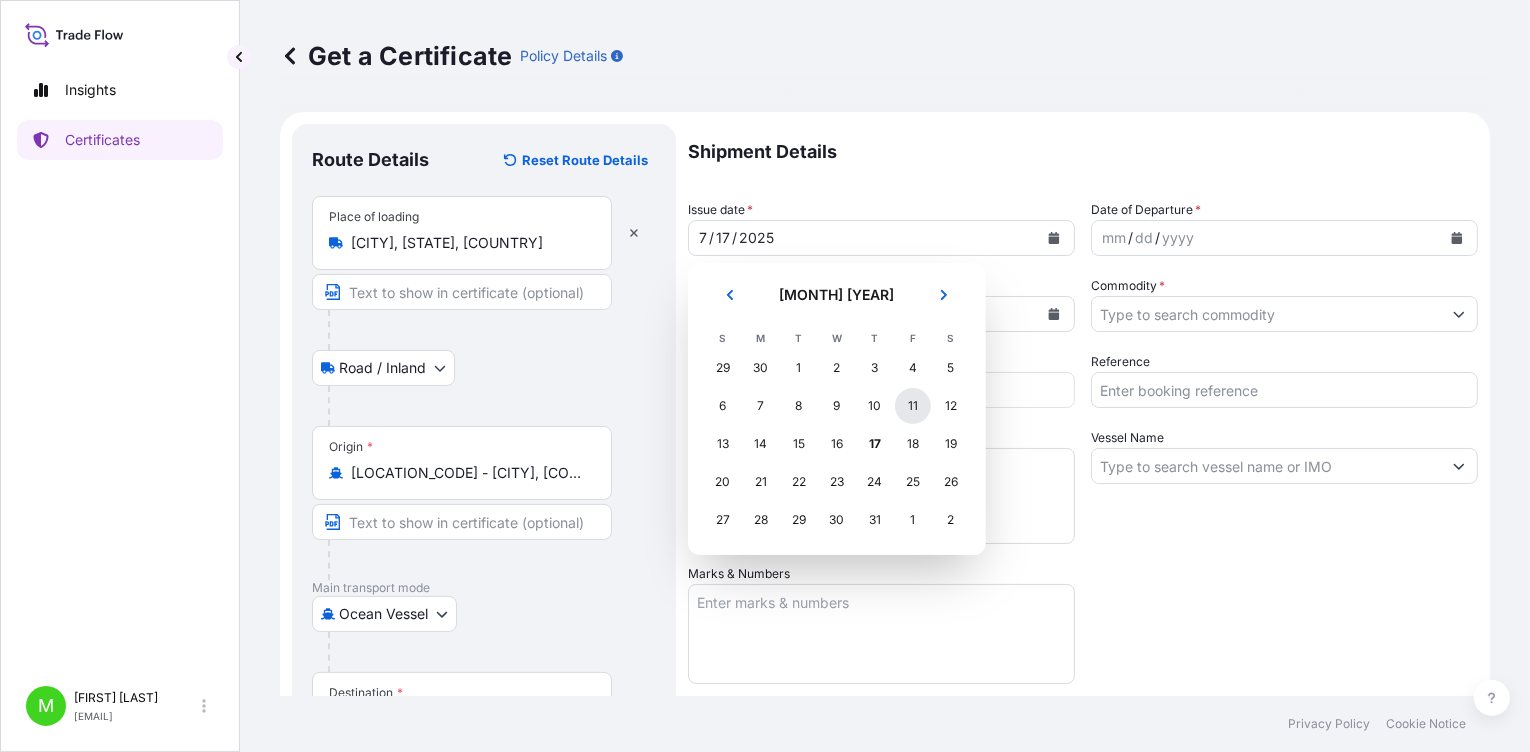 click on "11" at bounding box center (913, 406) 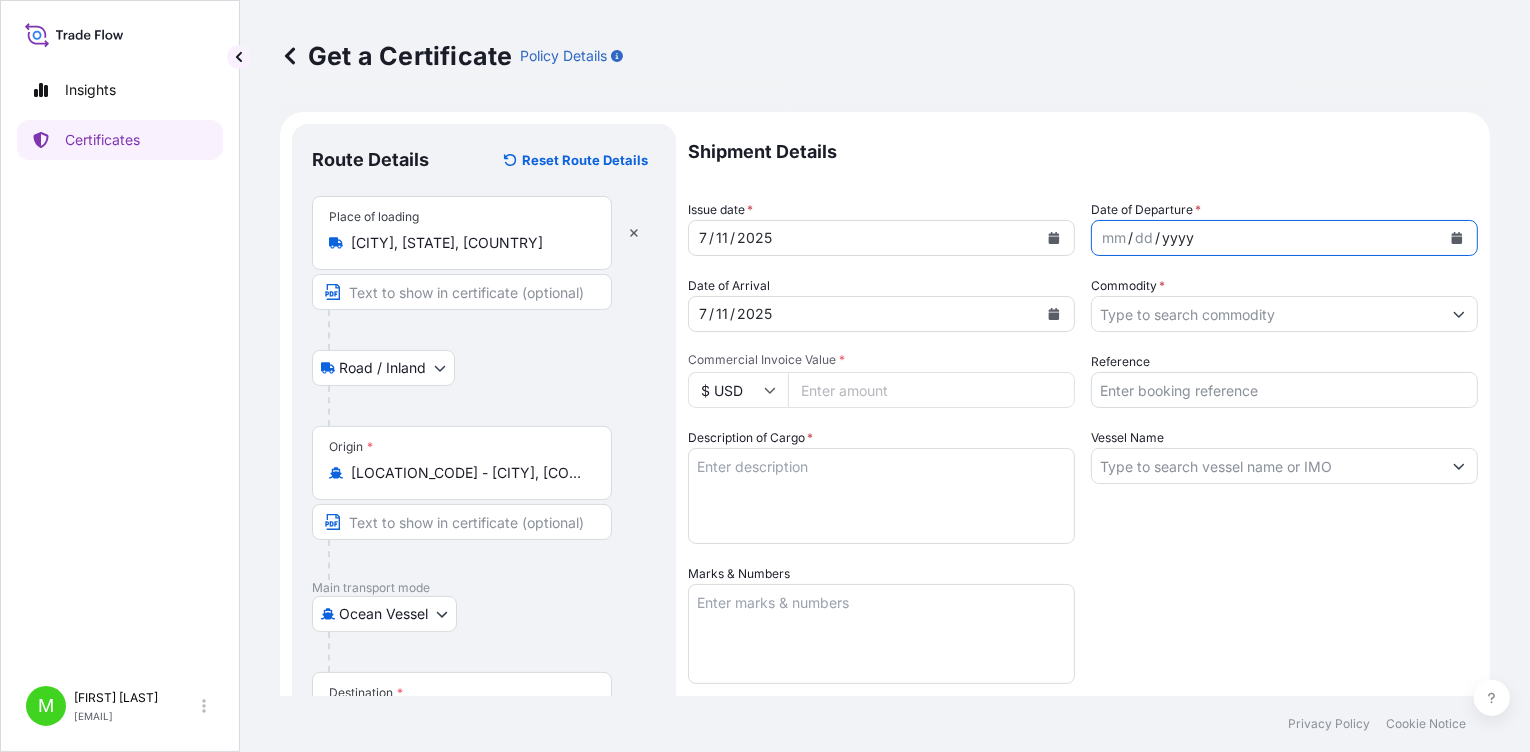 click on "yyyy" at bounding box center (1178, 238) 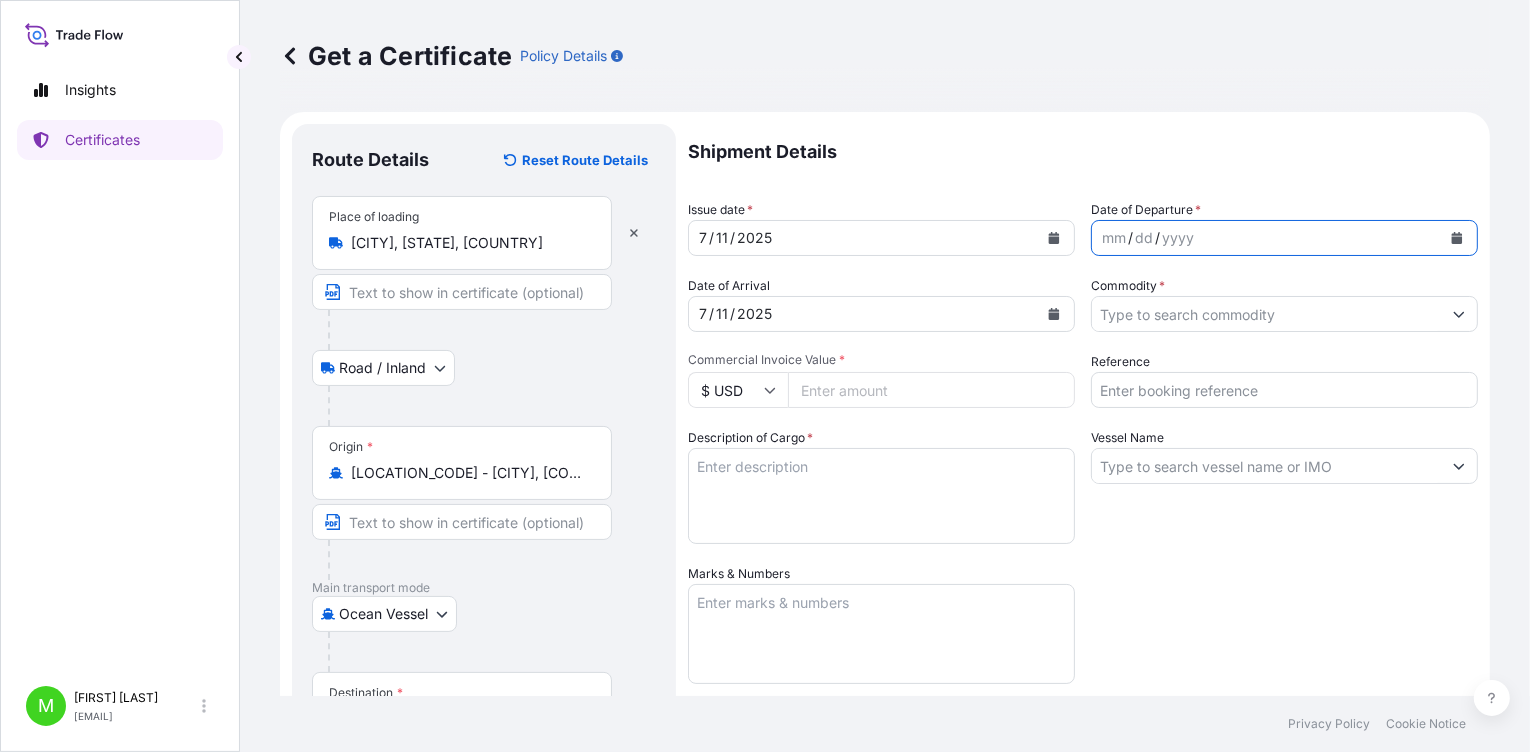 click 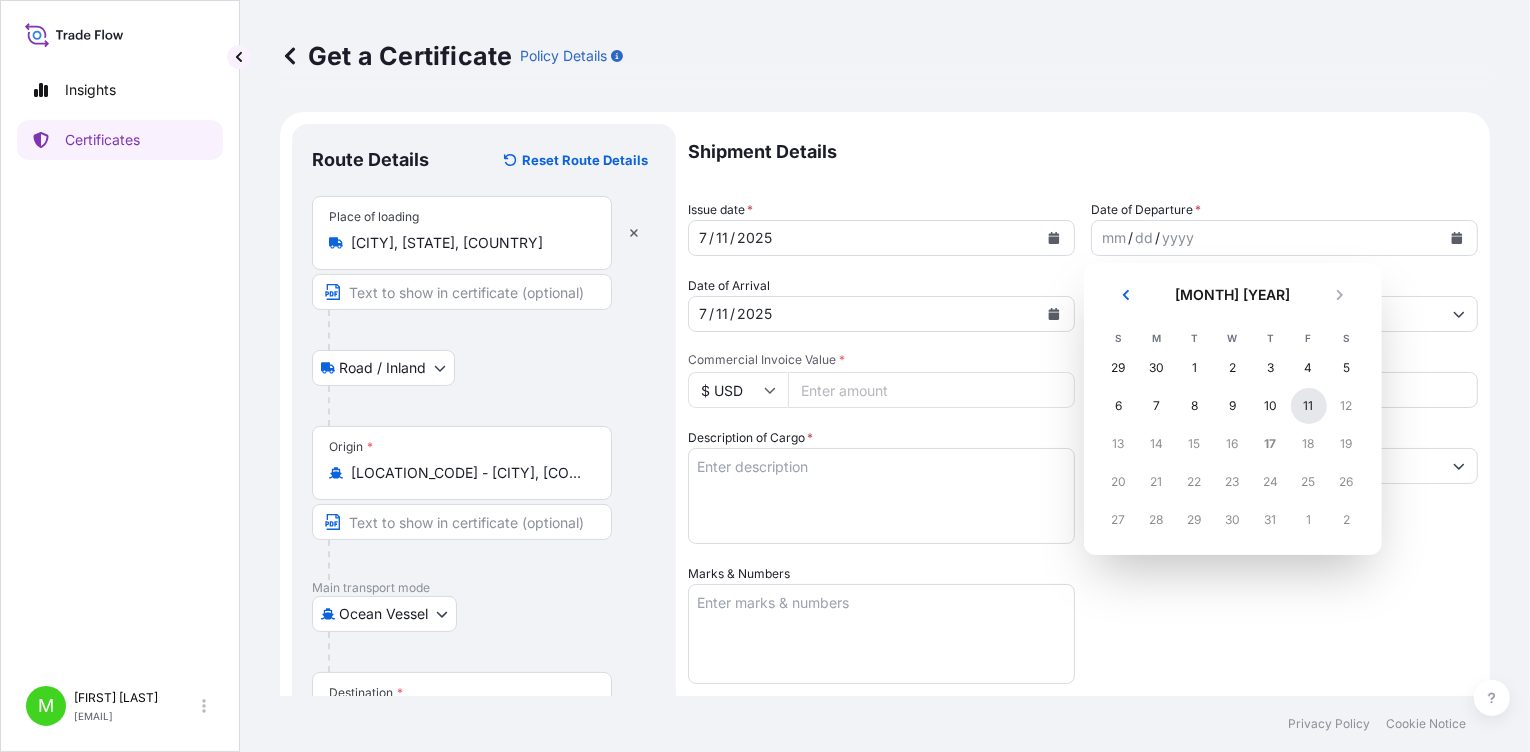 click on "11" at bounding box center [1309, 406] 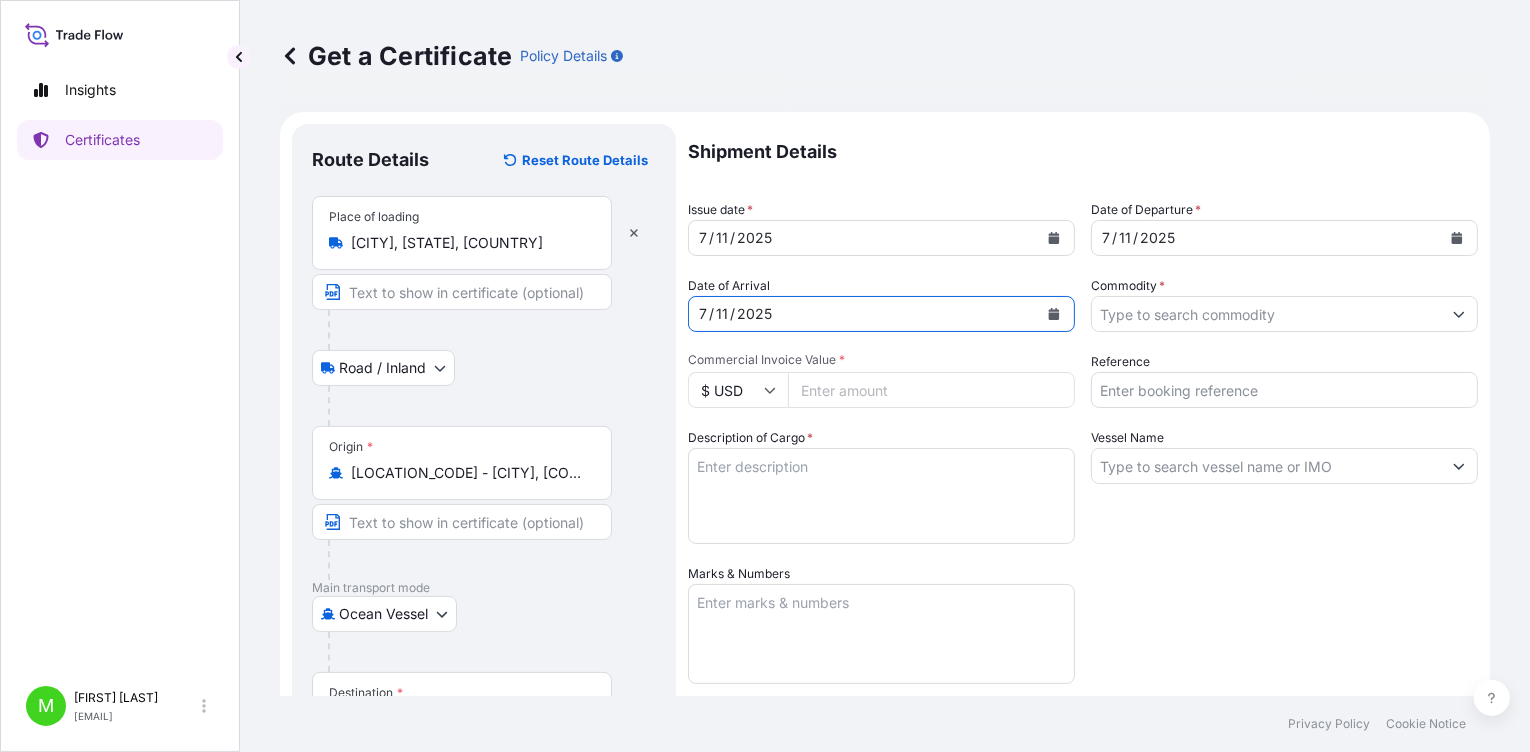 click on "11" at bounding box center [722, 314] 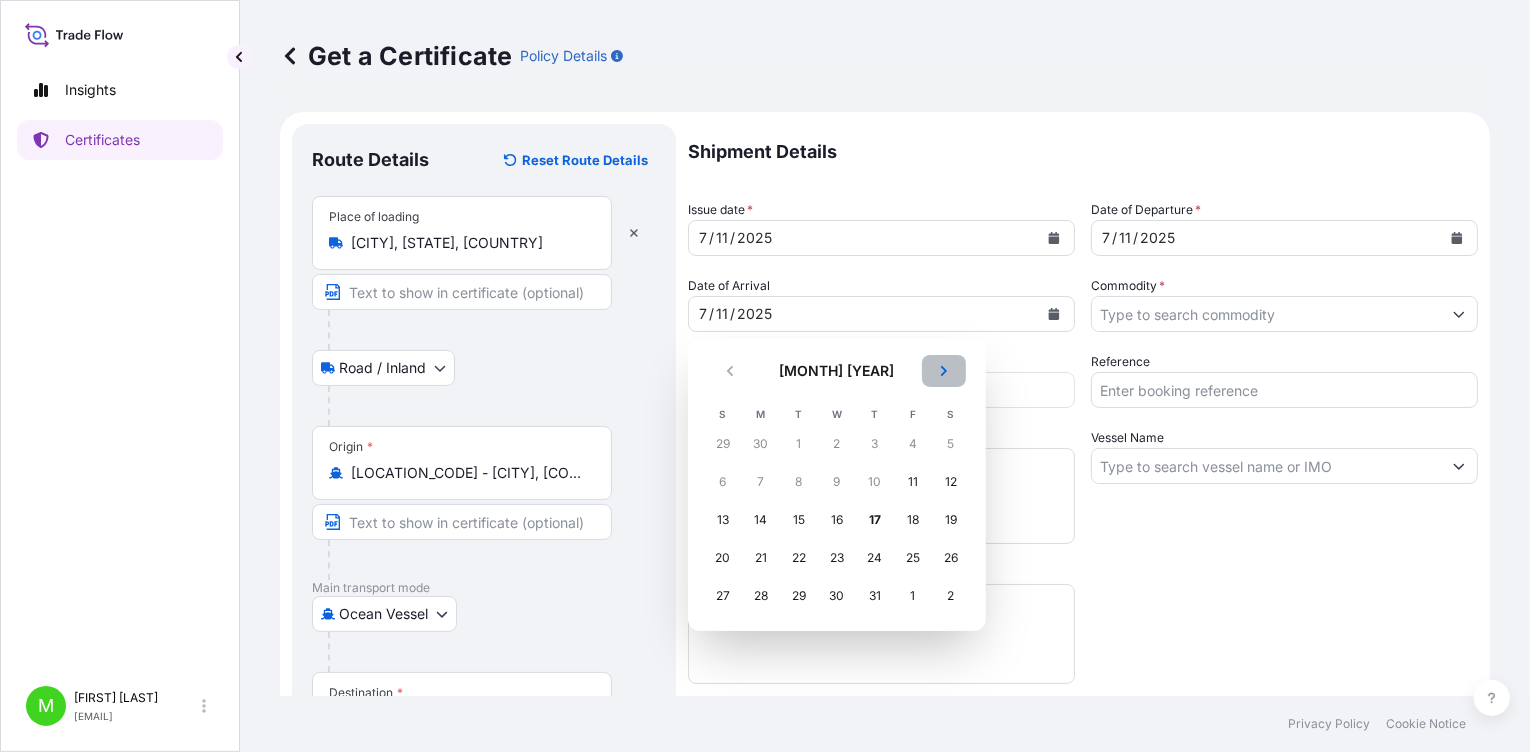 click 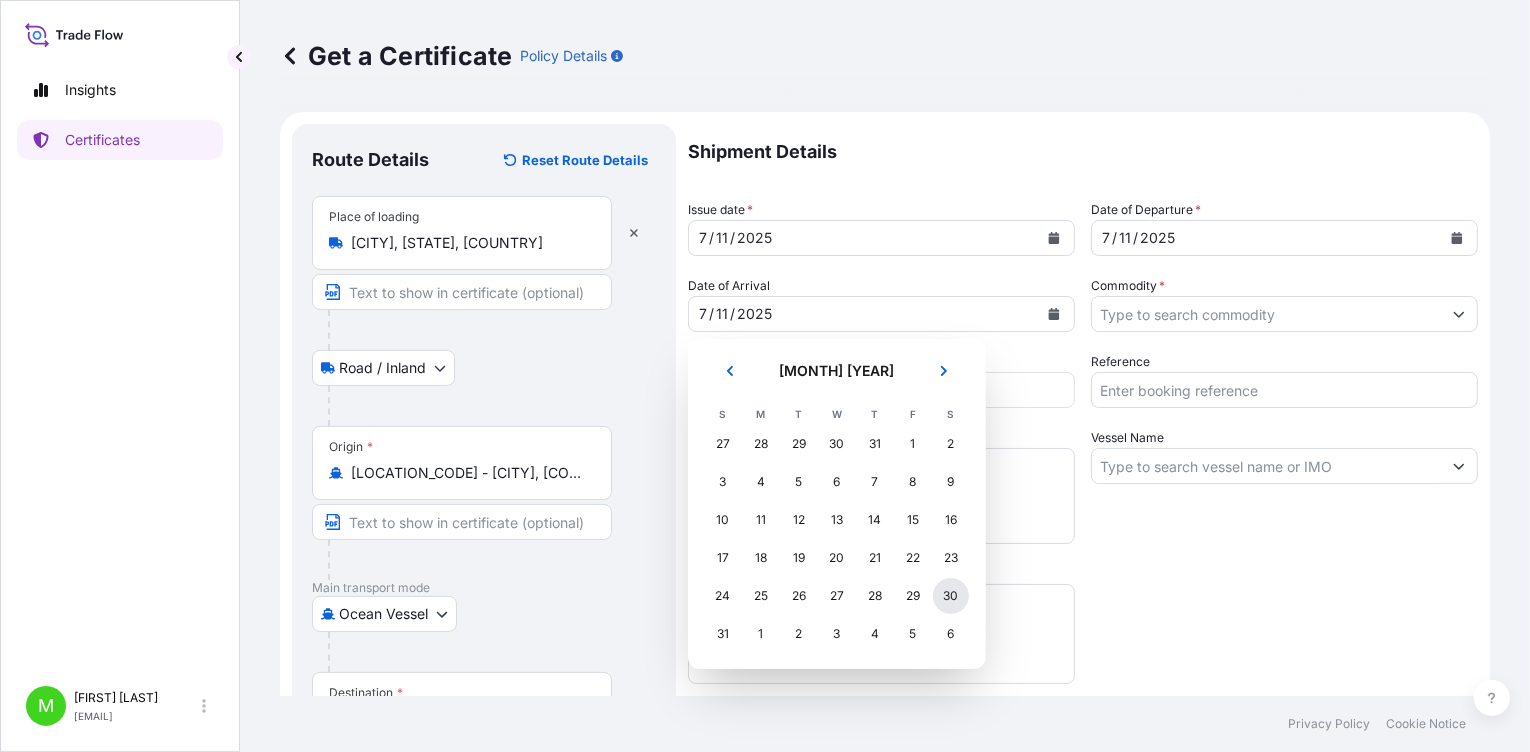 click on "30" at bounding box center (951, 596) 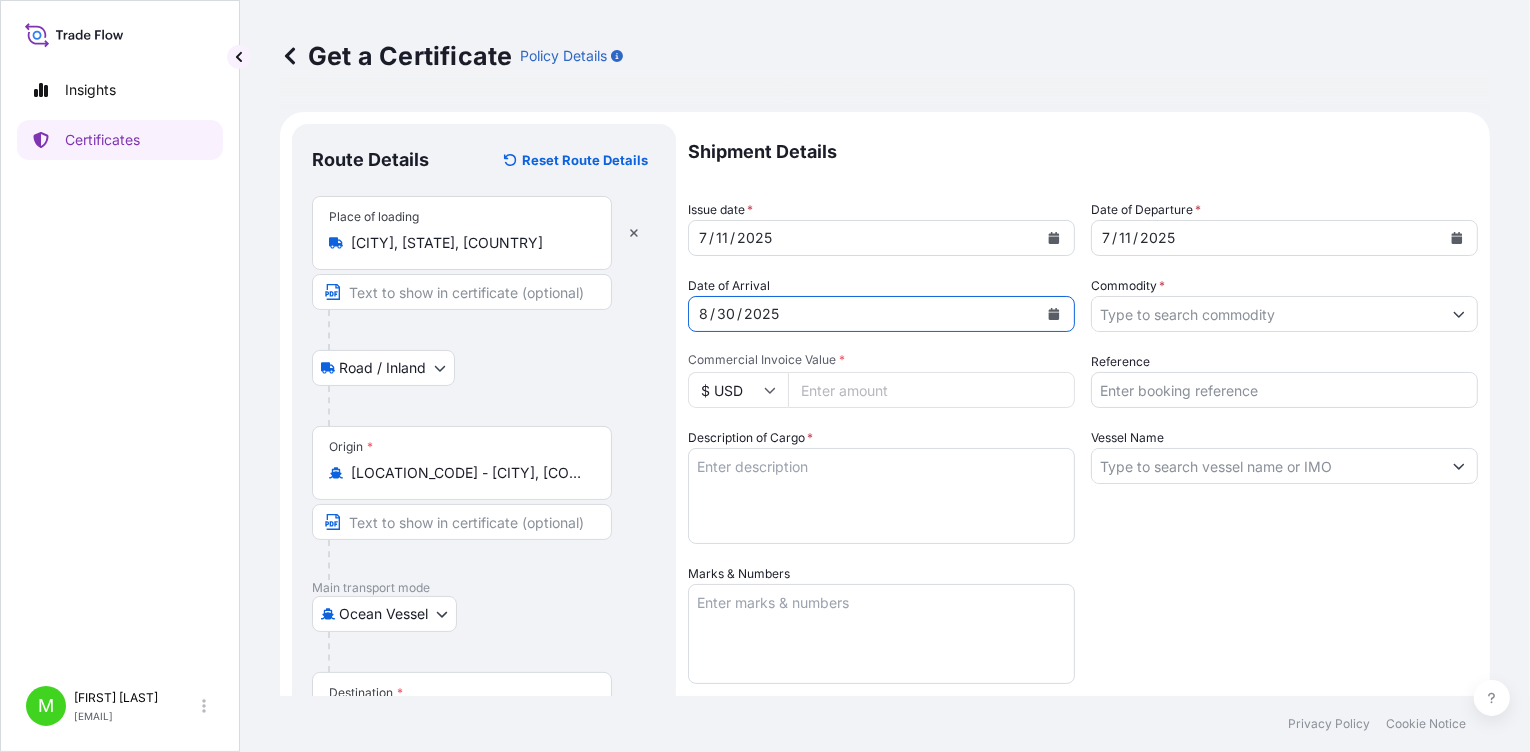 click on "Commodity *" at bounding box center (1266, 314) 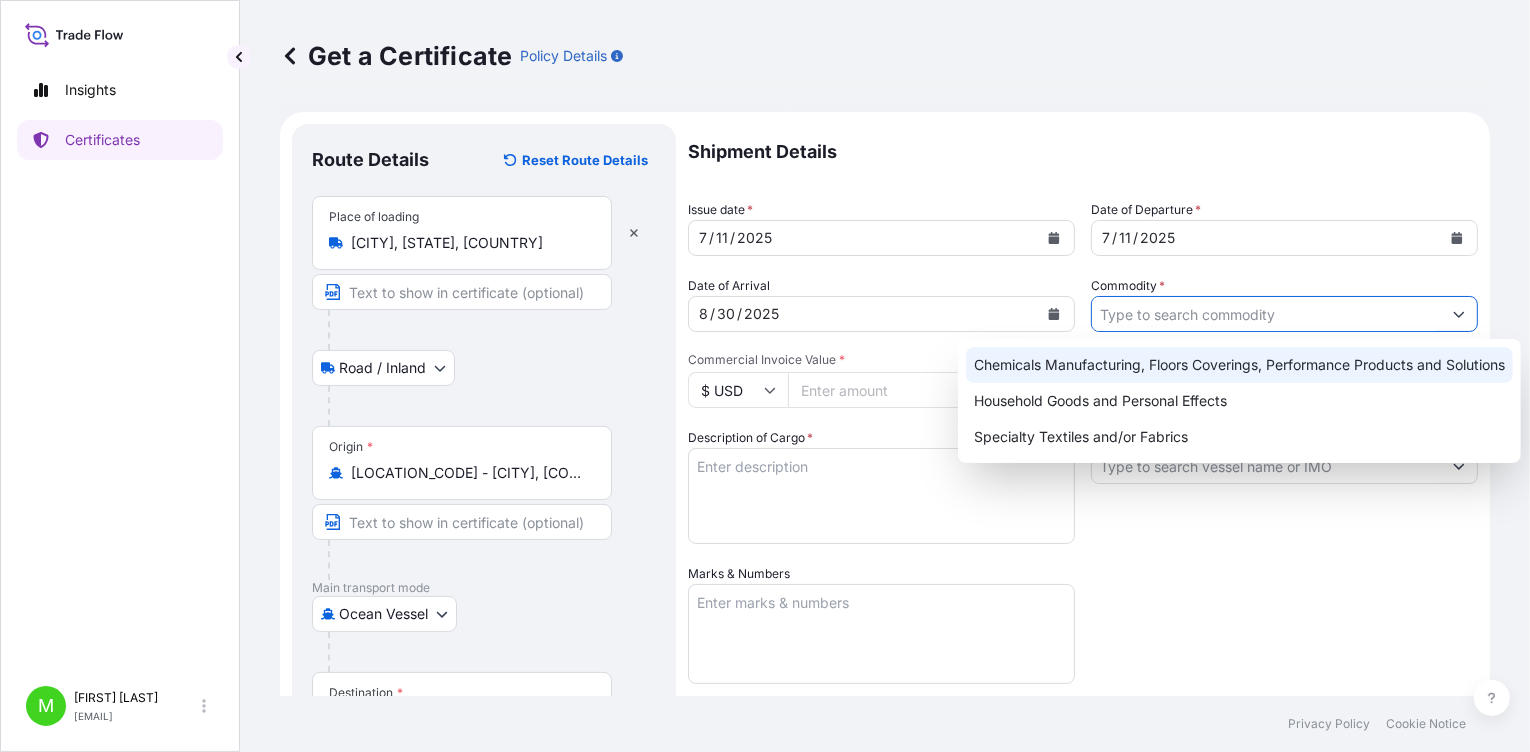 click on "Chemicals Manufacturing, Floors Coverings, Performance Products and Solutions" at bounding box center [1239, 365] 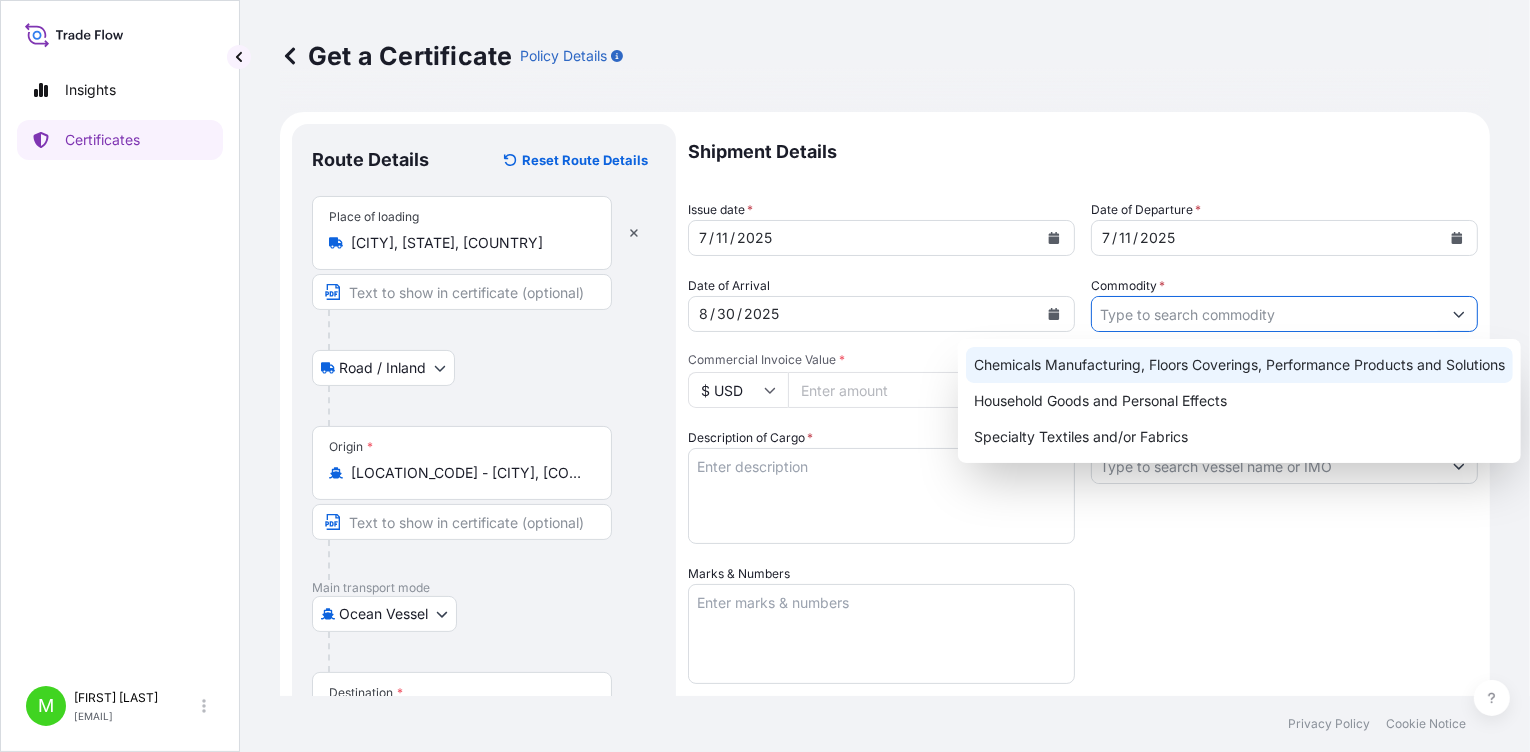 type on "Chemicals Manufacturing, Floors Coverings, Performance Products and Solutions" 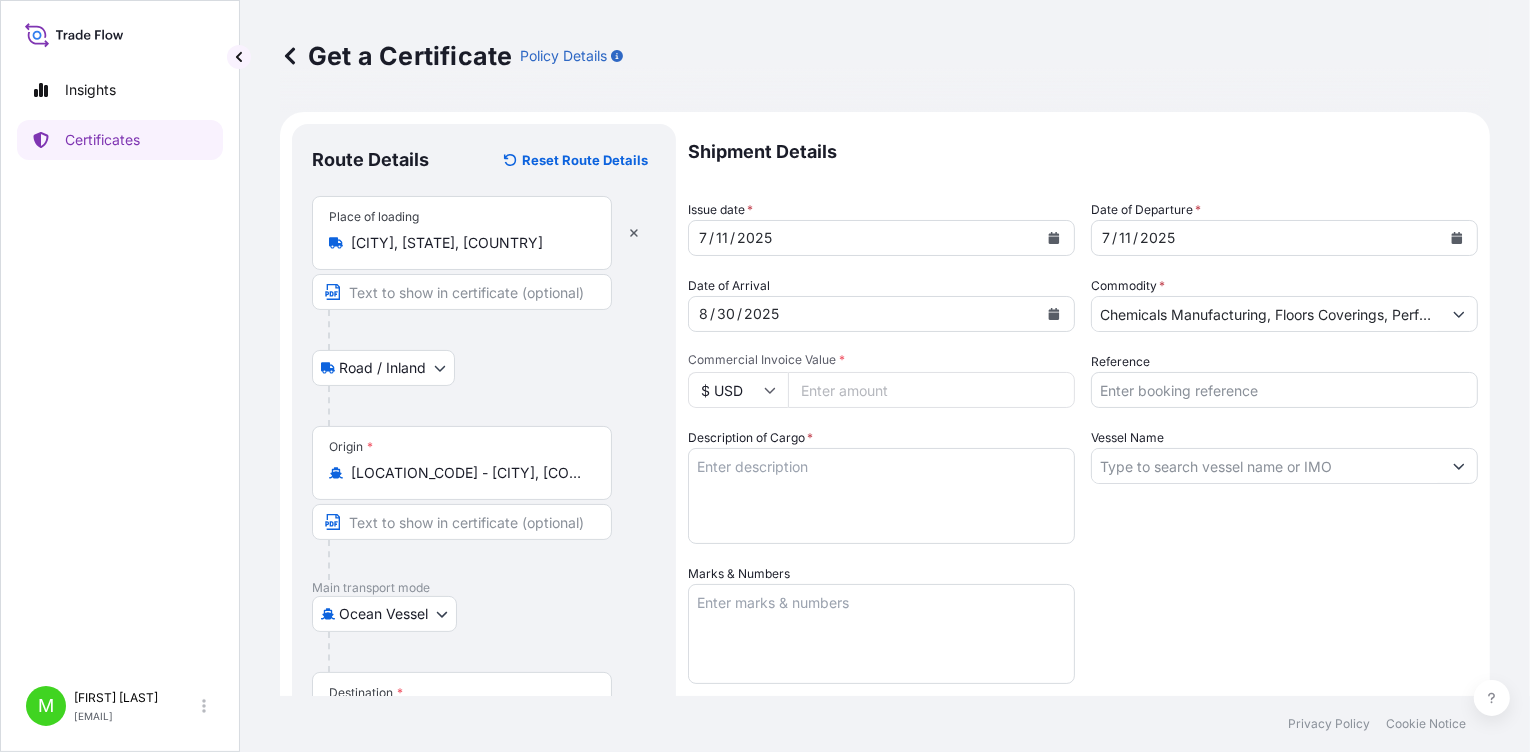 click on "Commercial Invoice Value    *" at bounding box center [931, 390] 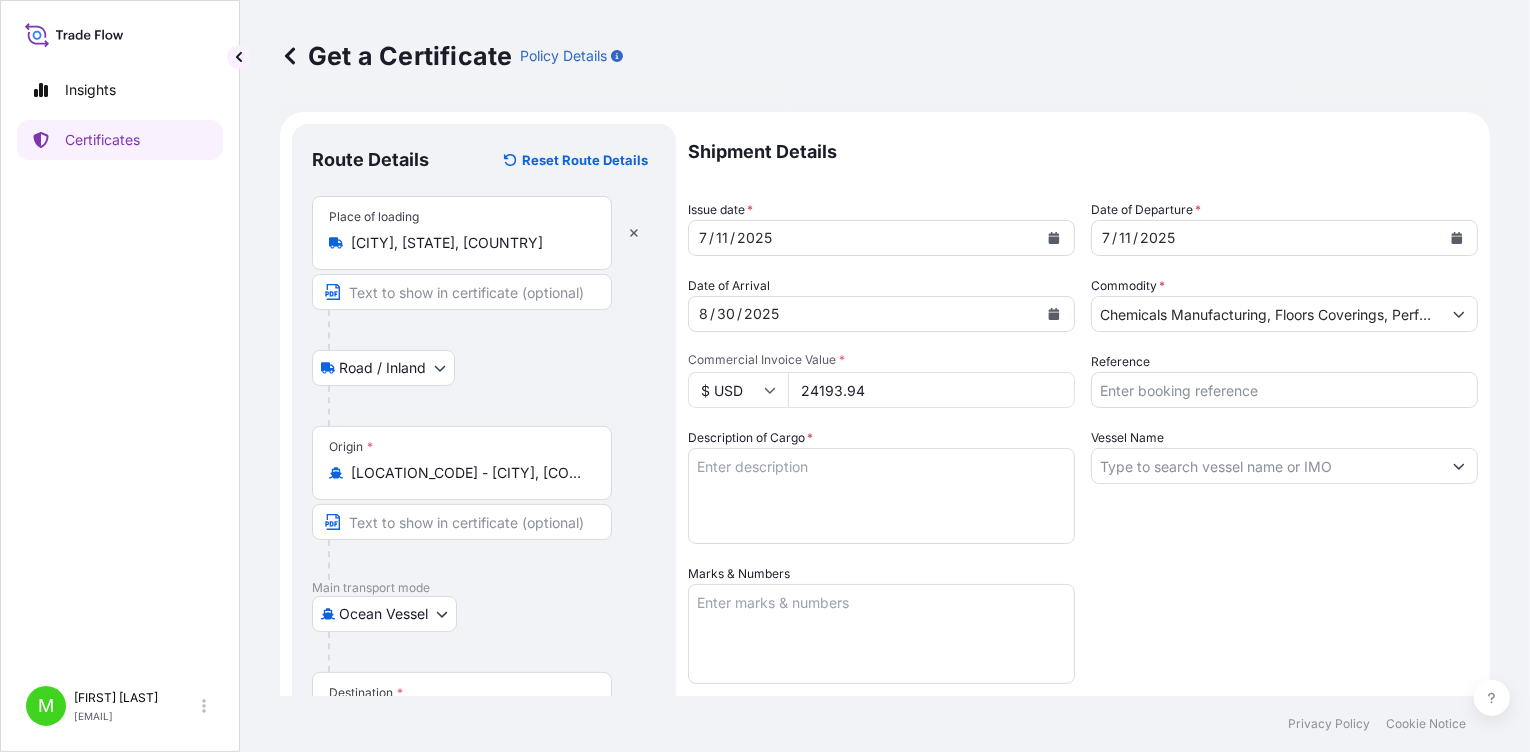 type on "24193.94" 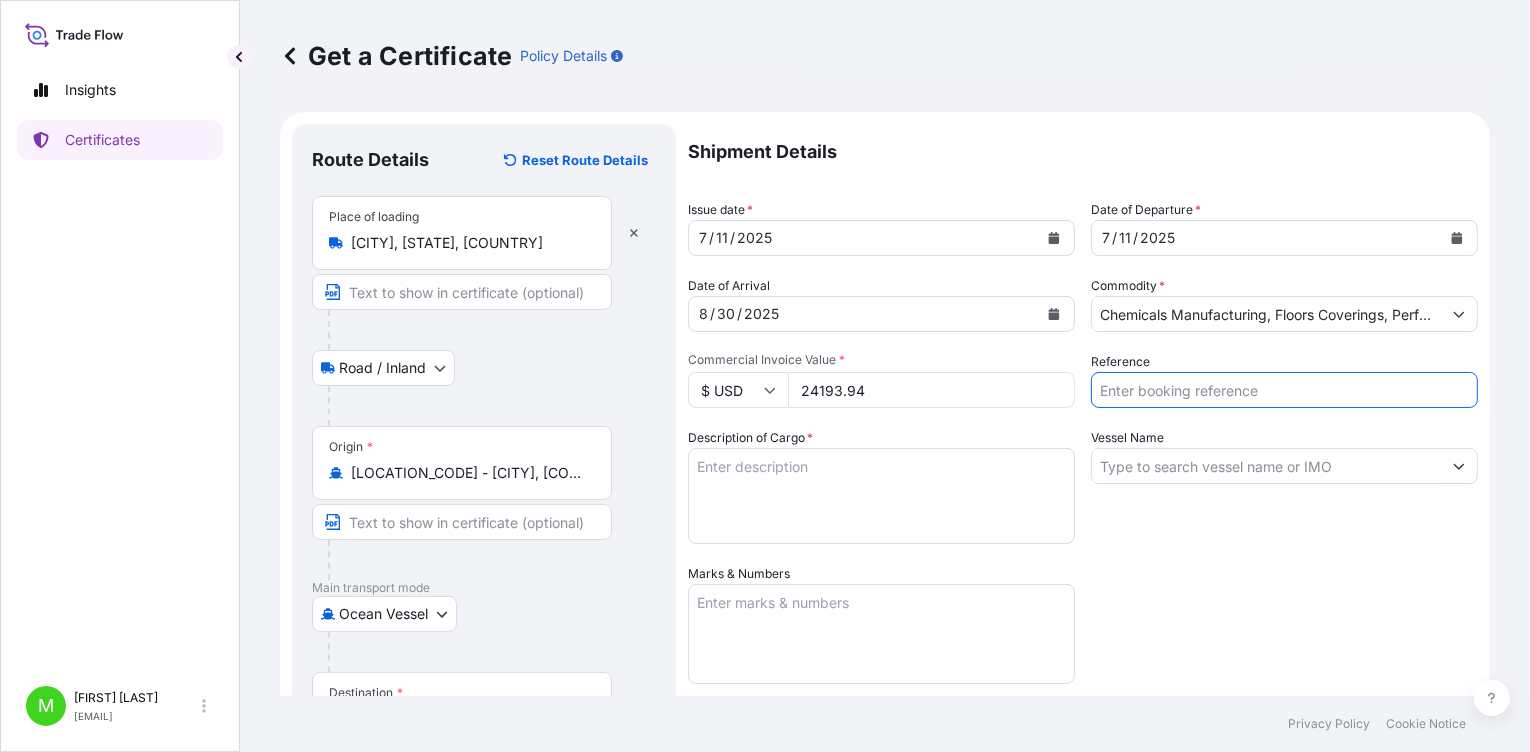 drag, startPoint x: 1262, startPoint y: 386, endPoint x: 1273, endPoint y: 377, distance: 14.21267 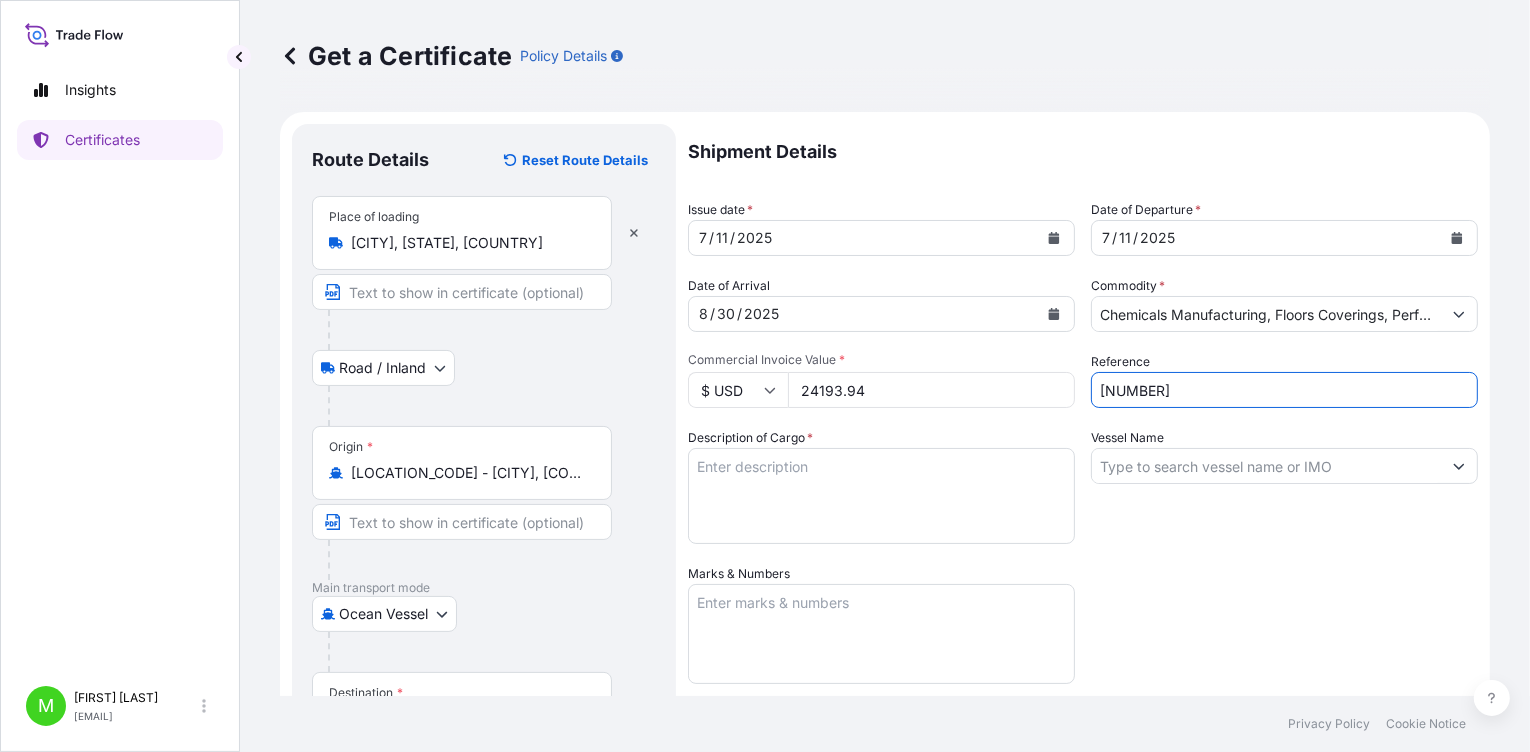 type on "[NUMBER]" 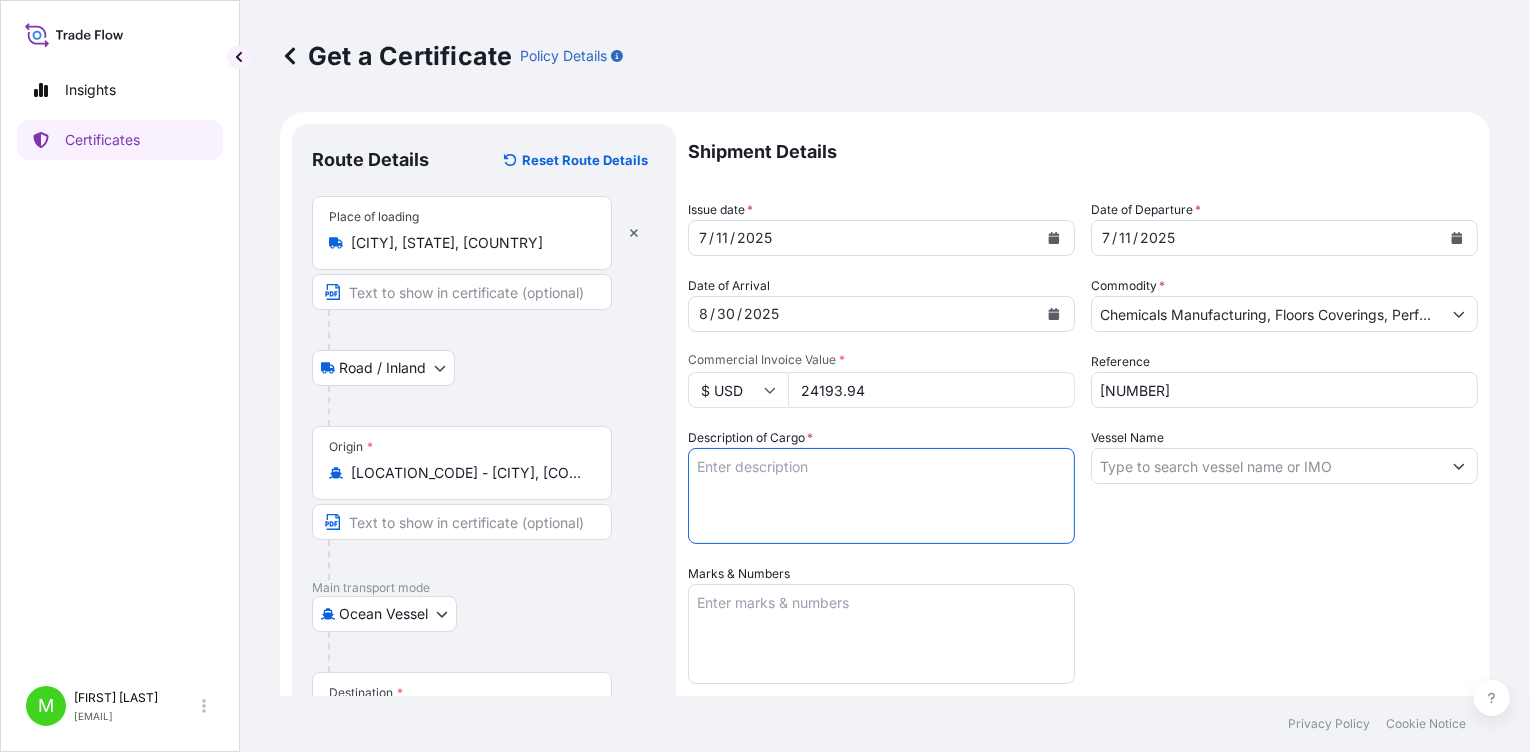 click on "Description of Cargo *" at bounding box center (881, 496) 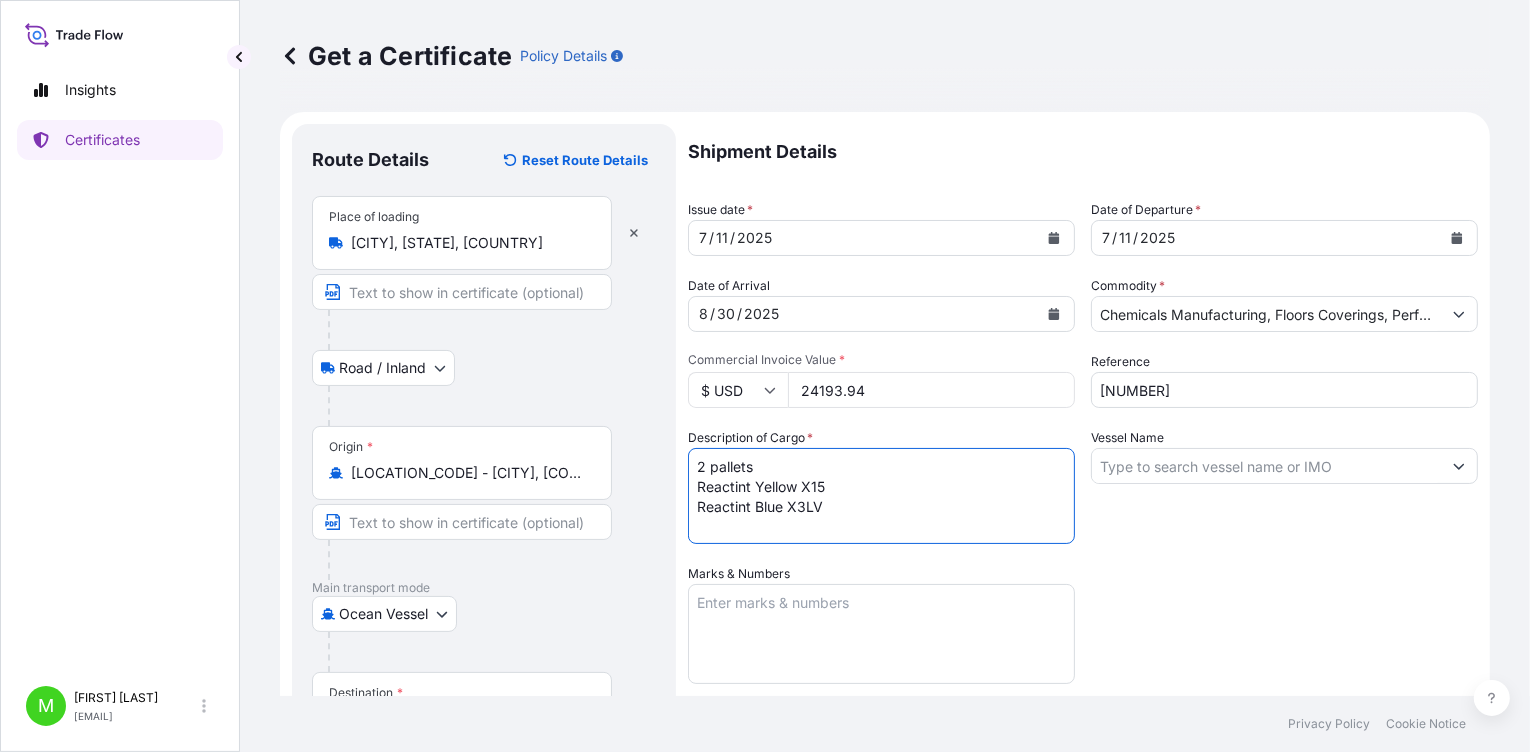 type on "2 pallets
Reactint Yellow X15
Reactint Blue X3LV" 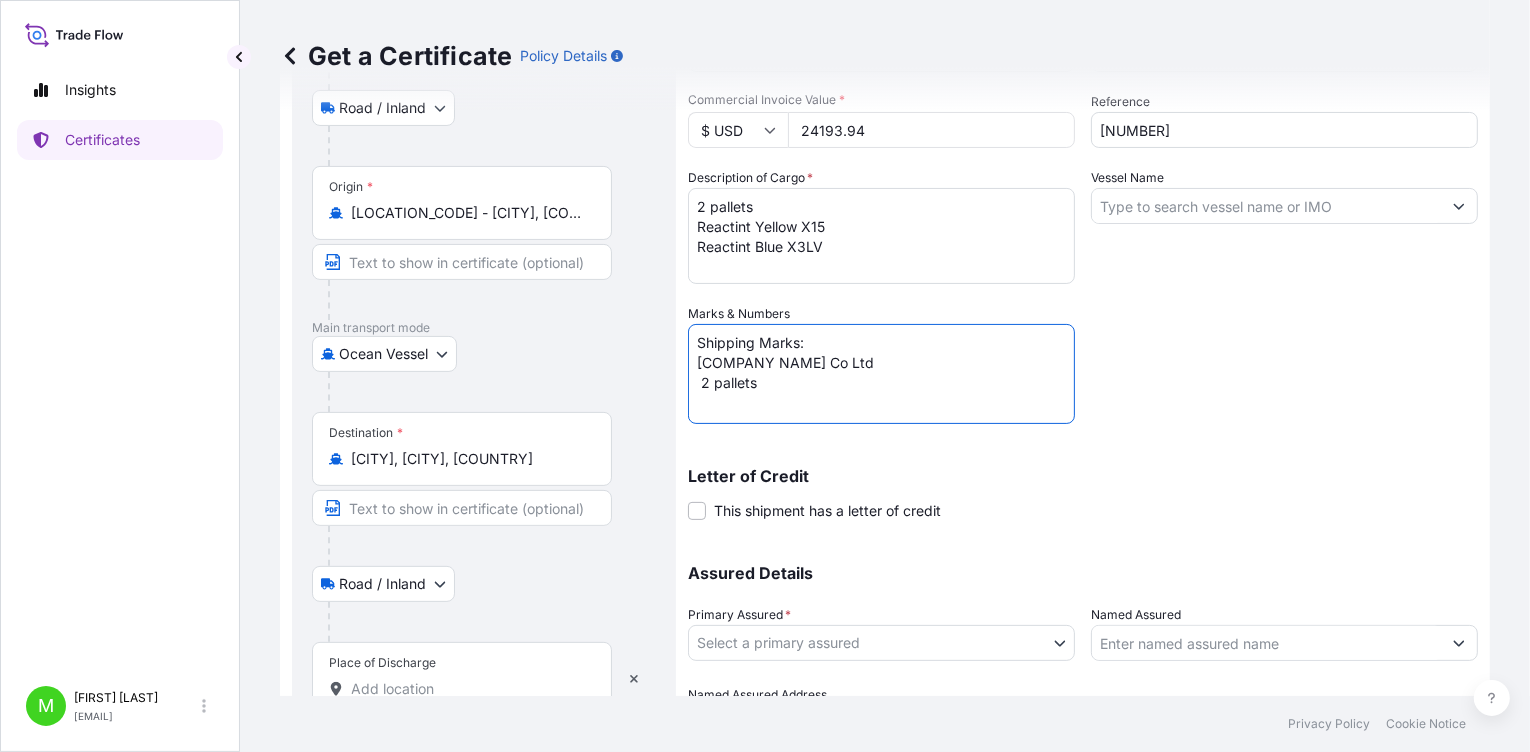 scroll, scrollTop: 371, scrollLeft: 0, axis: vertical 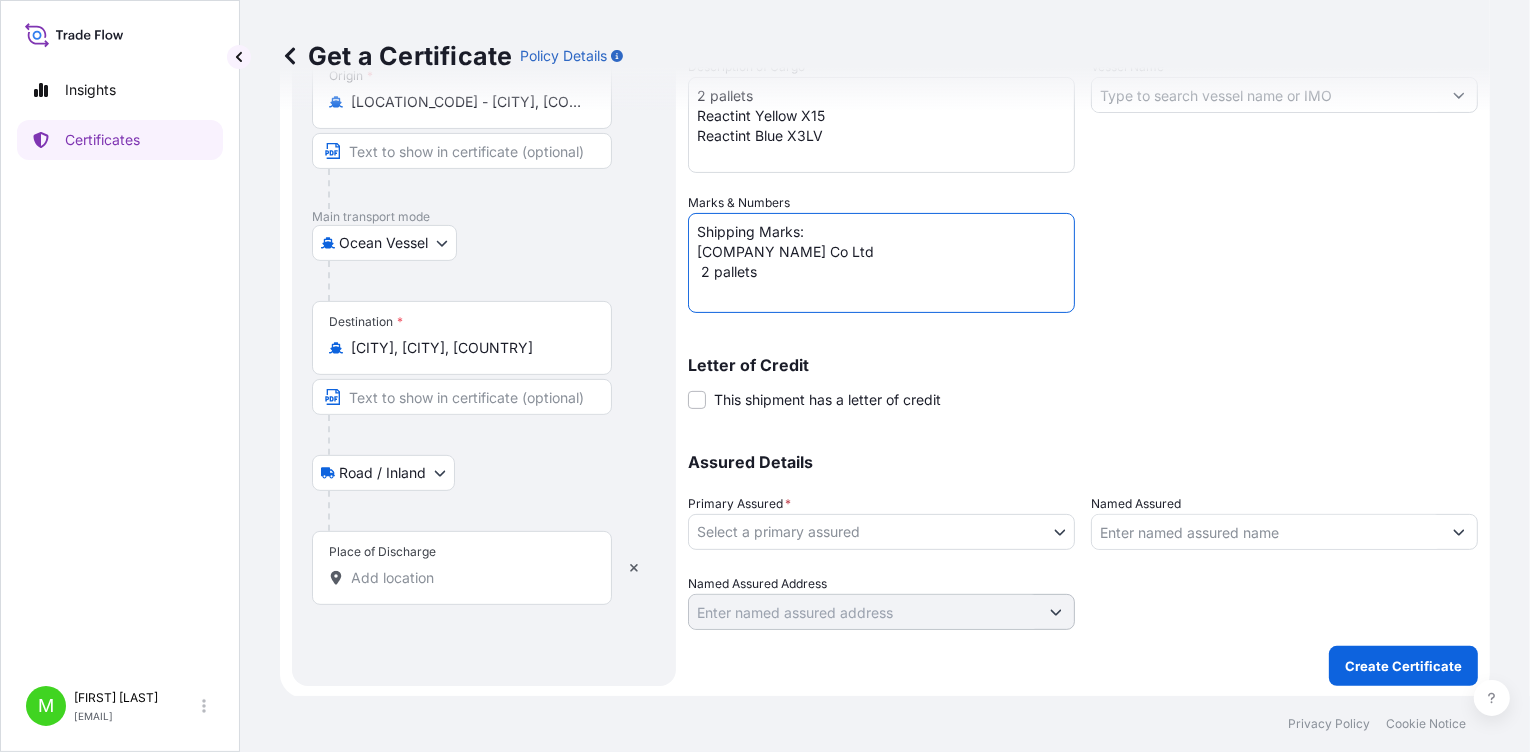 type on "Shipping Marks:
[COMPANY NAME] Co Ltd
2 pallets" 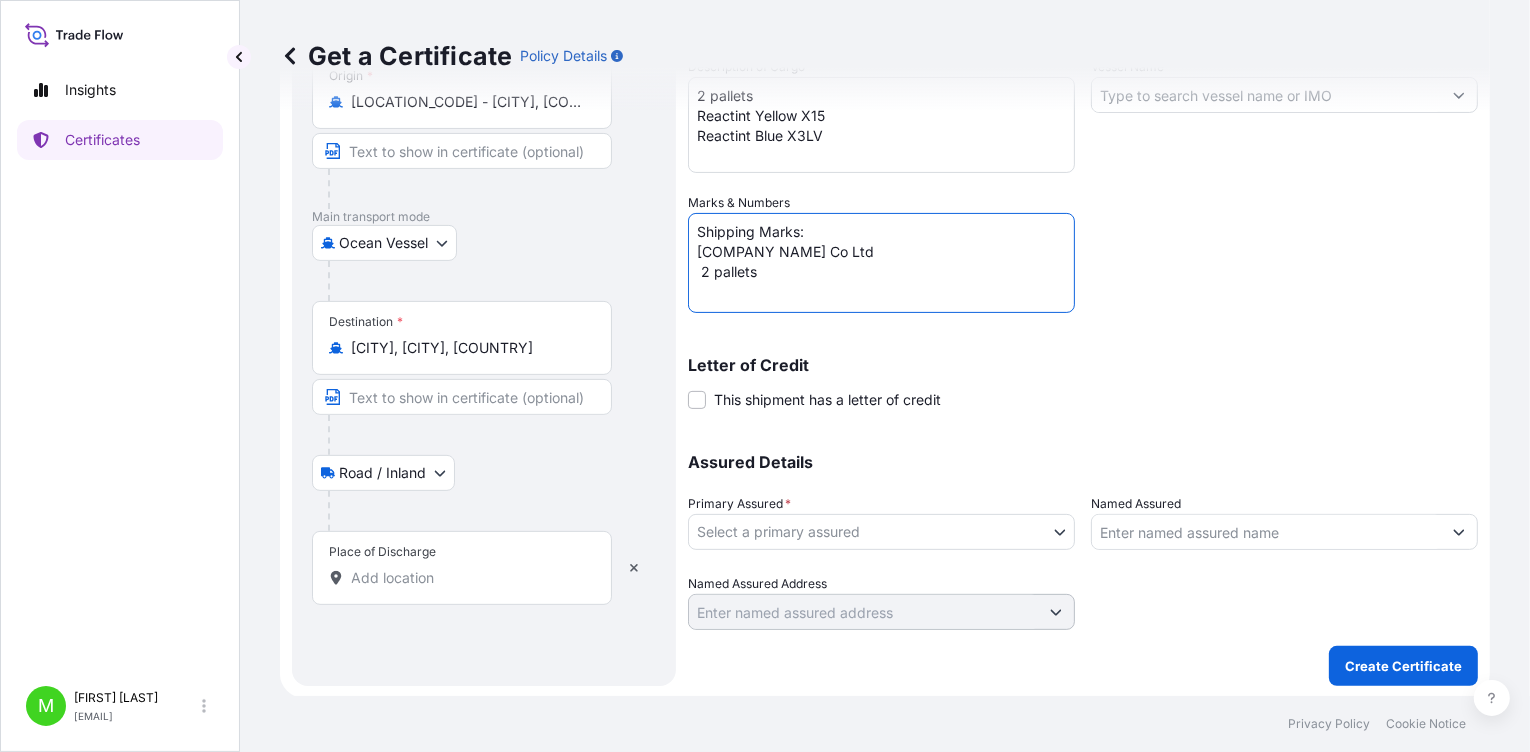 click on "Insights Certificates M [FIRST] [LAST]   [EMAIL] Get a Certificate Policy Details Route Details Reset Route Details Place of loading [CITY], [STATE], USA Road / Inland Road / Inland Origin * USSAV - [CITY], United States Main transport mode Ocean Vessel Road Air Ocean Vessel Destination * [CITY], [CITY], [COUNTRY] Road / Inland Road / Inland Place of Discharge Shipment Details Issue date * [DATE] Date of Departure * [DATE] Date of Arrival [DATE] Commodity * Chemicals Manufacturing, Floors Coverings, Performance Products and Solutions Packing Category Commercial Invoice Value    * $ USD [PRICE] Reference [NUMBER] Description of Cargo * 2 pallets
Reactint Yellow X15
Reactint Blue X3LV Vessel Name Marks & Numbers Shipping Marks:
[COMPANY NAME] Co Ltd
2 pallets Letter of Credit This shipment has a letter of credit Letter of credit * Letter of credit may not exceed 12000 characters Assured Details Primary Assured * Select a primary assured
0" at bounding box center [765, 376] 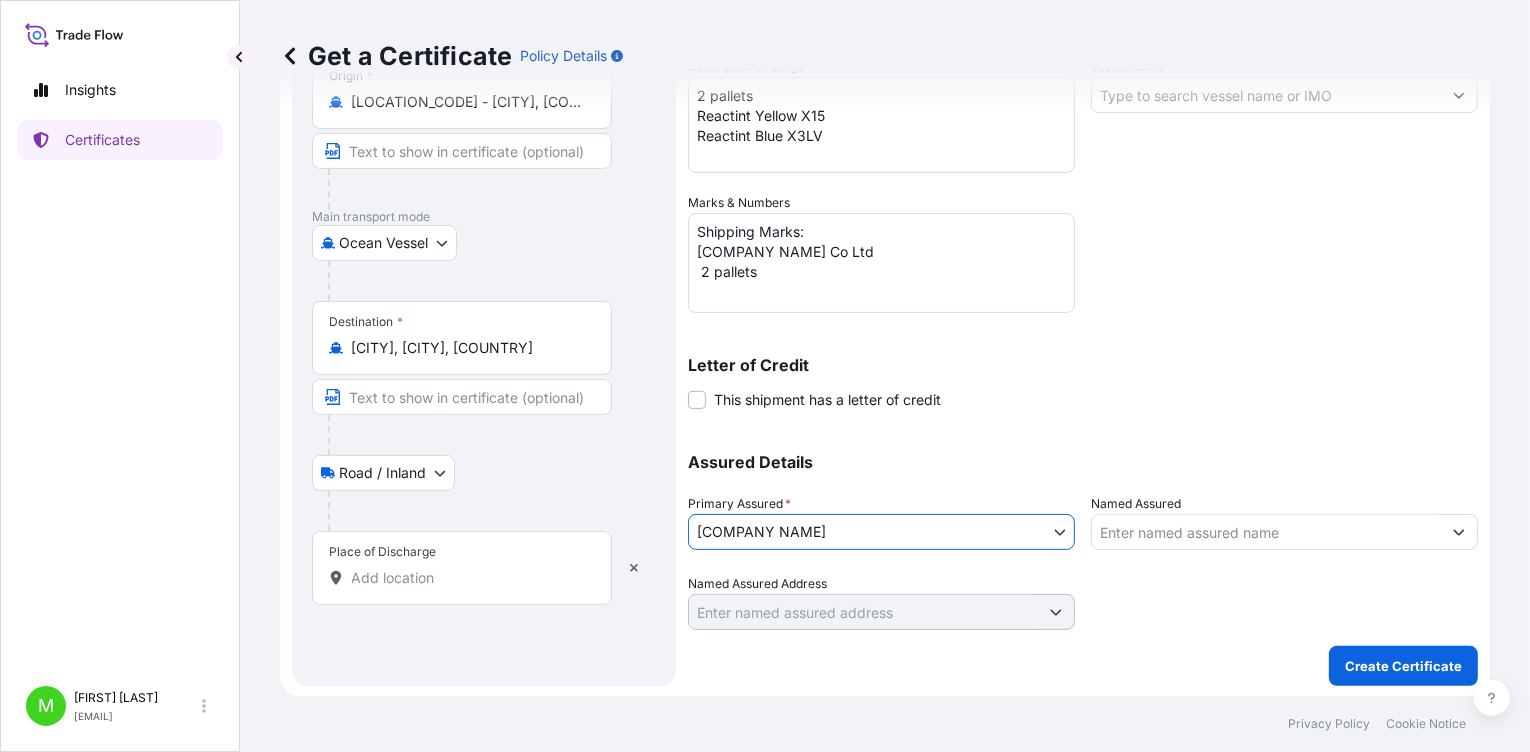 click on "Named Assured" at bounding box center (1266, 532) 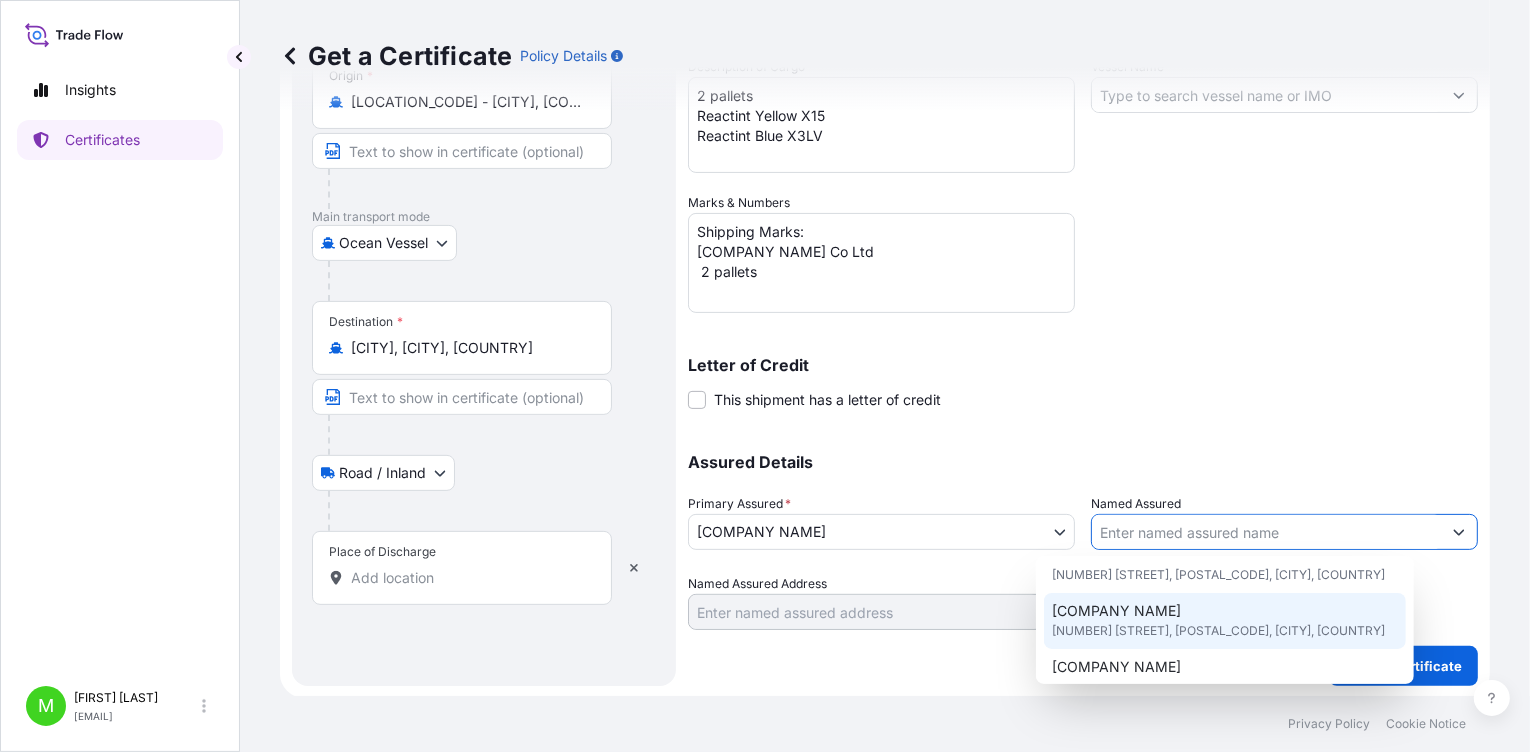 scroll, scrollTop: 339, scrollLeft: 0, axis: vertical 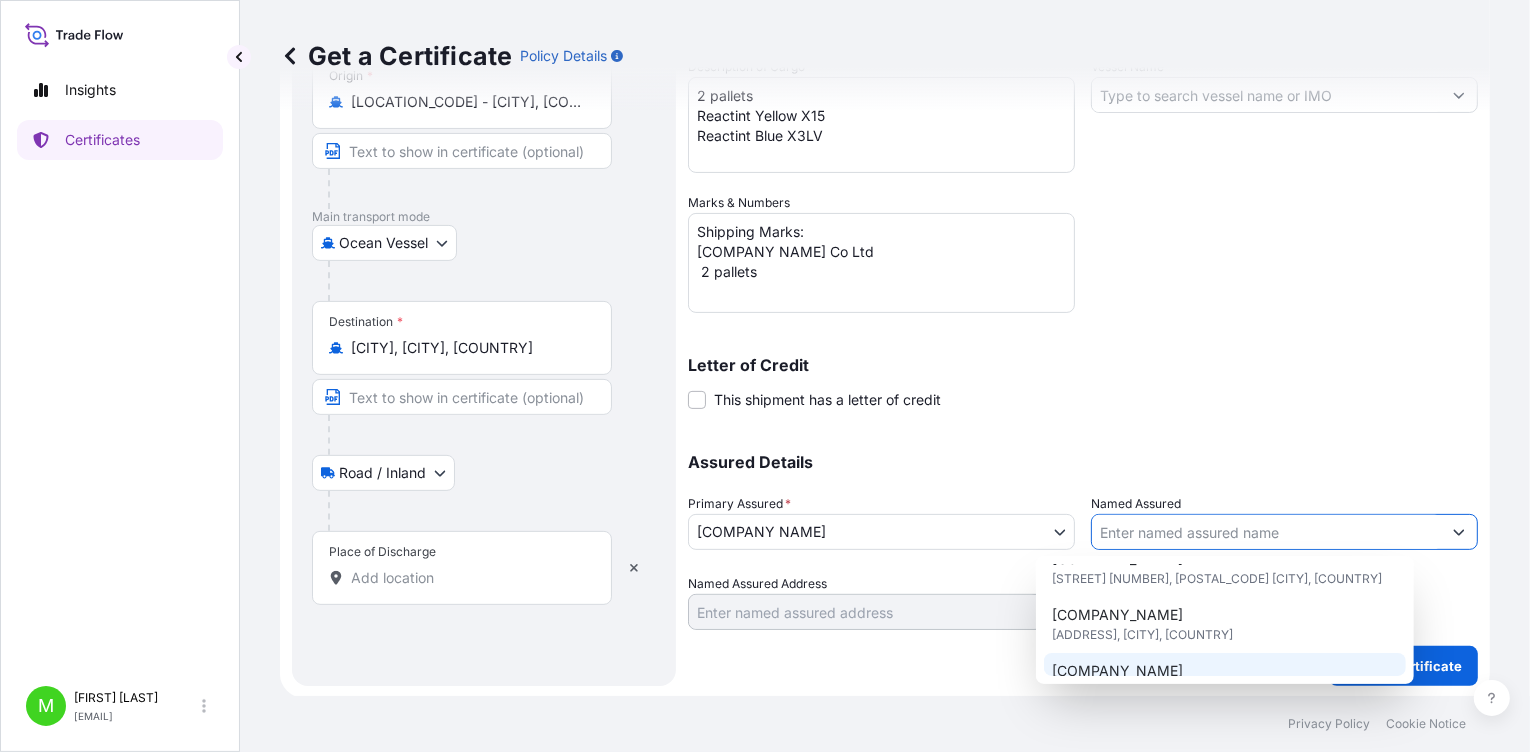 click on "[COMPANY_NAME]" at bounding box center [1117, 671] 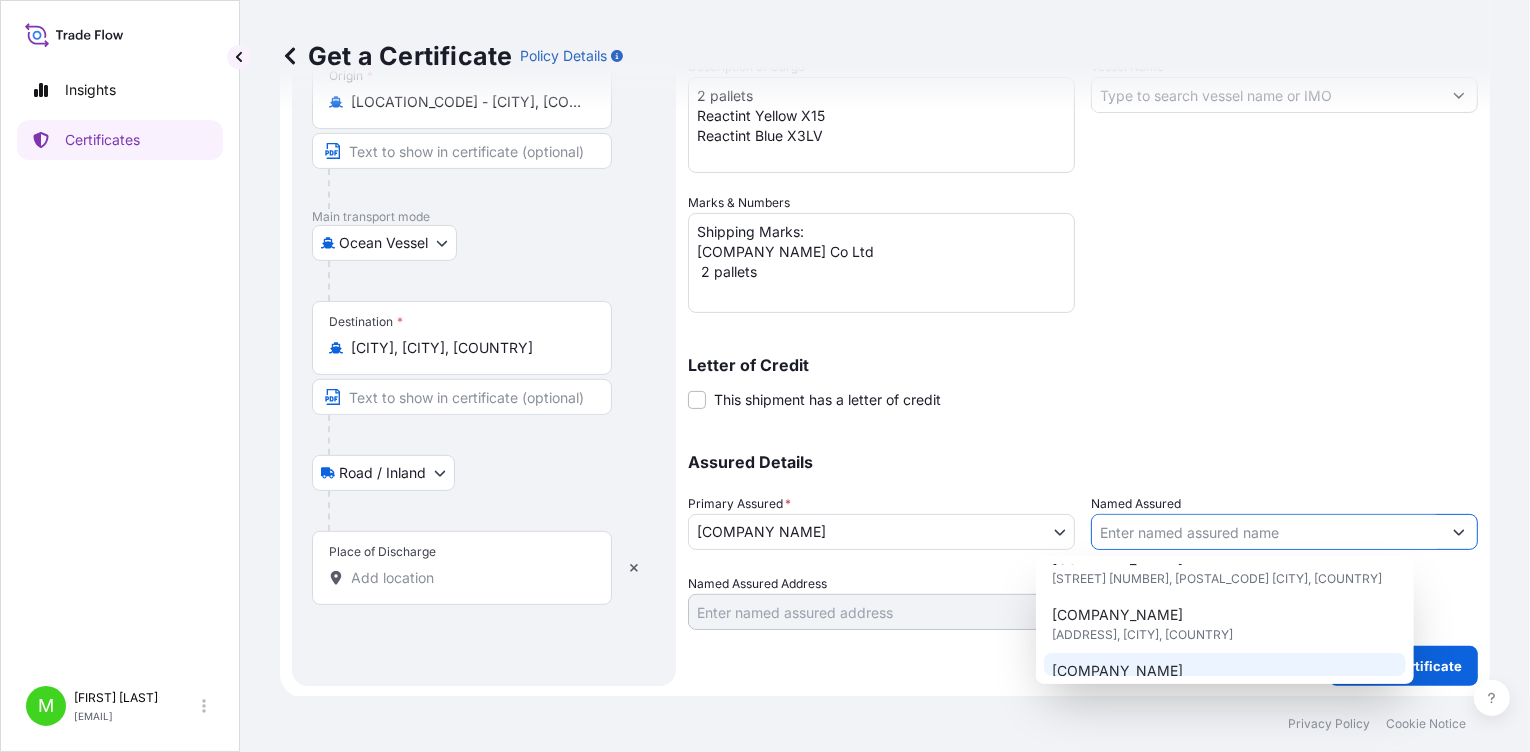 type on "[COMPANY_NAME]" 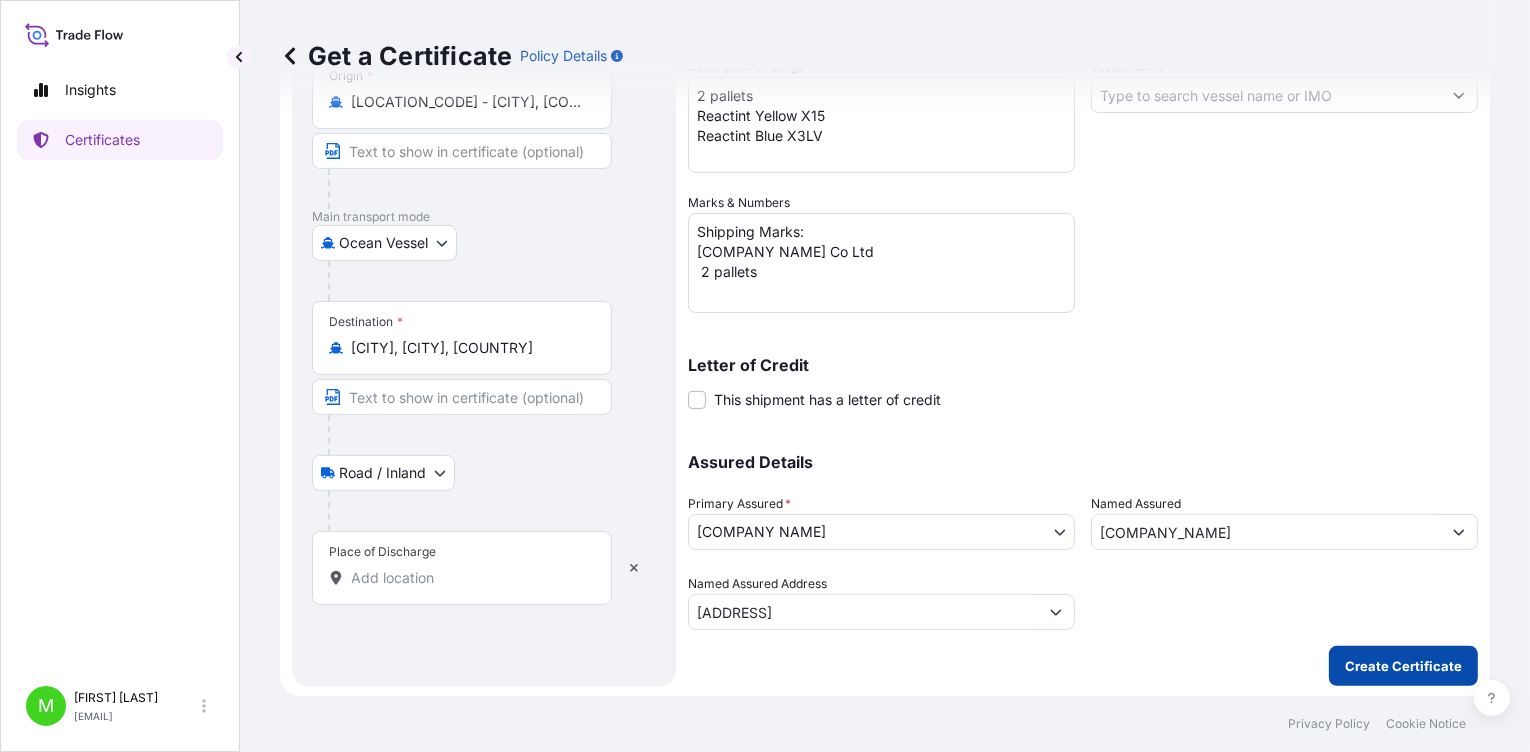click on "Create Certificate" at bounding box center (1403, 666) 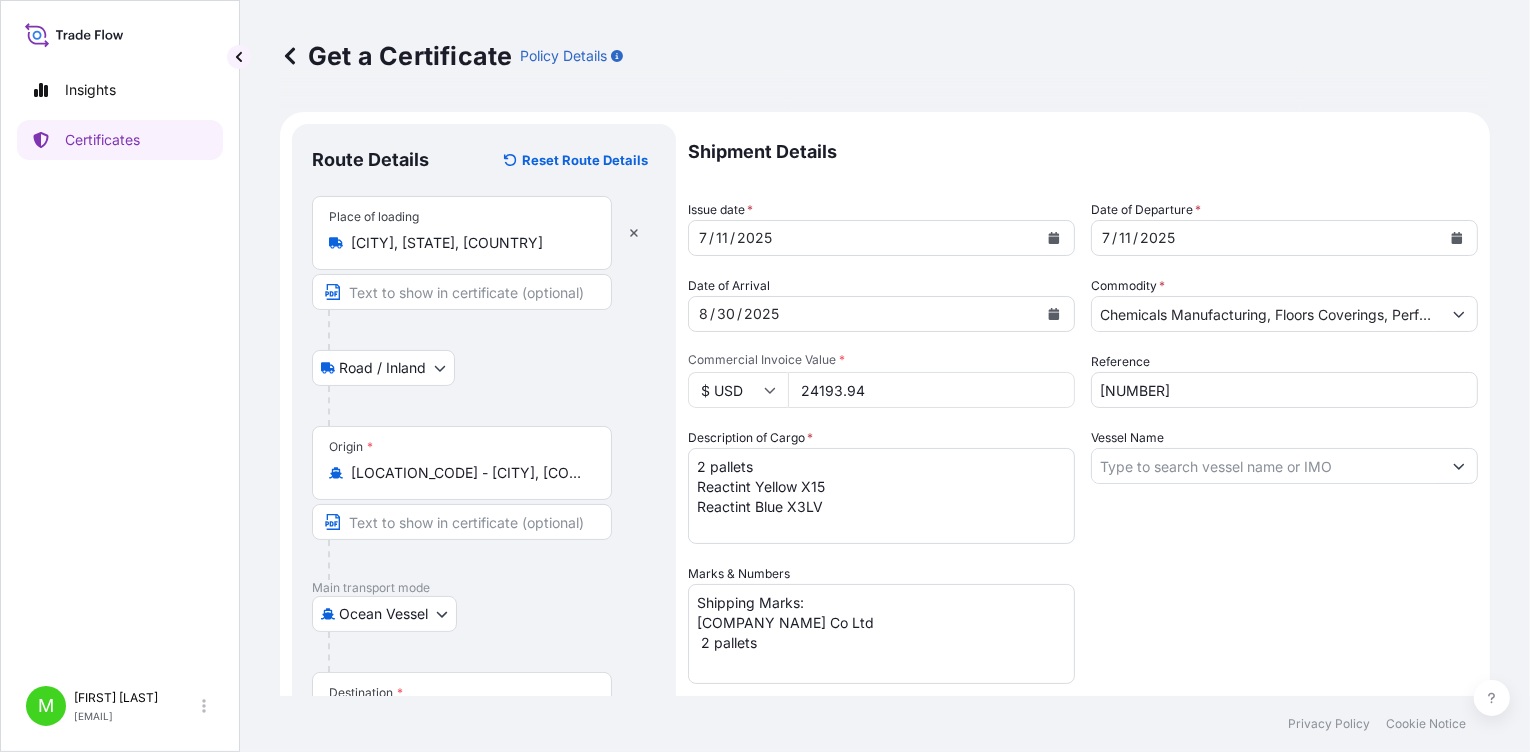 scroll, scrollTop: 371, scrollLeft: 0, axis: vertical 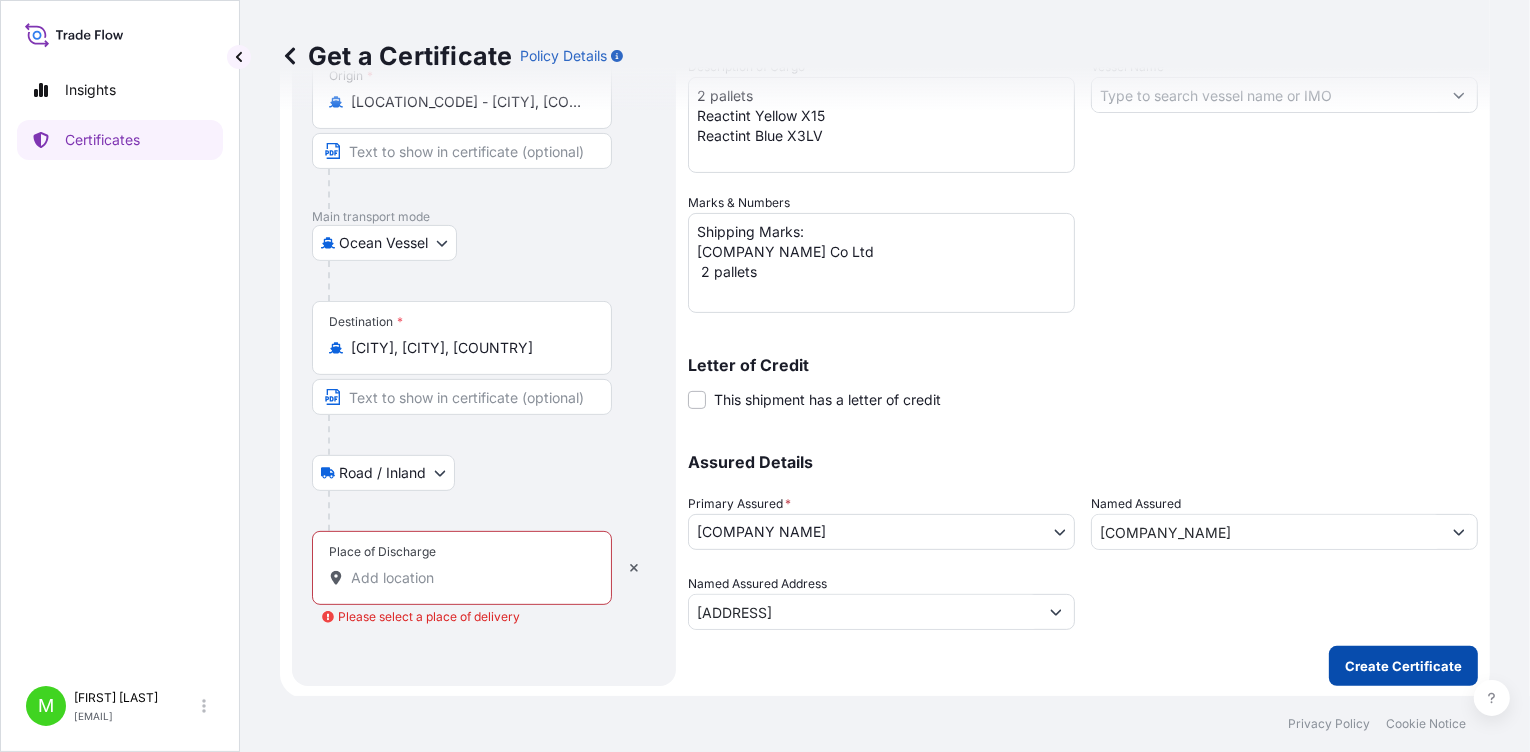 click on "Create Certificate" at bounding box center [1403, 666] 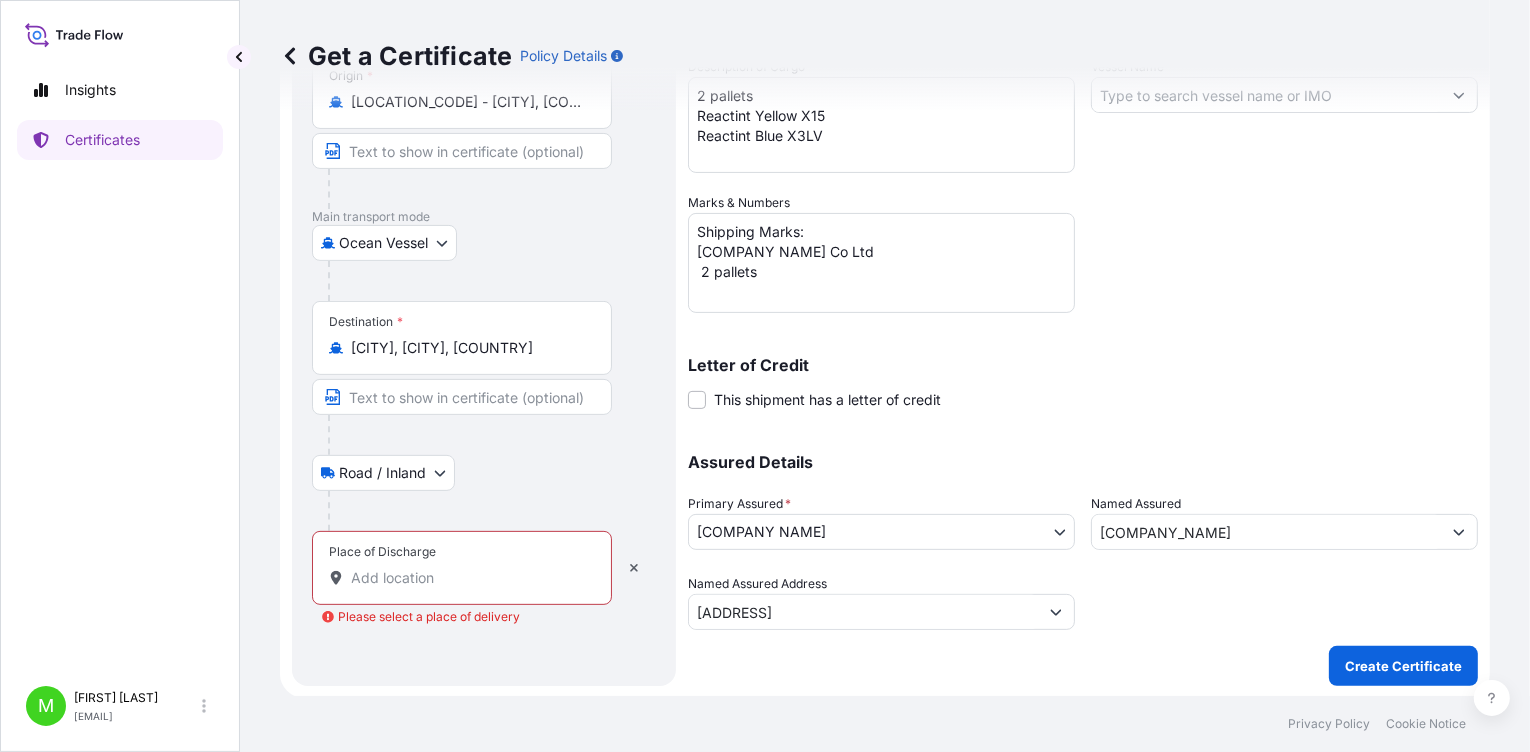 scroll, scrollTop: 0, scrollLeft: 0, axis: both 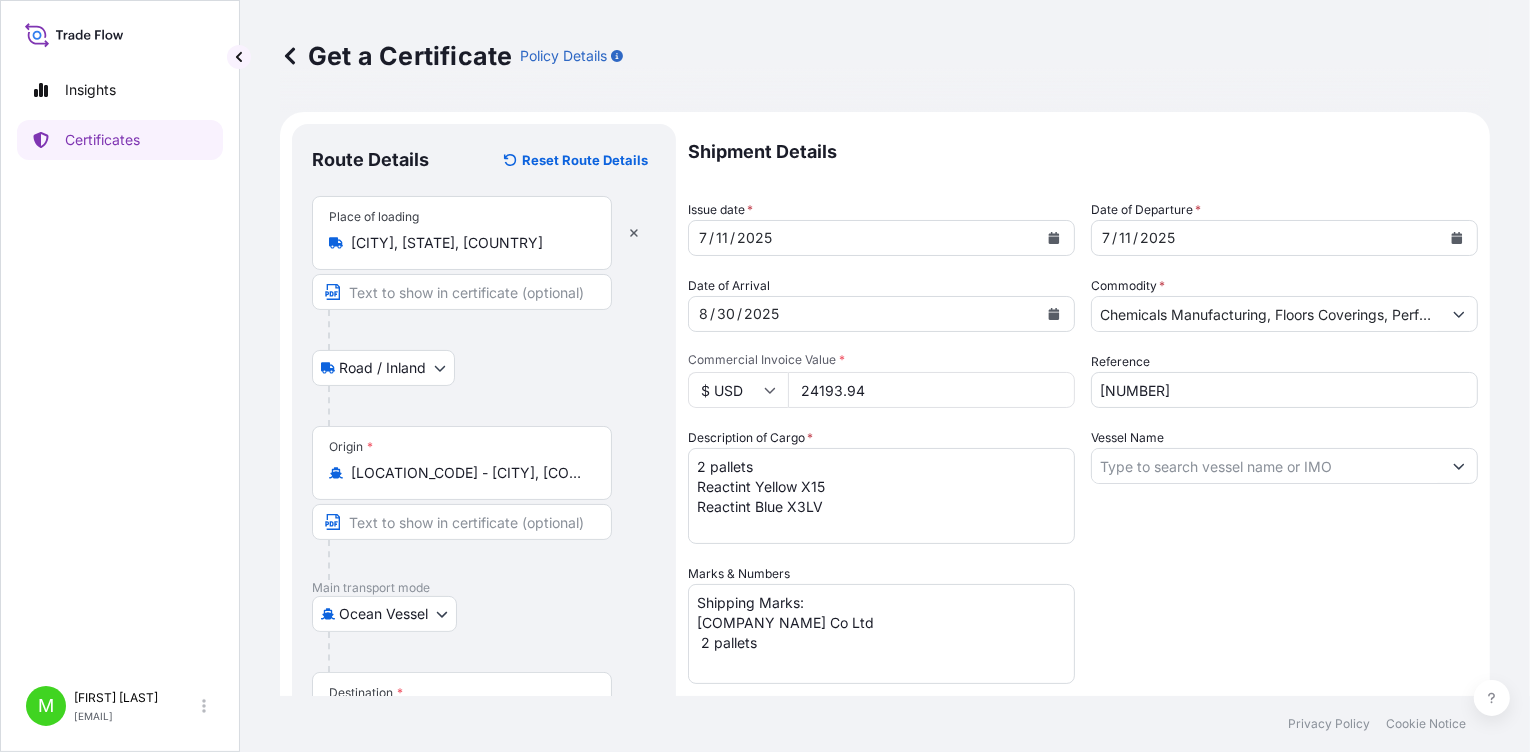 click on "[LOCATION_CODE] - [CITY], [COUNTRY]" at bounding box center (469, 473) 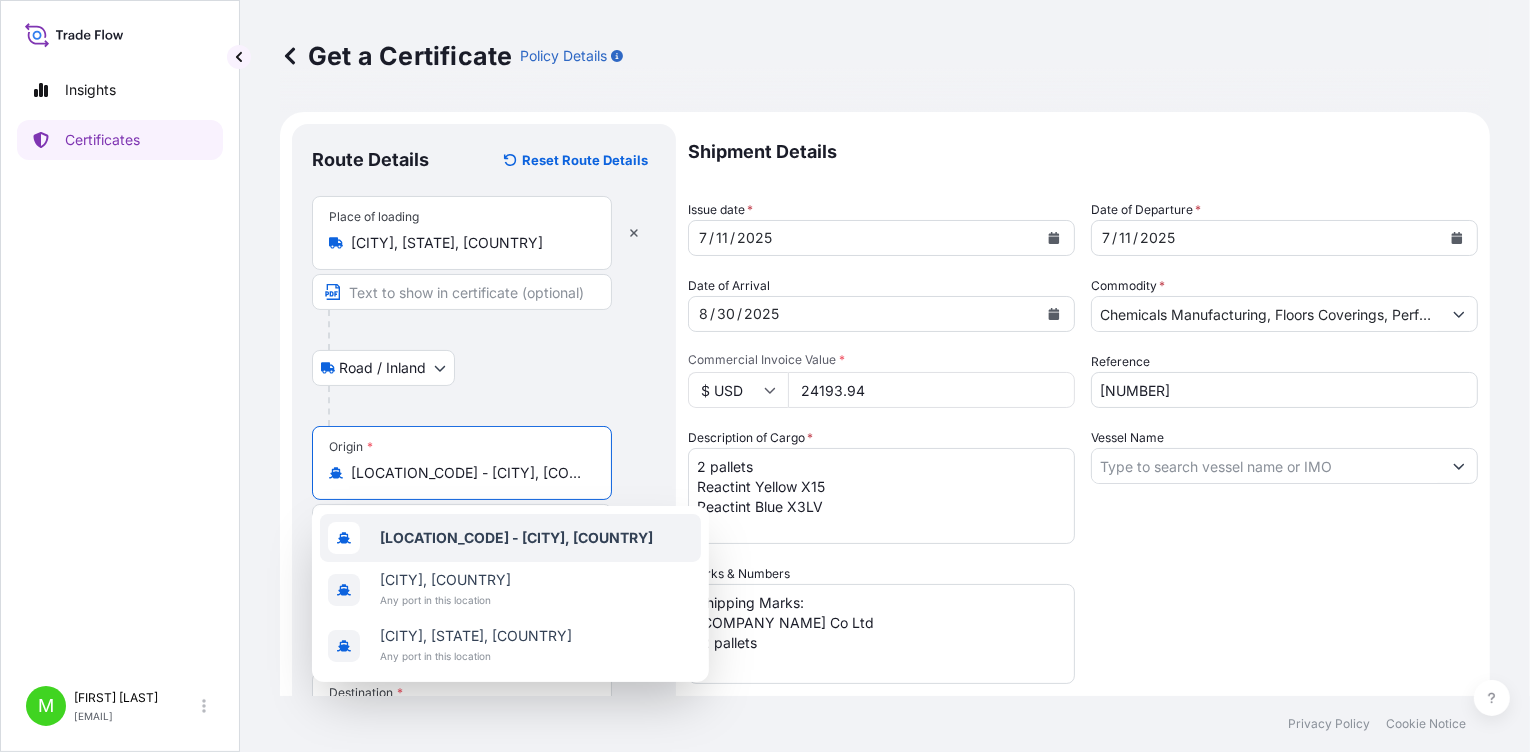 click on "[LOCATION_CODE] - [CITY], [COUNTRY]" at bounding box center (516, 537) 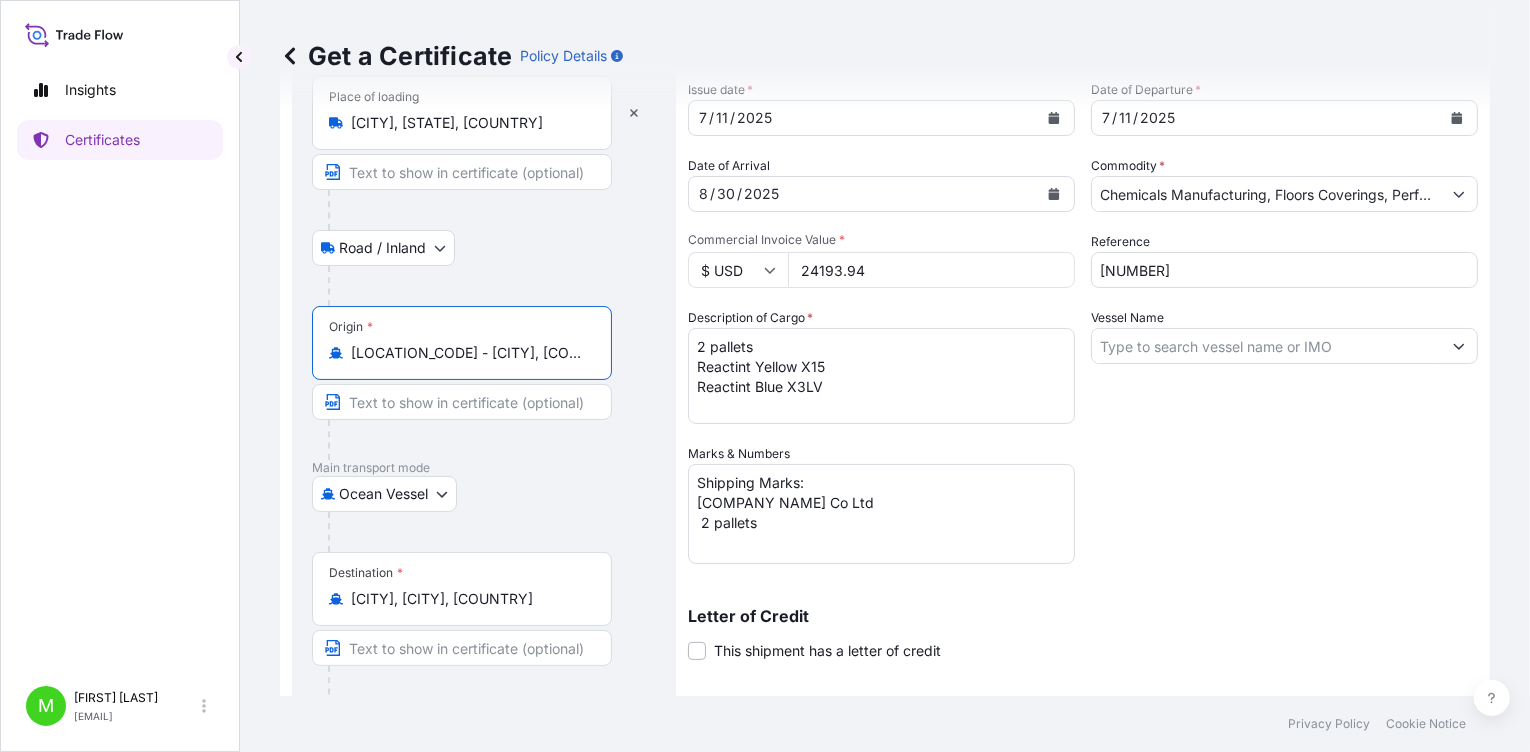 scroll, scrollTop: 199, scrollLeft: 0, axis: vertical 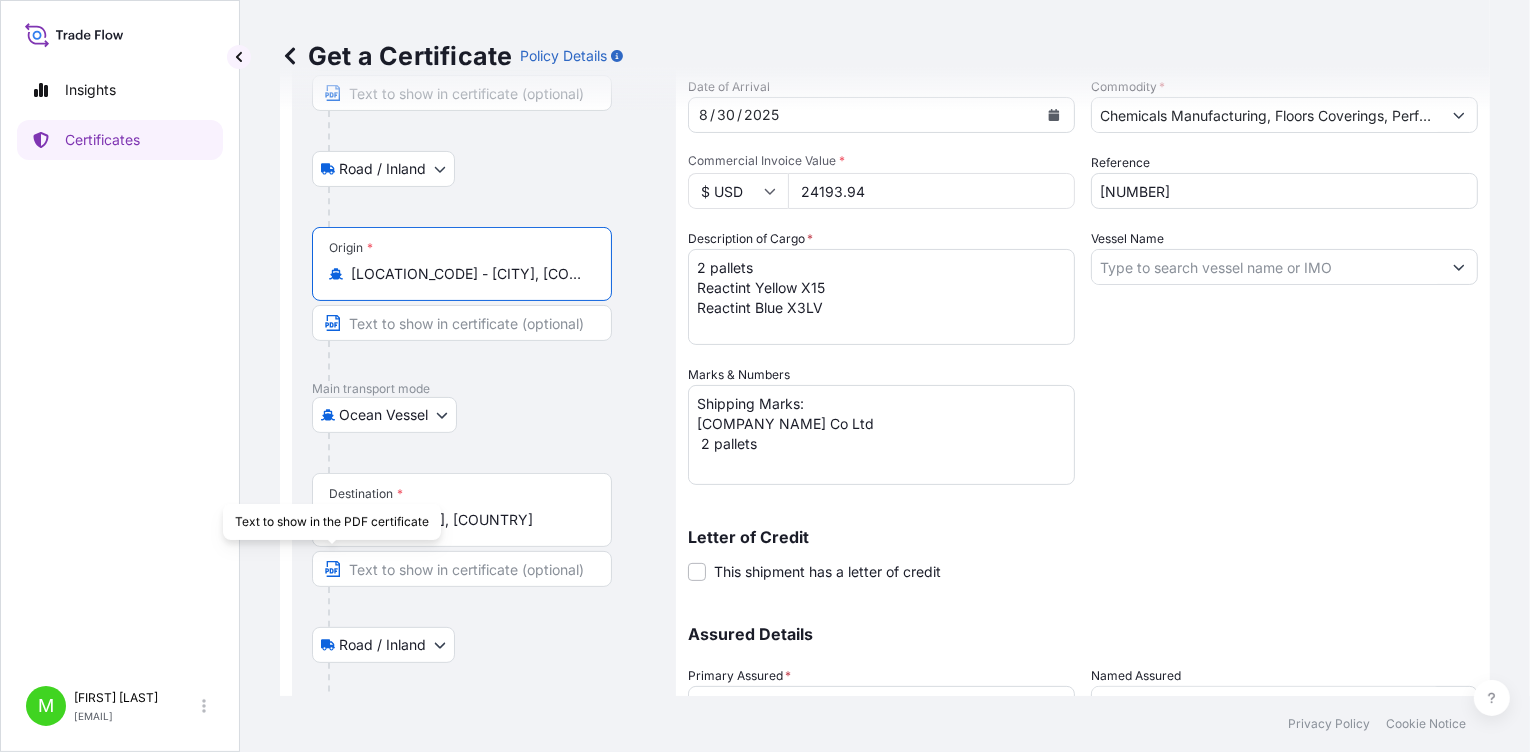 click 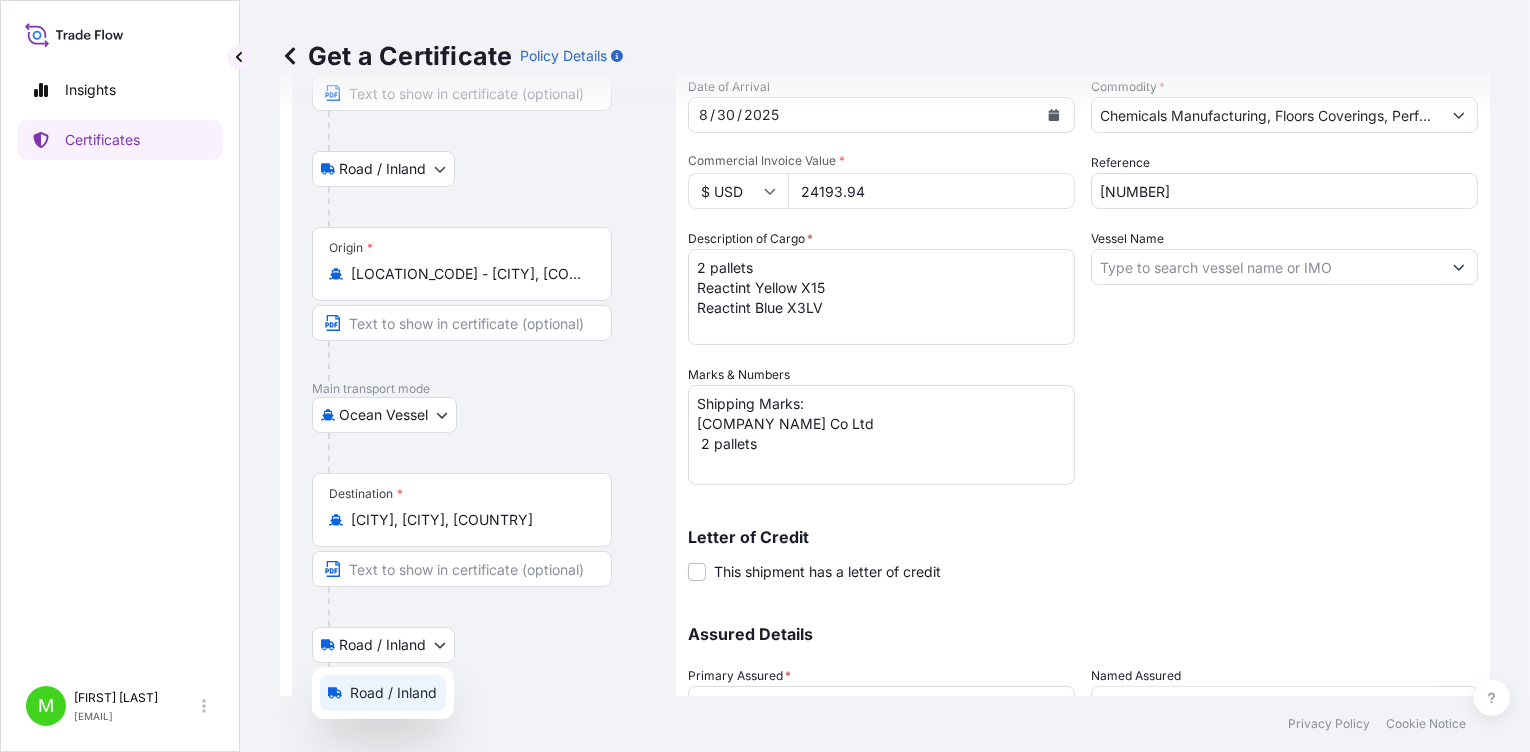 click on "Insights Certificates M [FIRST] [LAST]   [EMAIL] Get a Certificate Policy Details Route Details Reset Route Details Place of loading [CITY], [STATE], USA Road / Inland Road / Inland Origin * USSAV - [CITY], United States Main transport mode Ocean Vessel Road Air Ocean Vessel Destination * [CITY], [CITY], [COUNTRY] Road / Inland Road / Inland Place of Discharge Please select a place of delivery Shipment Details Issue date * [DATE] Date of Departure * [DATE] Date of Arrival [DATE] Commodity * Chemicals Manufacturing, Floors Coverings, Performance Products and Solutions Packing Category Commercial Invoice Value    * $ USD [PRICE] Reference [NUMBER] Description of Cargo * 2 pallets
Reactint Yellow X15
Reactint Blue X3LV Vessel Name Marks & Numbers Shipping Marks:
[COMPANY NAME] Co Ltd
2 pallets Letter of Credit This shipment has a letter of credit Letter of credit * Letter of credit may not exceed 12000 characters Assured Details Primary Assured" at bounding box center (765, 376) 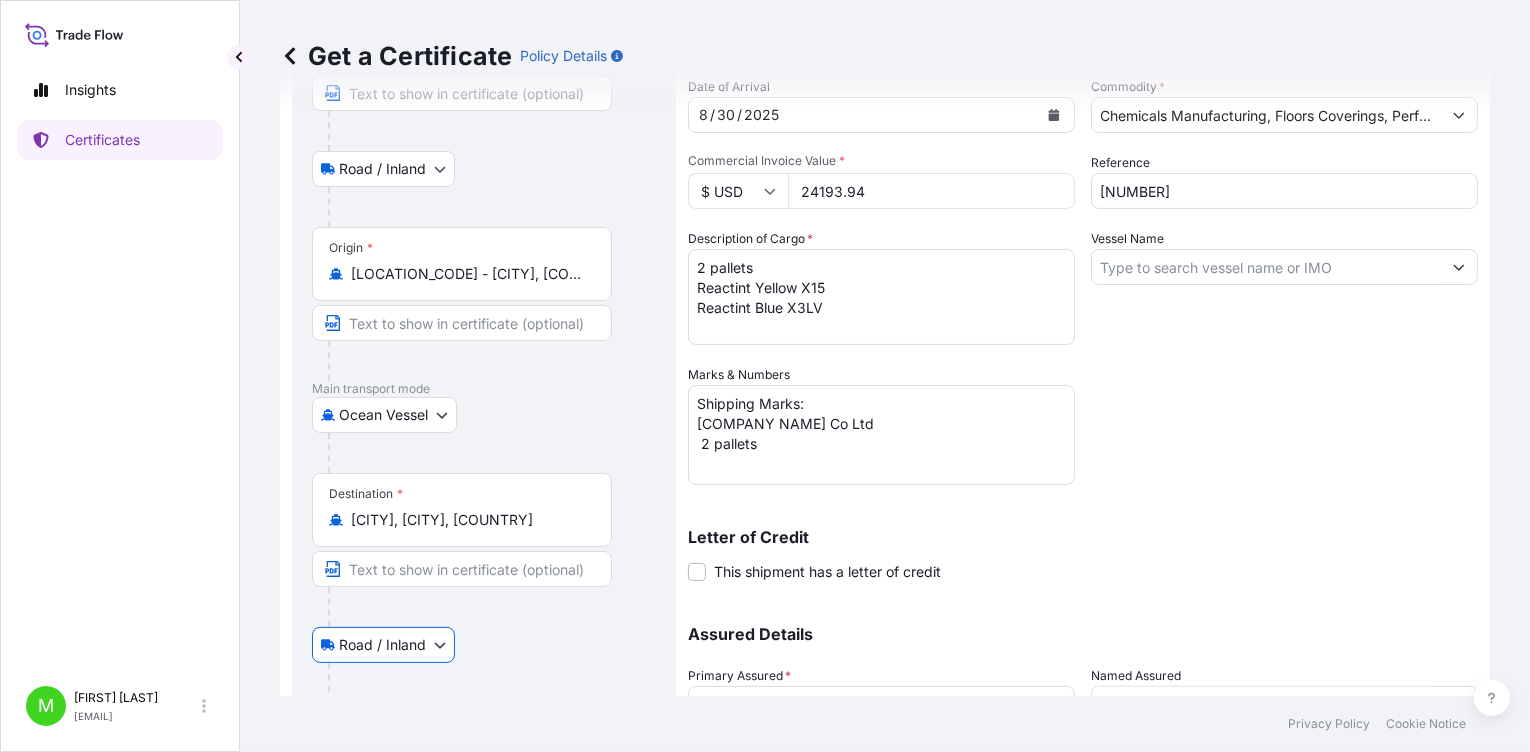 click at bounding box center [462, 569] 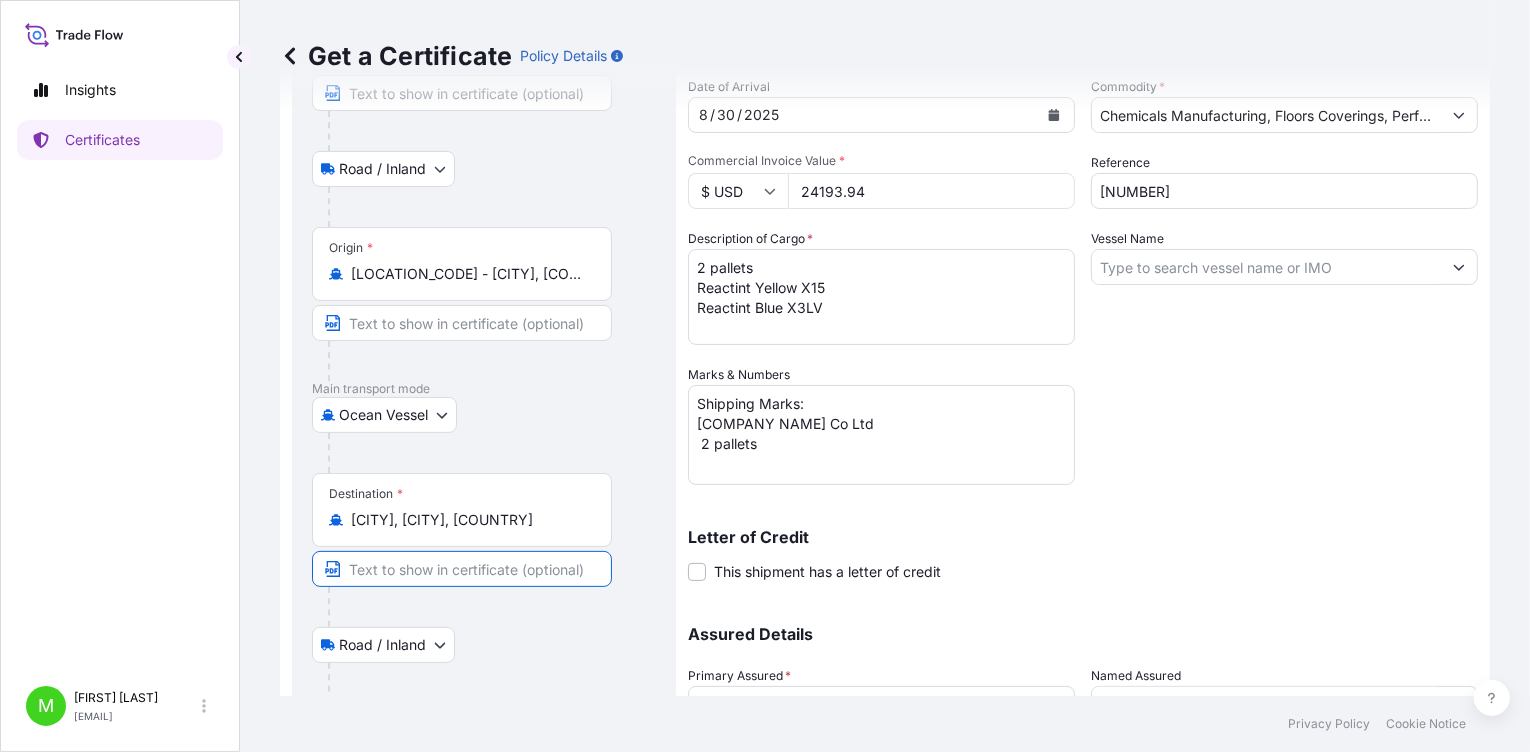 click at bounding box center [492, 453] 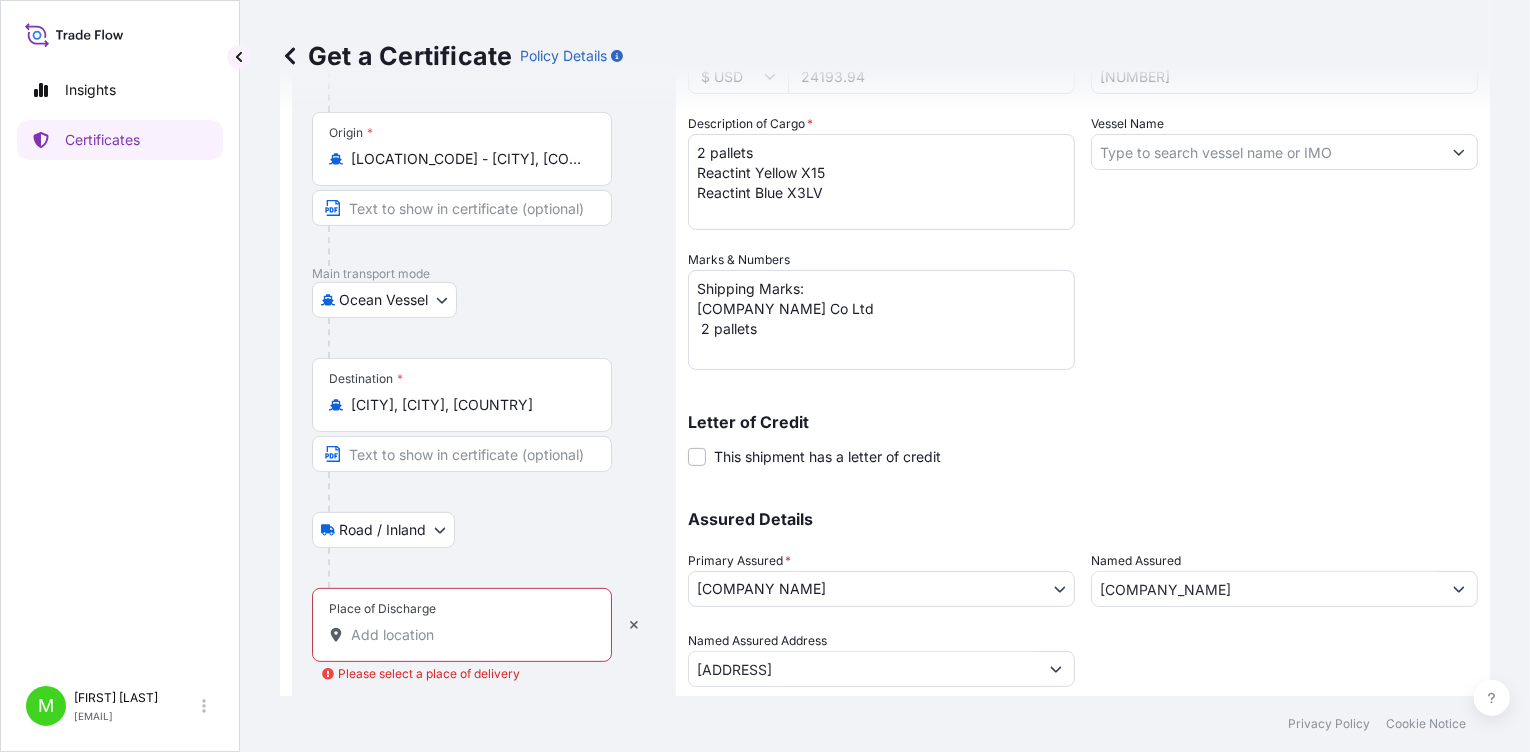 scroll, scrollTop: 371, scrollLeft: 0, axis: vertical 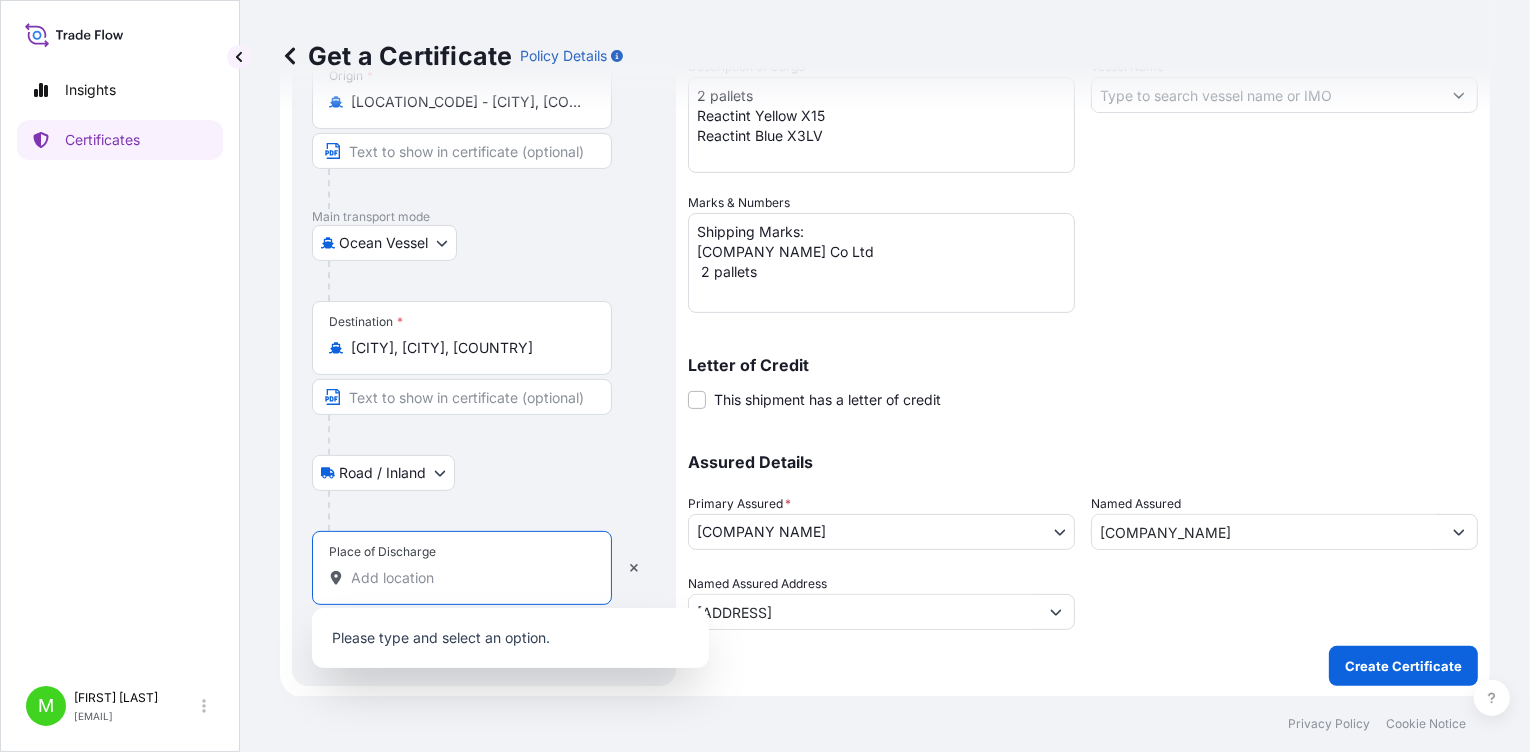 click on "Place of Discharge Please select a place of delivery" at bounding box center (469, 578) 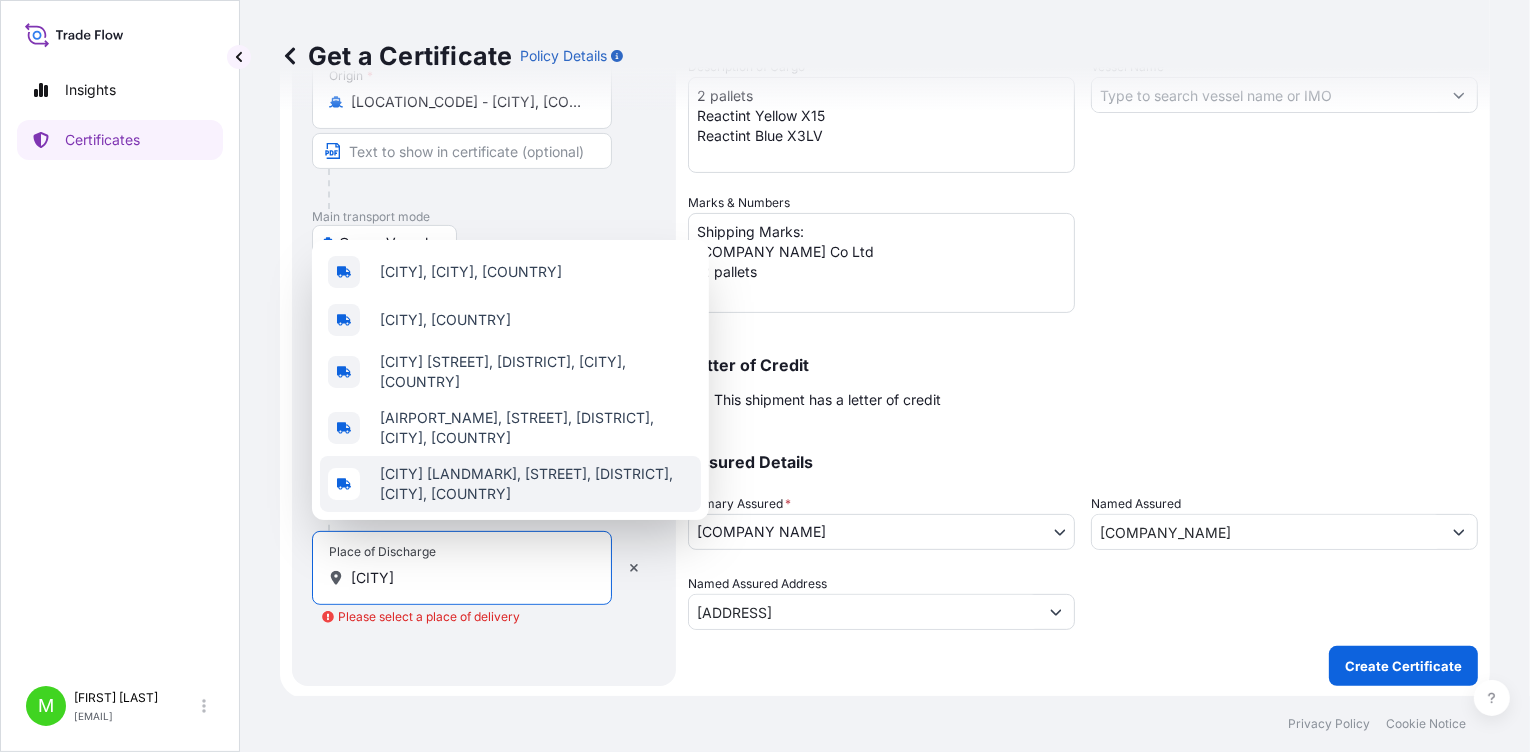 type on "[CITY]" 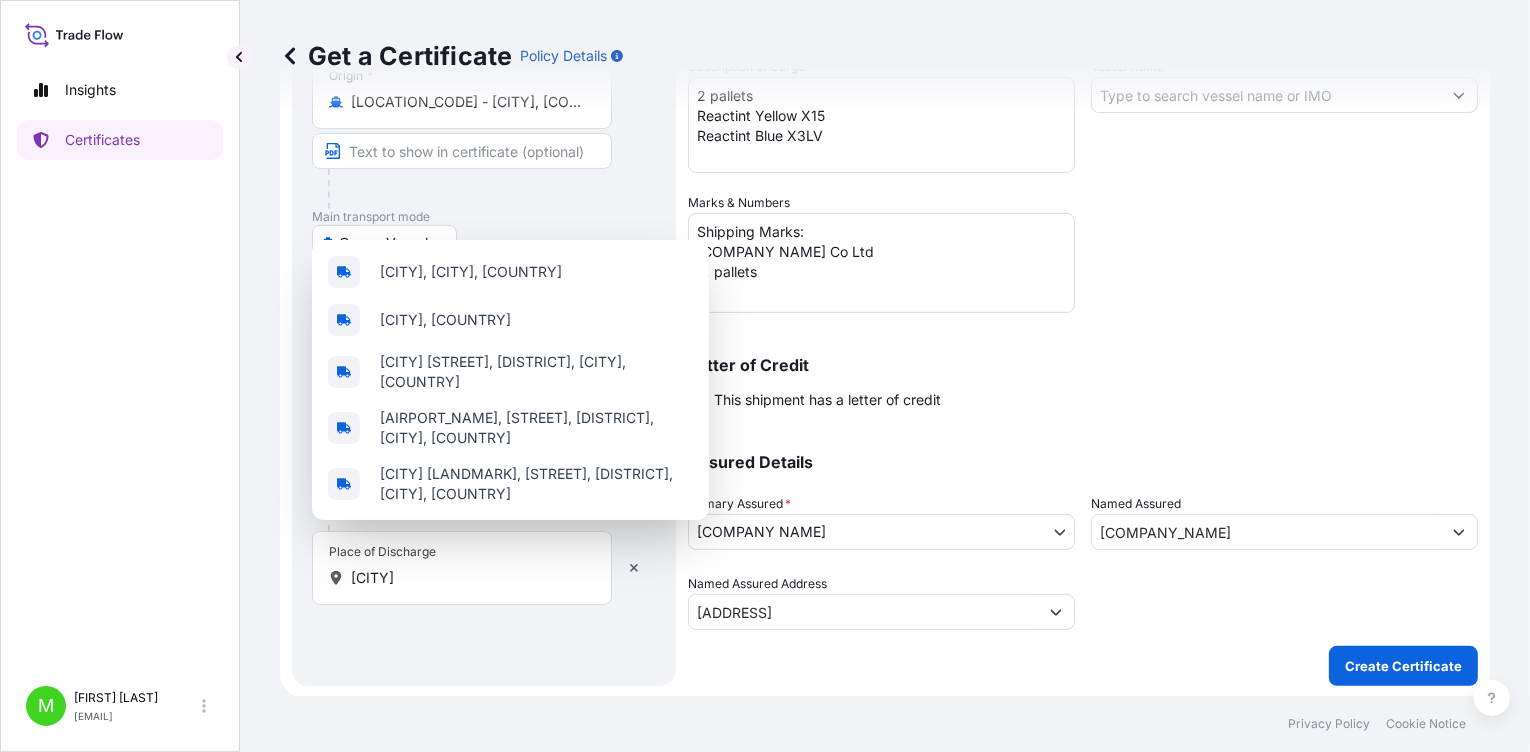 click on "Route Details Reset Route Details Place of loading [CITY], [STATE], USA Road / Inland Road / Inland Origin * USSAV - [CITY], United States Main transport mode Ocean Vessel Road Air Ocean Vessel Destination * [CITY], [CITY], [COUNTRY] Road / Inland Road / Inland Place of Discharge [CITY]" at bounding box center [484, 219] 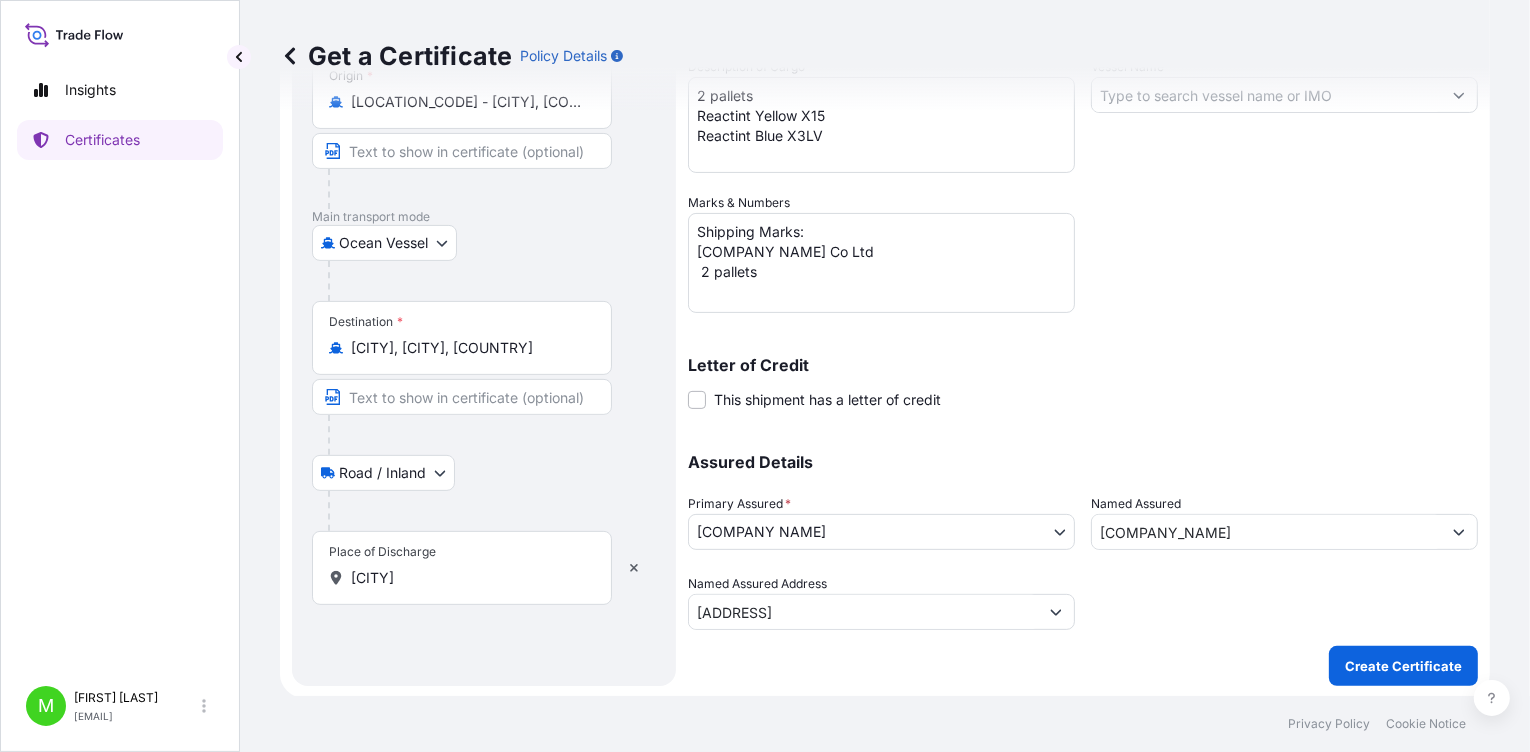 click on "Insights Certificates M MayYing   Pong mayying.pong@[DOMAIN].com Get a Certificate Policy Details Route Details Reset Route Details Place of loading [LOCATION], [STATE], [COUNTRY] Road / Inland Road / Inland Origin * [LOCATION_CODE] - [LOCATION], [COUNTRY] Main transport mode Ocean Vessel Road Air Ocean Vessel Destination * [CITY], [CITY], [COUNTRY] Road / Inland Road / Inland Place of Discharge [CITY] Shipment Details Issue date * [DATE] Date of Departure * [DATE] Date of Arrival [DATE] Commodity * Chemicals Manufacturing, Floors Coverings, Performance Products and Solutions Packing Category Commercial Invoice Value    * $ USD [PRICE] Reference [NUMBER] Description of Cargo * 2 pallets
Reactint Yellow X15
Reactint Blue X3LV Vessel Name Marks & Numbers Shipping Marks:
Man Bang Trade Vietnam Co Ltd
2 pallets Letter of Credit This shipment has a letter of credit Letter of credit * Letter of credit may not exceed 12000 characters Assured Details Primary Assured * Milliken and Company 0" at bounding box center [765, 376] 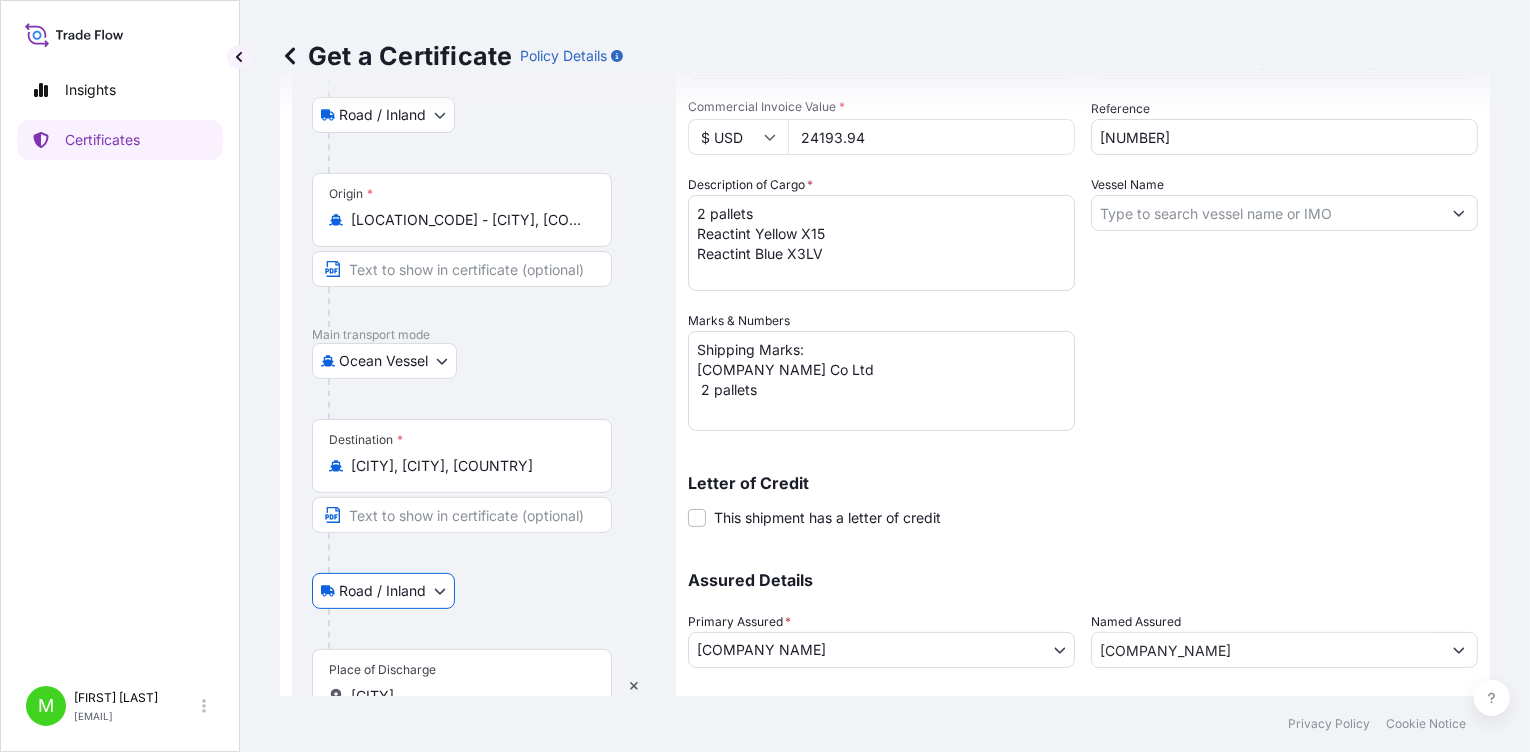scroll, scrollTop: 71, scrollLeft: 0, axis: vertical 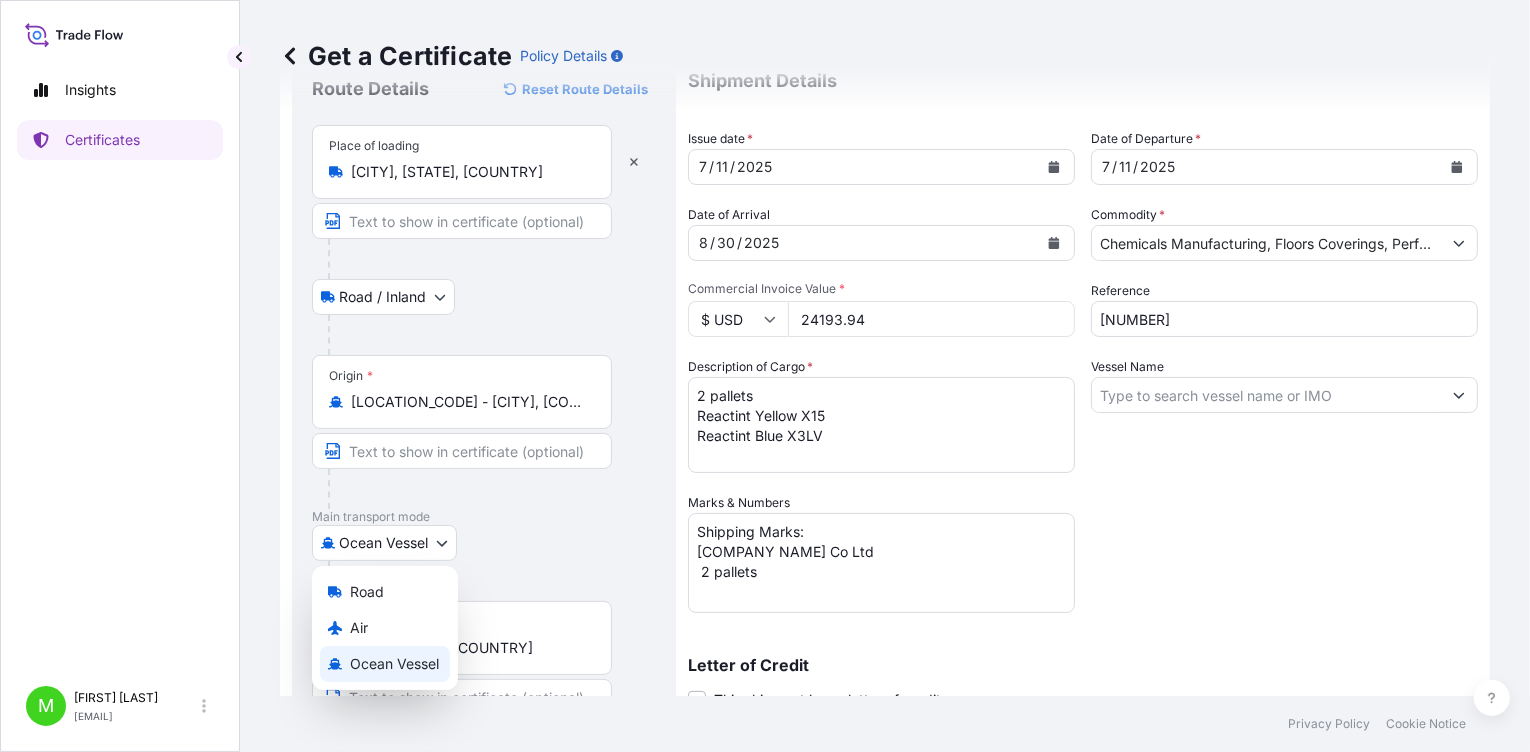 click on "Insights Certificates M MayYing   Pong mayying.pong@[DOMAIN].com Get a Certificate Policy Details Route Details Reset Route Details Place of loading [LOCATION], [STATE], [COUNTRY] Road / Inland Road / Inland Origin * [LOCATION_CODE] - [LOCATION], [COUNTRY] Main transport mode Ocean Vessel Road Air Ocean Vessel Destination * [CITY], [CITY], [COUNTRY] Road / Inland Road / Inland Place of Discharge [CITY] Shipment Details Issue date * [DATE] Date of Departure * [DATE] Date of Arrival [DATE] Commodity * Chemicals Manufacturing, Floors Coverings, Performance Products and Solutions Packing Category Commercial Invoice Value    * $ USD [PRICE] Reference [NUMBER] Description of Cargo * 2 pallets
Reactint Yellow X15
Reactint Blue X3LV Vessel Name Marks & Numbers Shipping Marks:
Man Bang Trade Vietnam Co Ltd
2 pallets Letter of Credit This shipment has a letter of credit Letter of credit * Letter of credit may not exceed 12000 characters Assured Details Primary Assured * Milliken and Company 0" at bounding box center [765, 376] 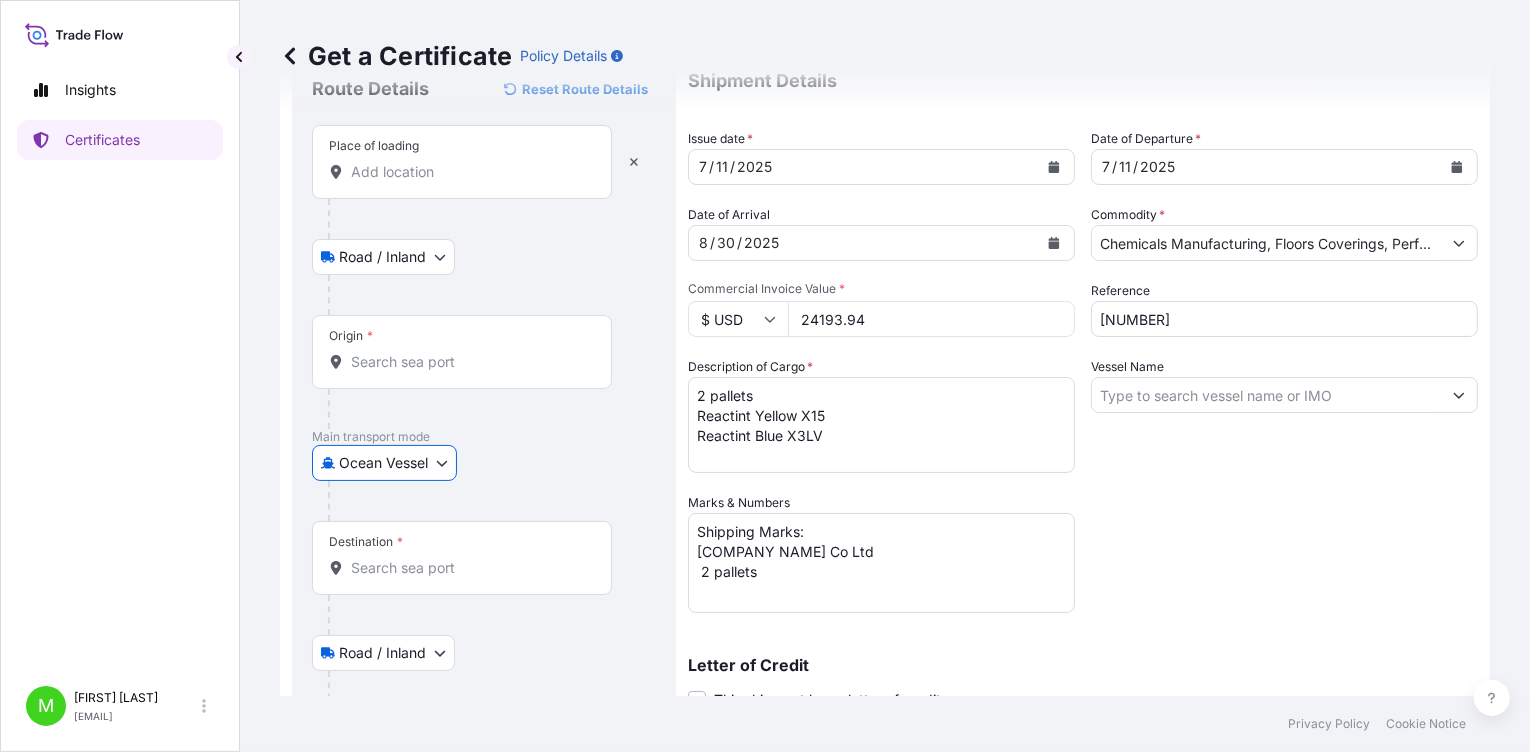 click on "Destination *" at bounding box center (469, 568) 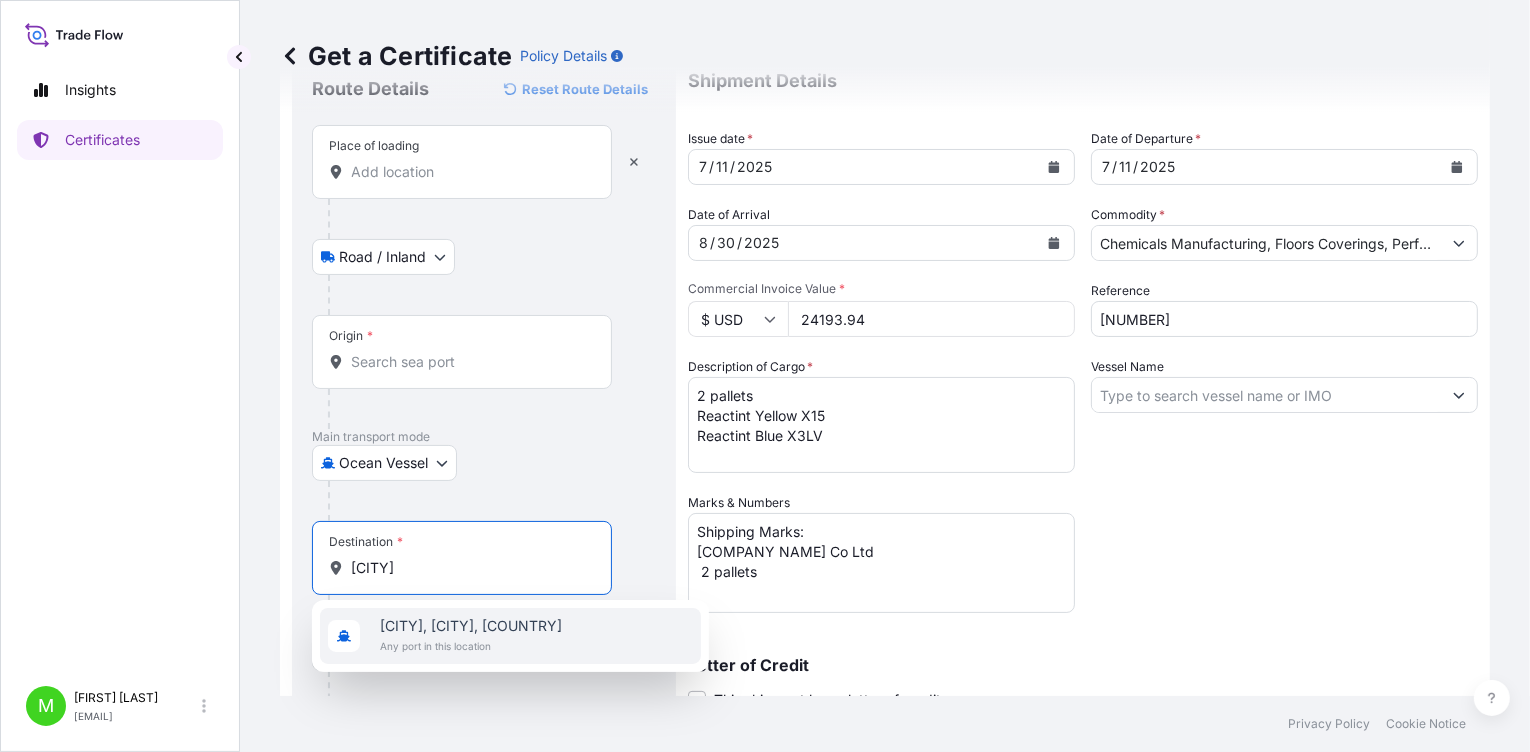 click on "[CITY], [CITY], [COUNTRY]" at bounding box center [471, 626] 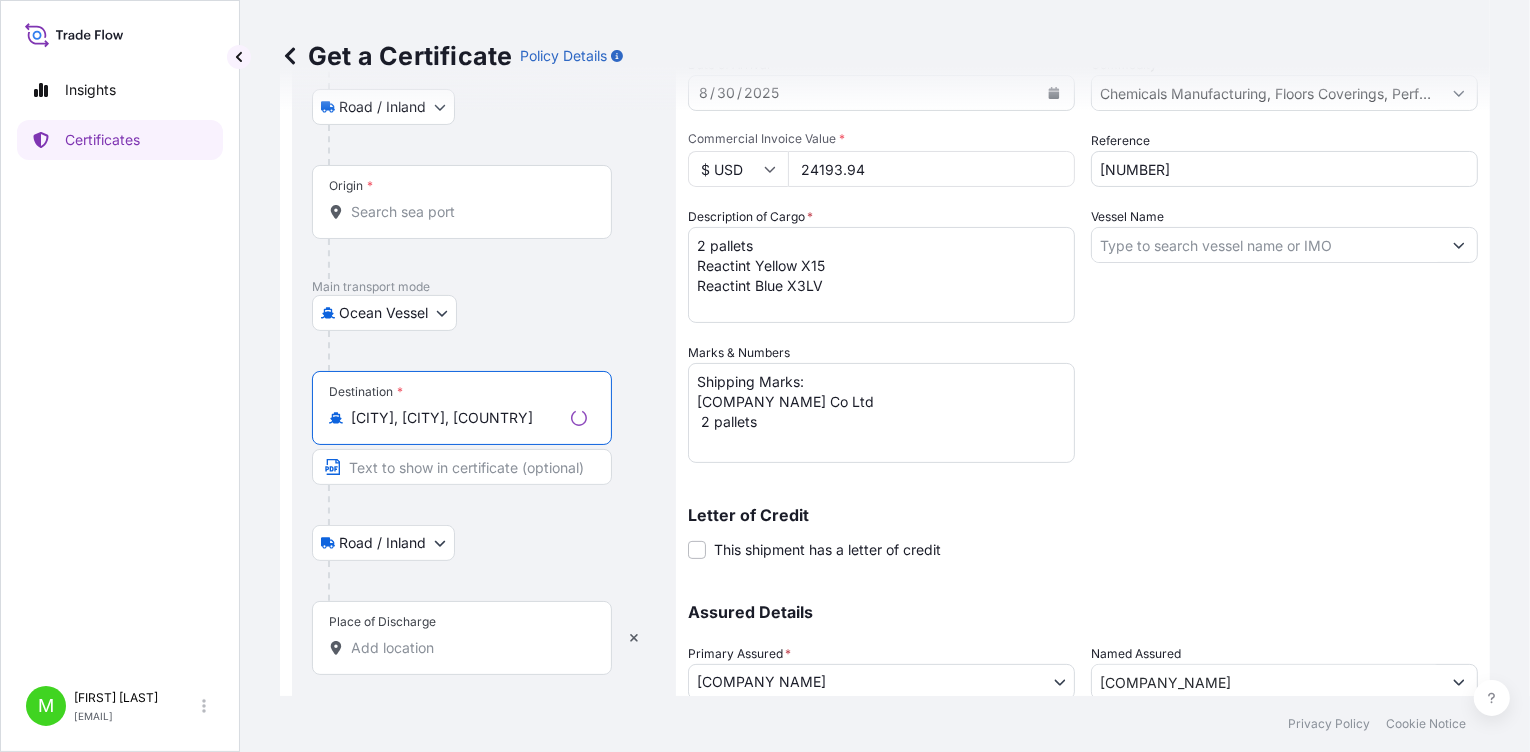 scroll, scrollTop: 371, scrollLeft: 0, axis: vertical 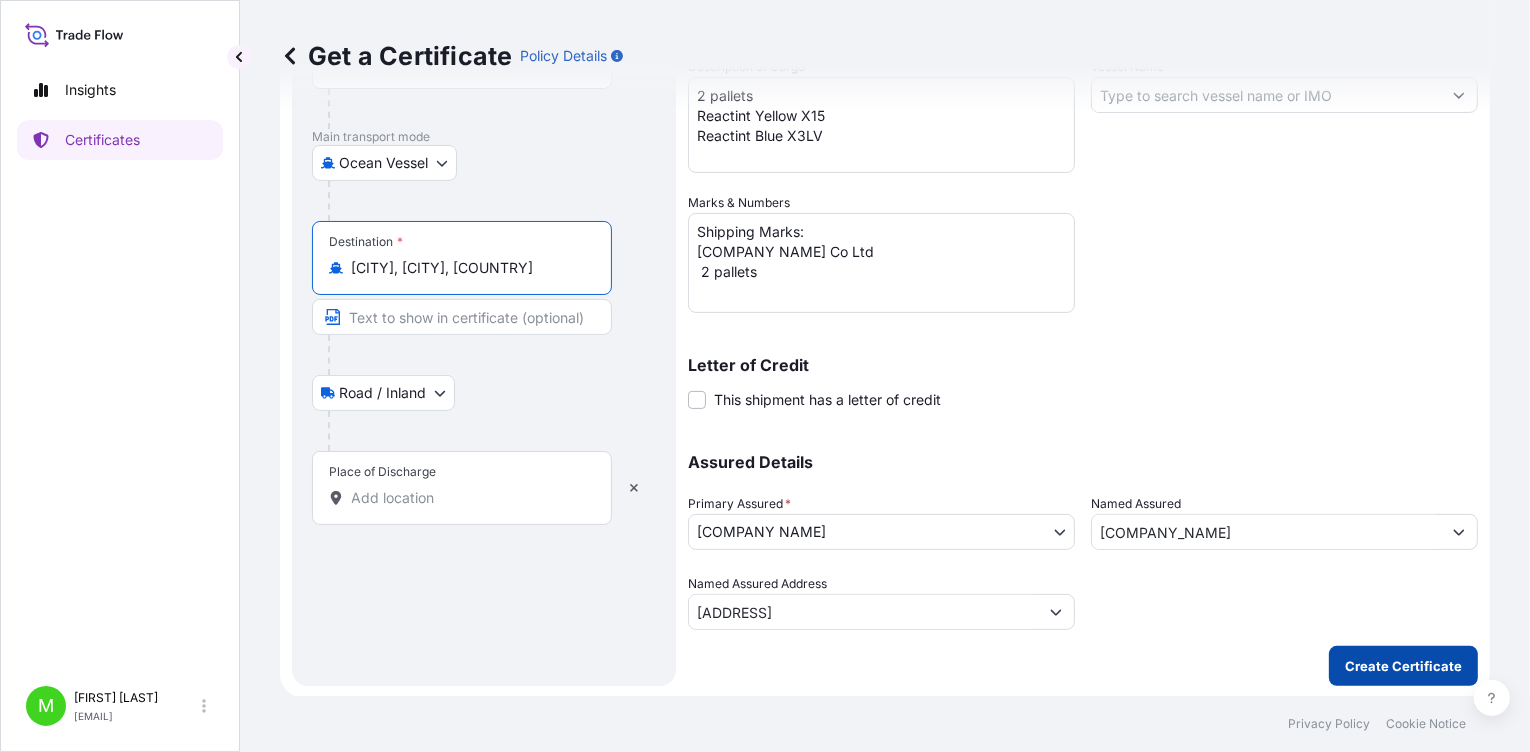type on "[CITY], [CITY], [COUNTRY]" 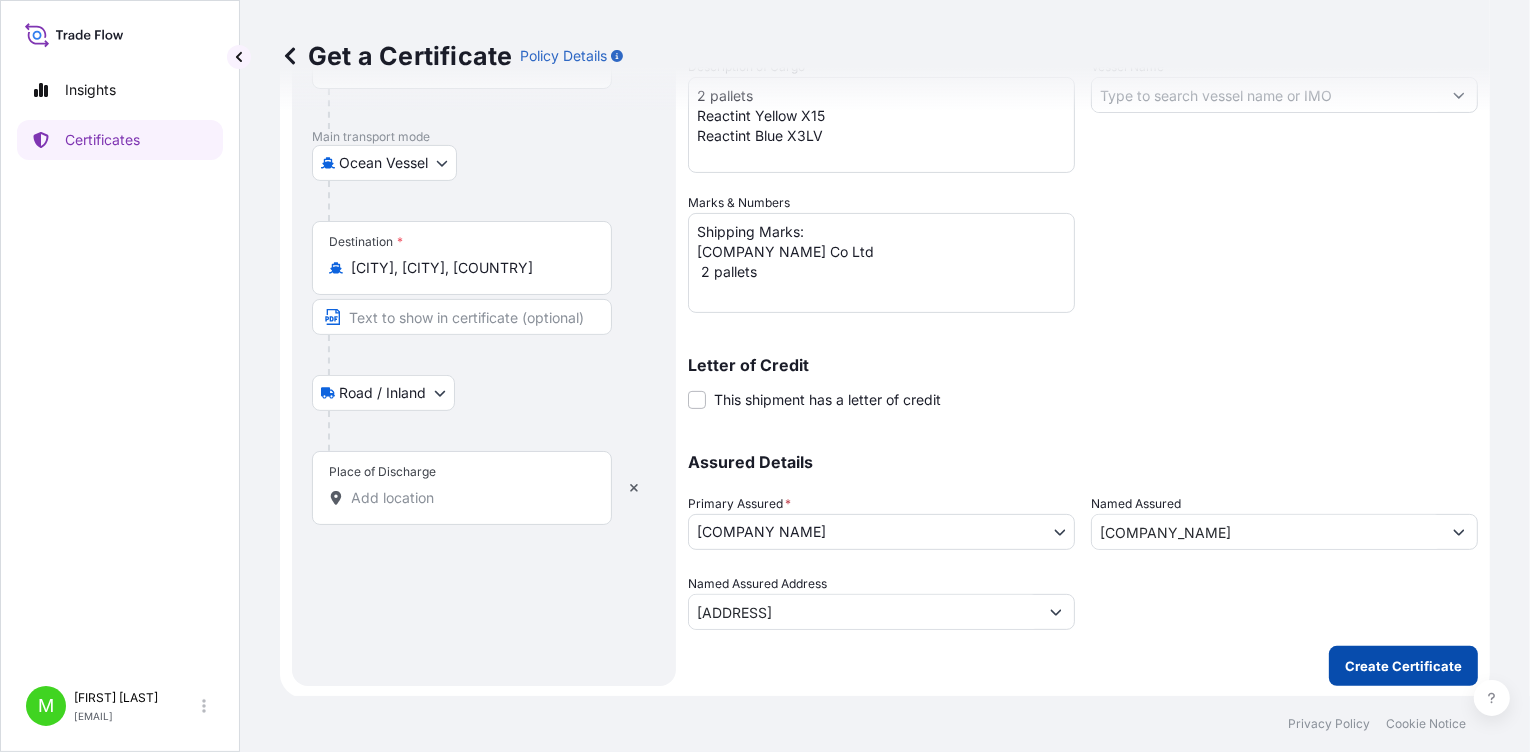 click on "Create Certificate" at bounding box center [1403, 666] 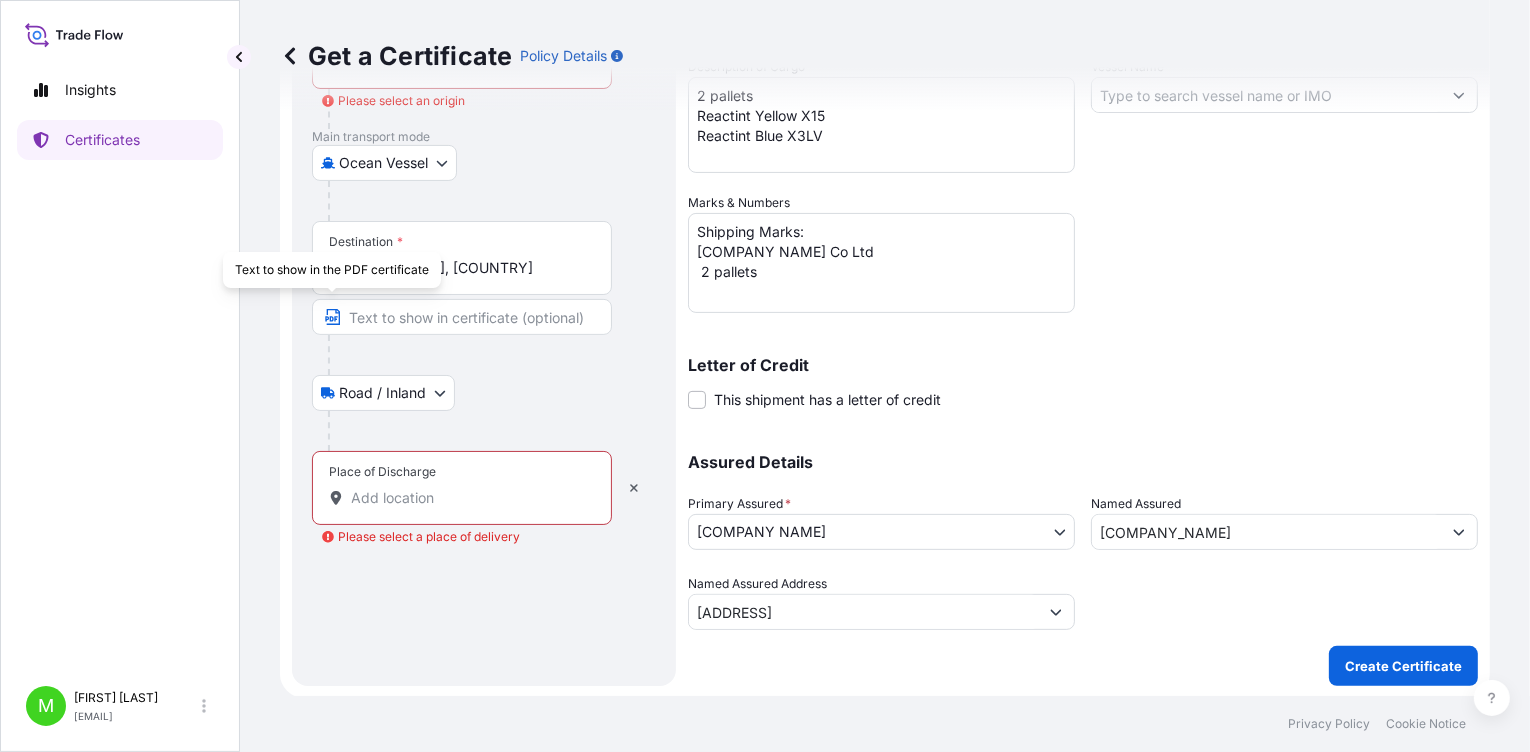scroll, scrollTop: 71, scrollLeft: 0, axis: vertical 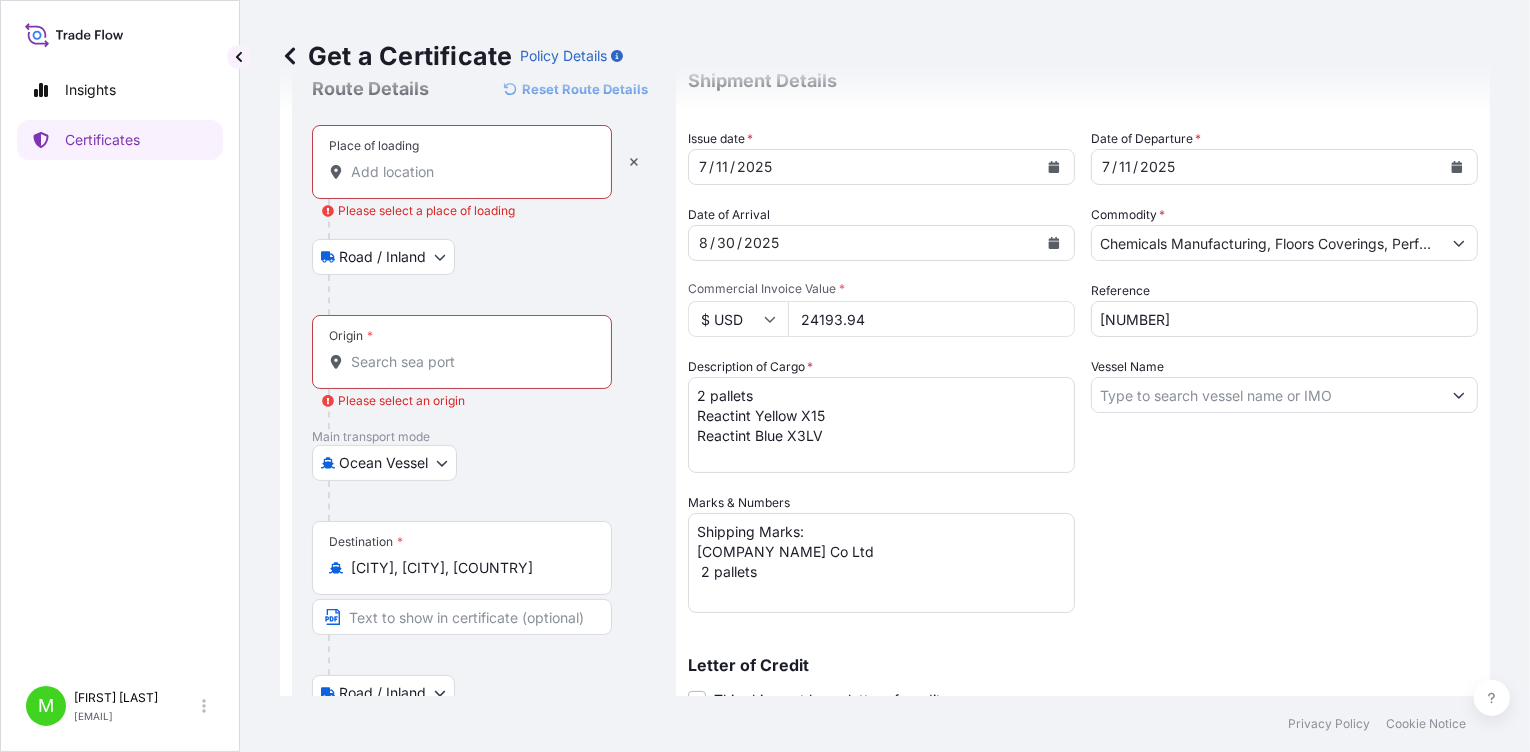 click on "Place of loading Please select a place of loading" at bounding box center (469, 172) 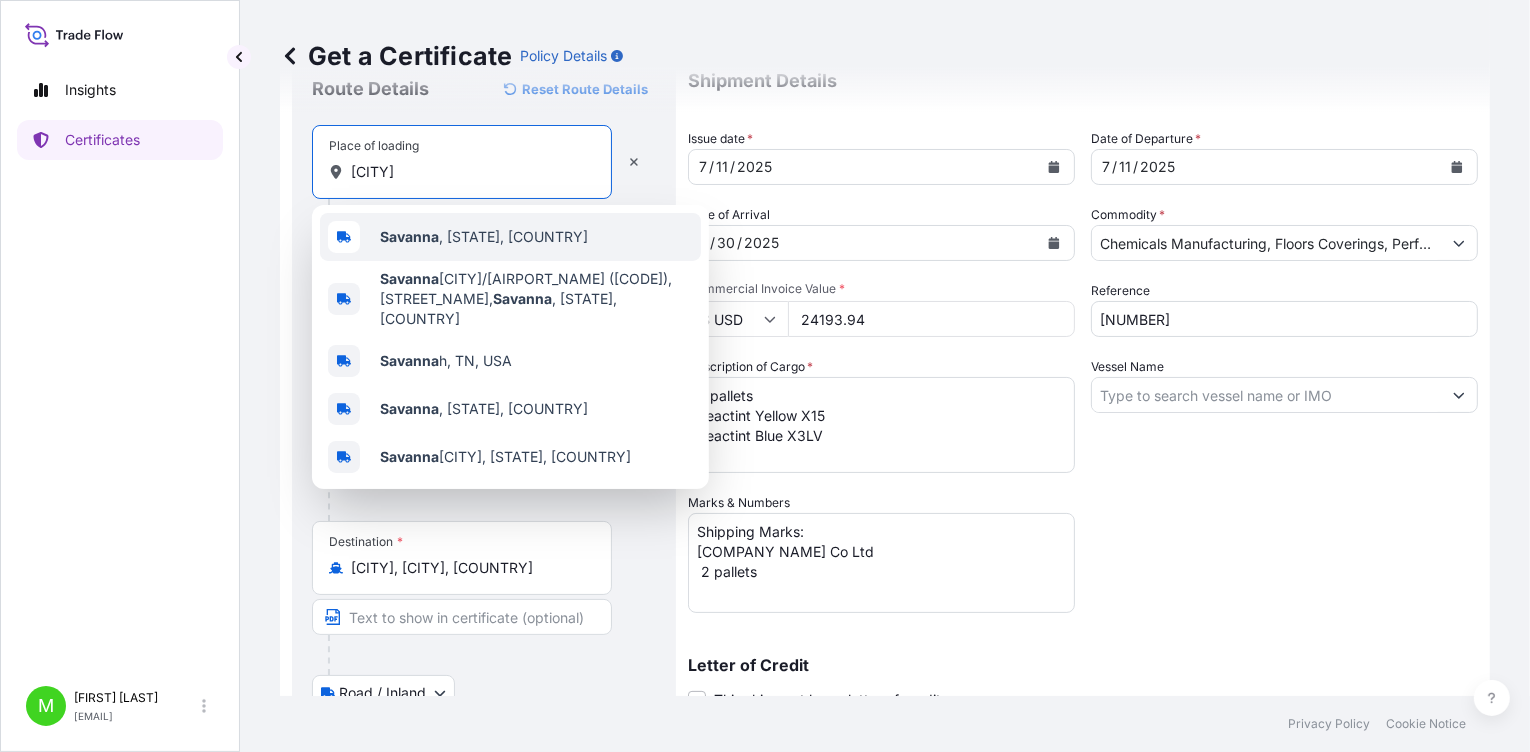 click on "[CITY] [CITY], USA" at bounding box center [510, 237] 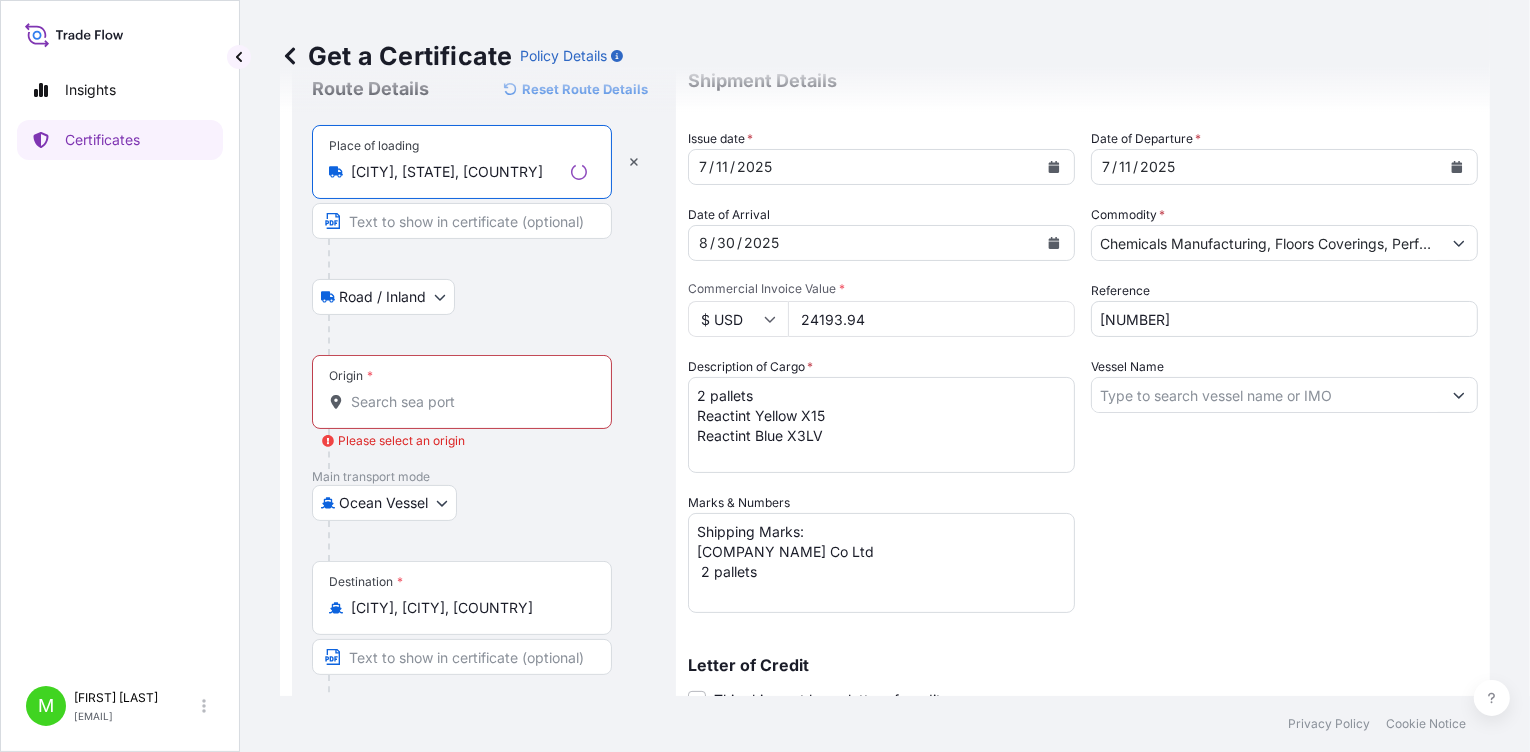 type on "[CITY], [STATE], [COUNTRY]" 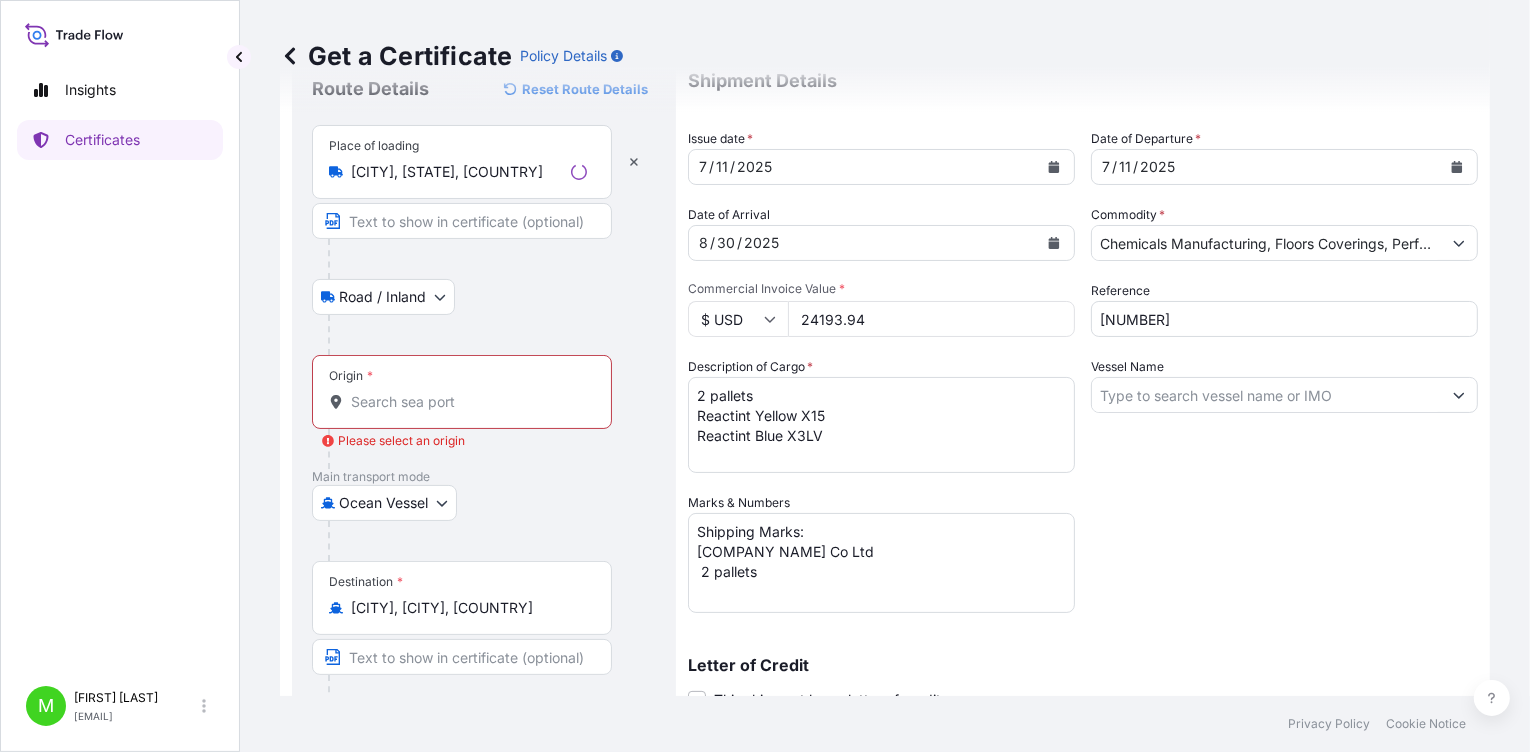 click on "Origin *" at bounding box center [462, 392] 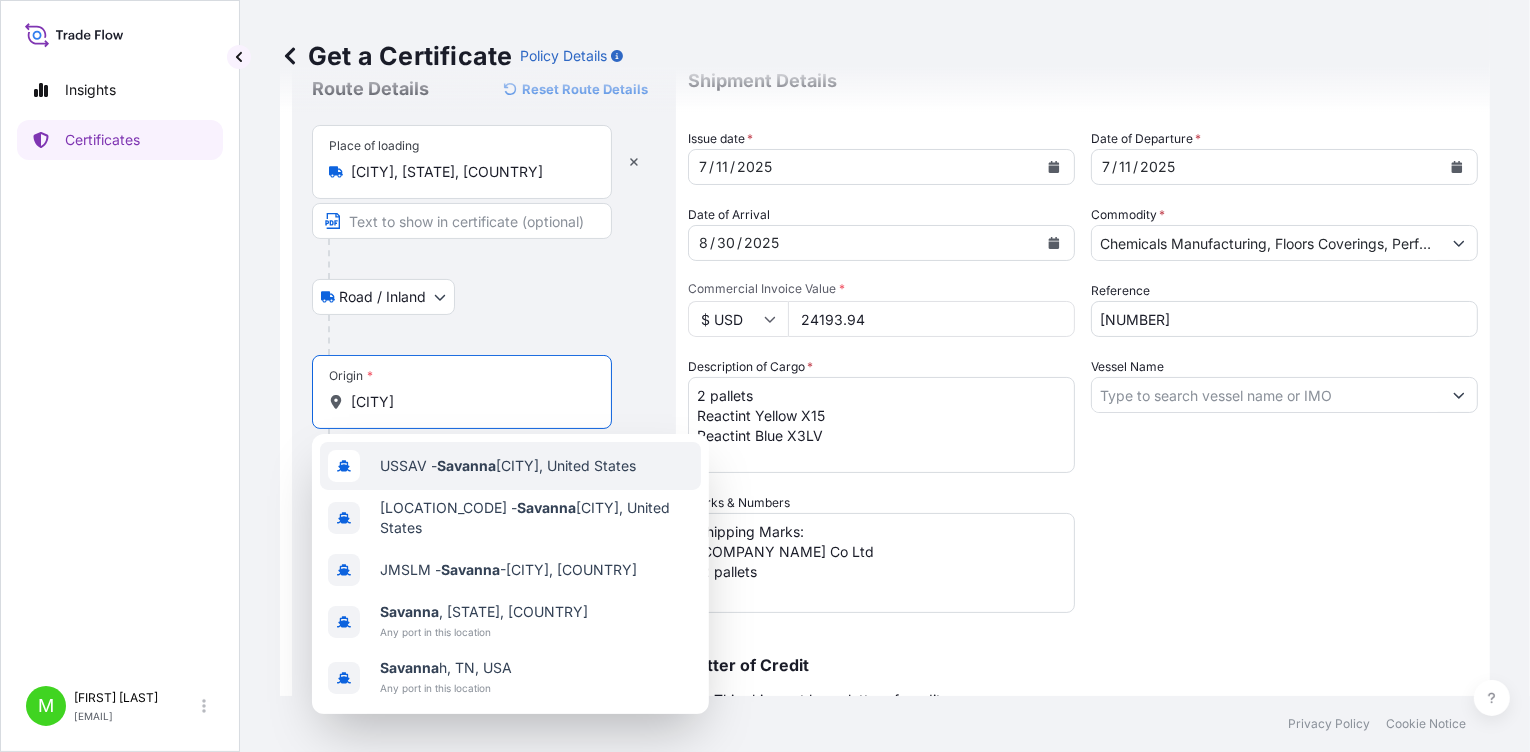 click on "USSAV -  [CITY] [CITY], USA" at bounding box center (508, 466) 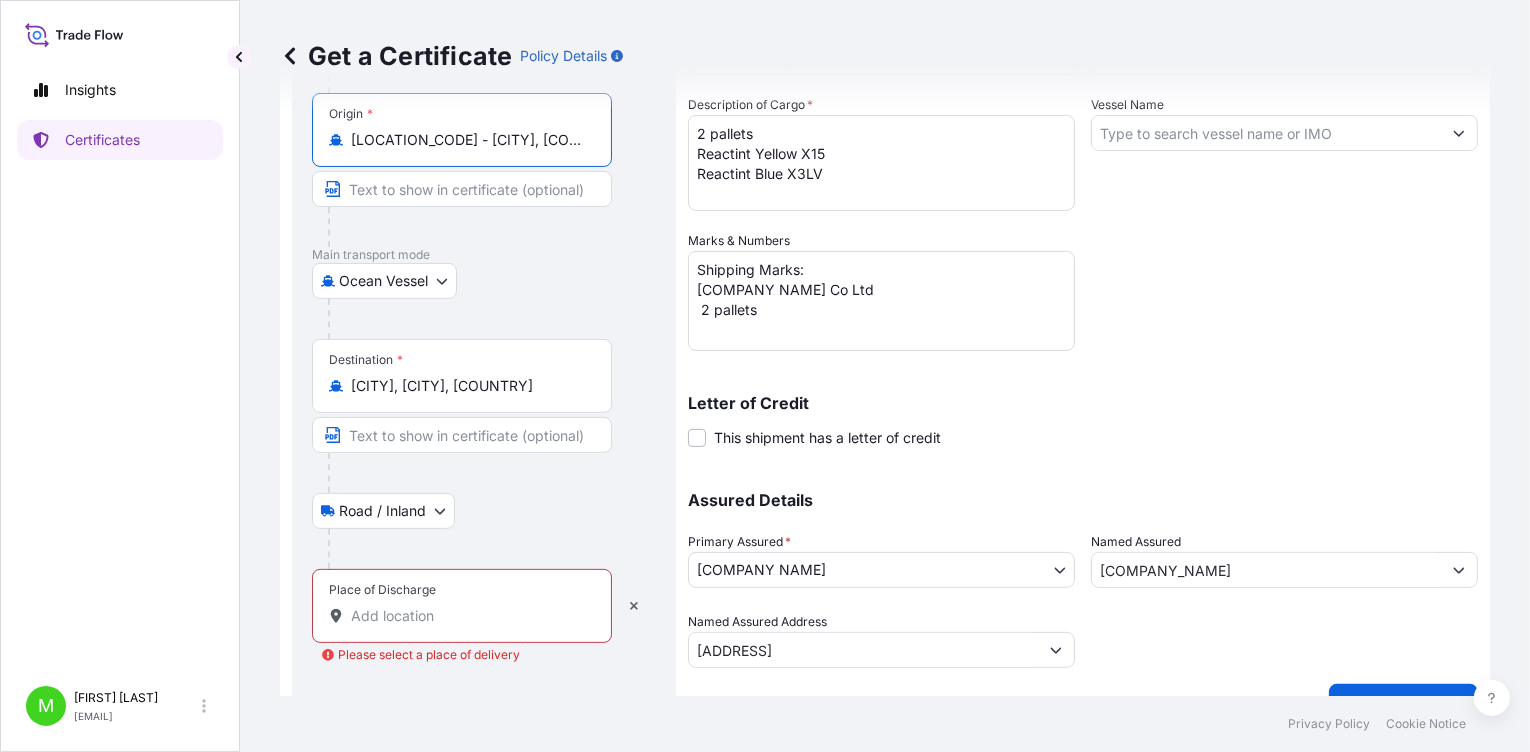 scroll, scrollTop: 371, scrollLeft: 0, axis: vertical 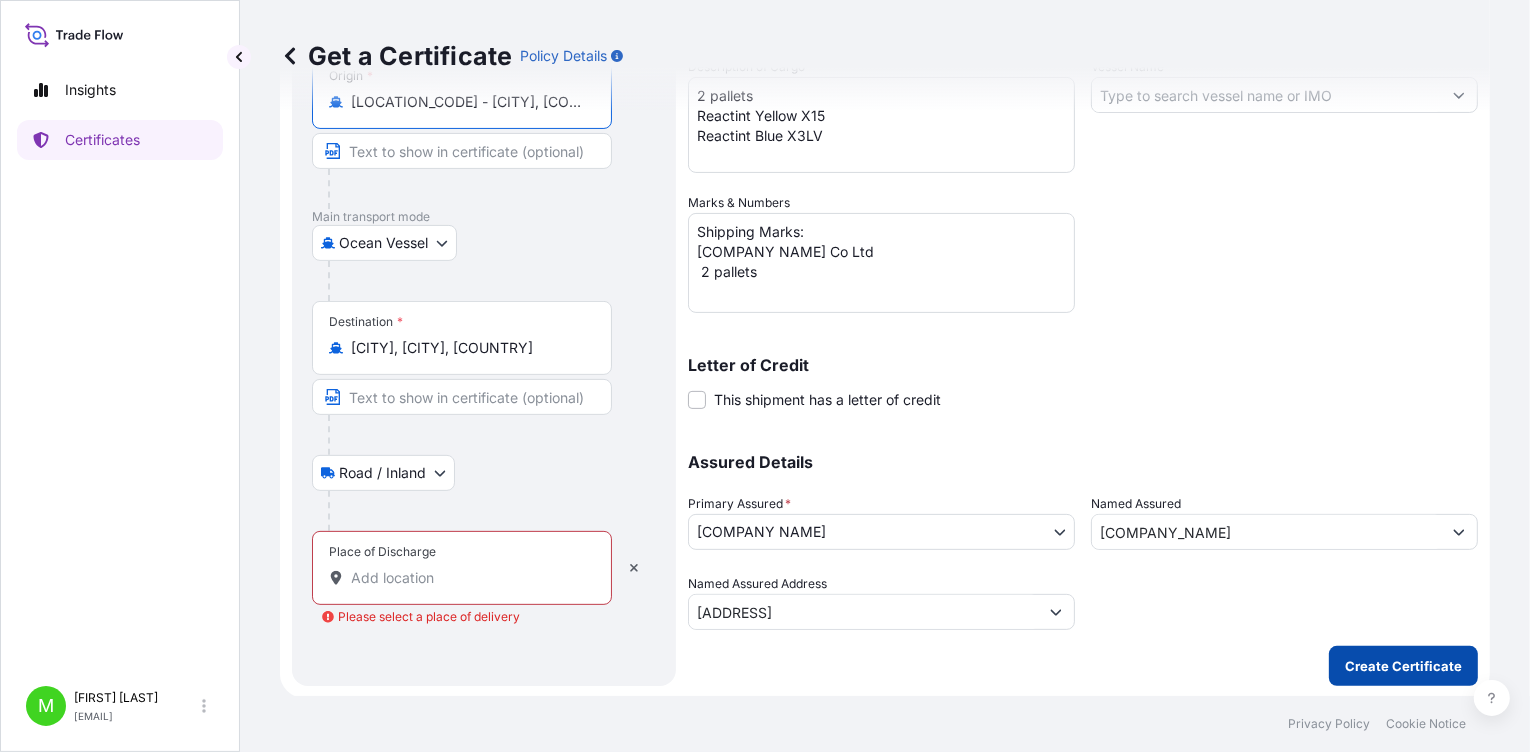 type on "[LOCATION_CODE] - [CITY], [COUNTRY]" 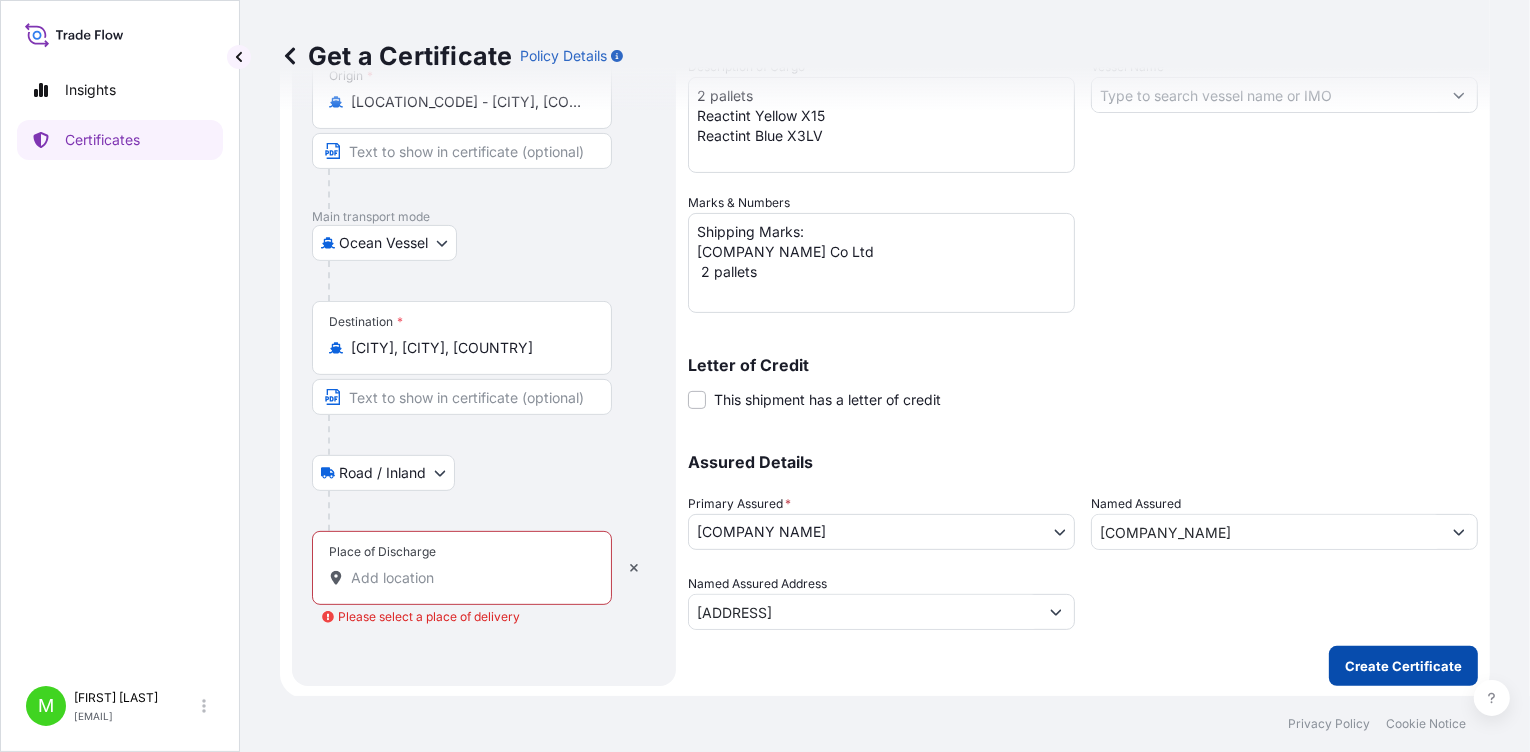 click on "Create Certificate" at bounding box center [1403, 666] 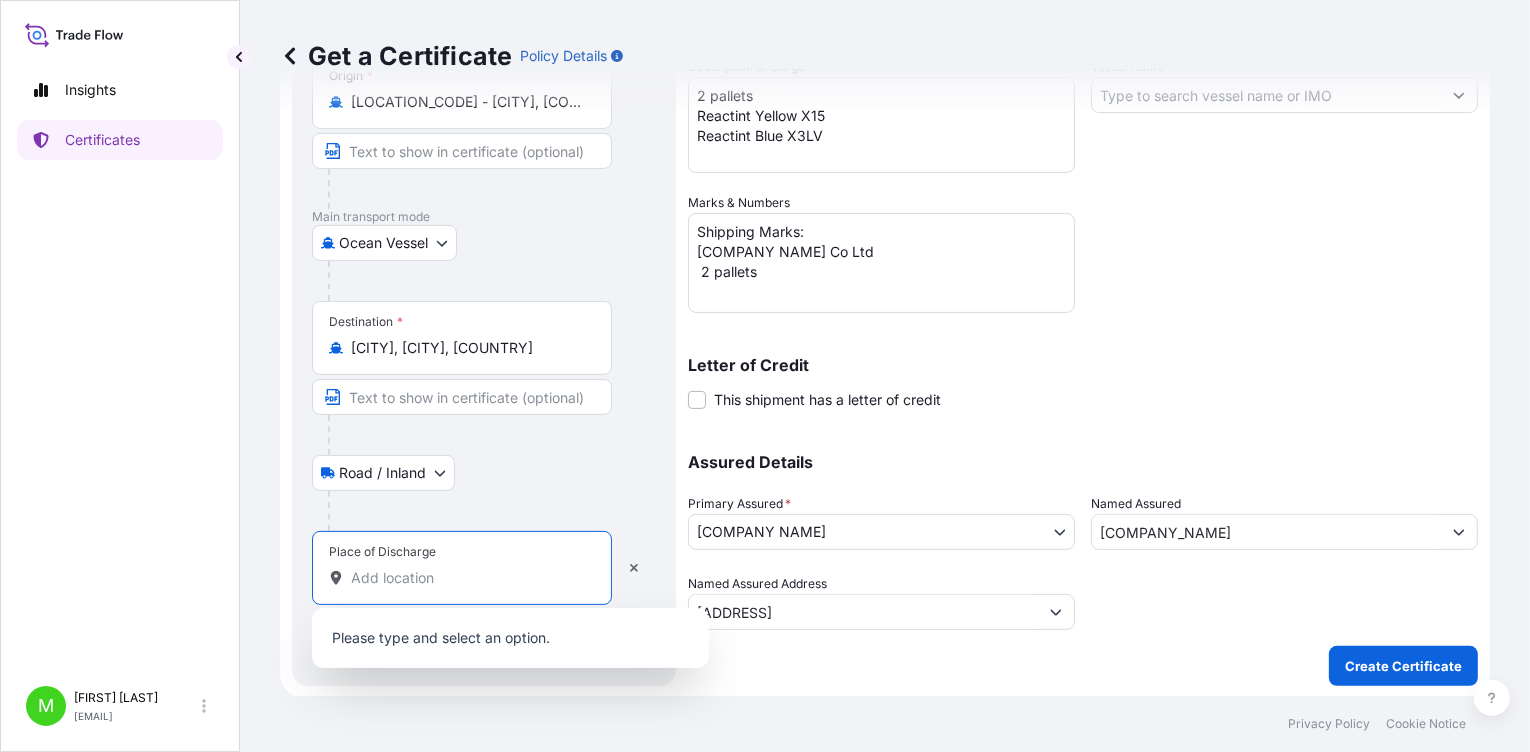 click on "Place of Discharge Please select a place of delivery" at bounding box center (469, 578) 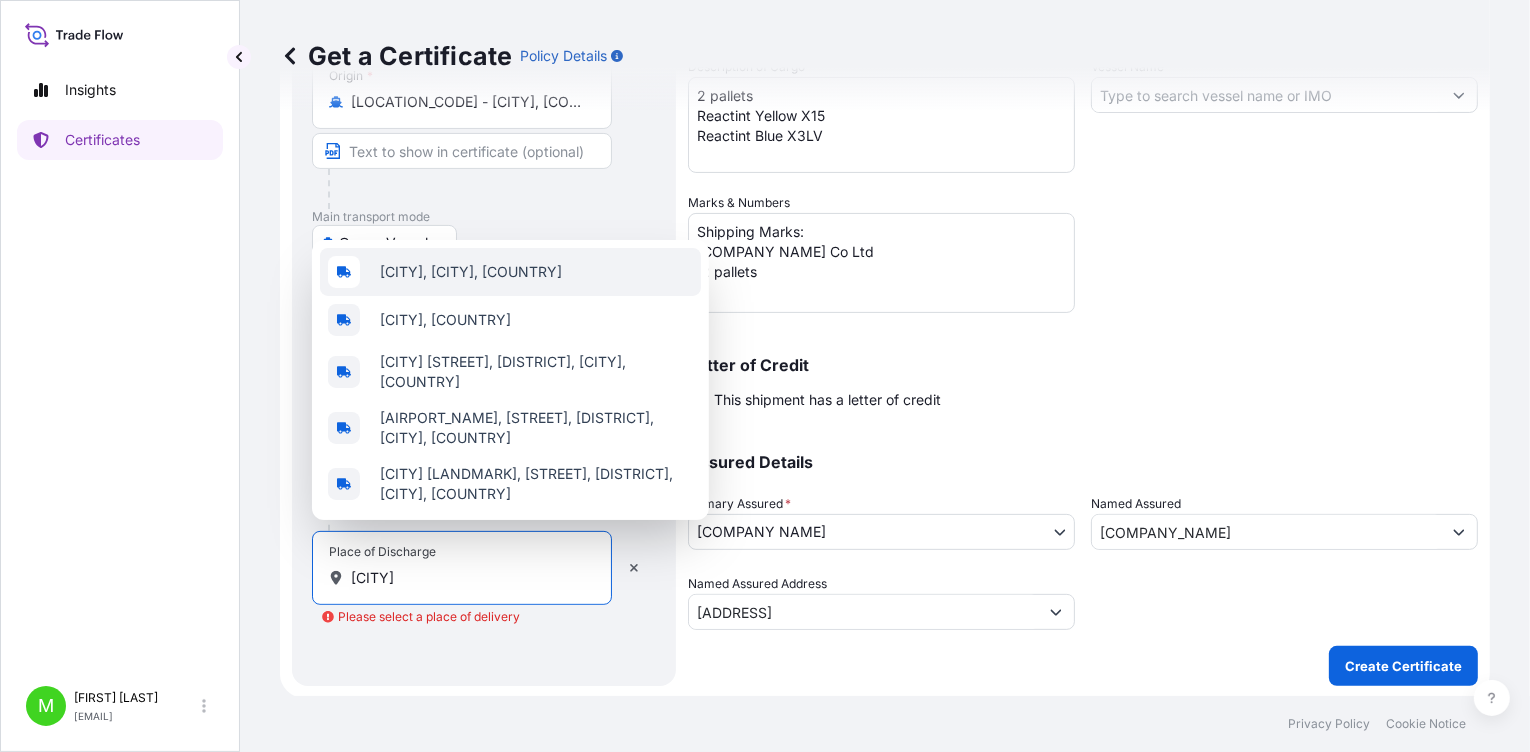 click on "[CITY], [CITY], [COUNTRY]" at bounding box center (510, 272) 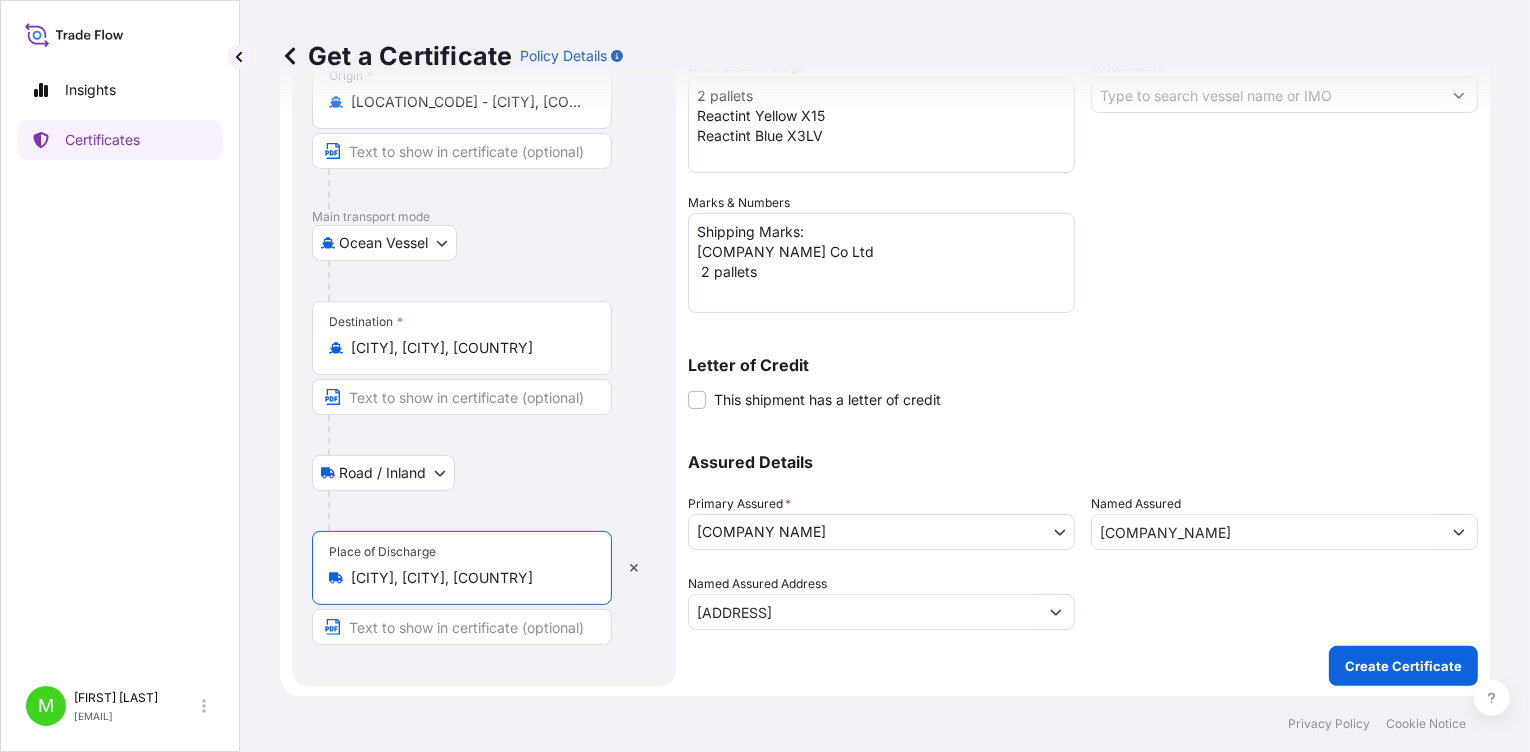 type on "[CITY], [CITY], [COUNTRY]" 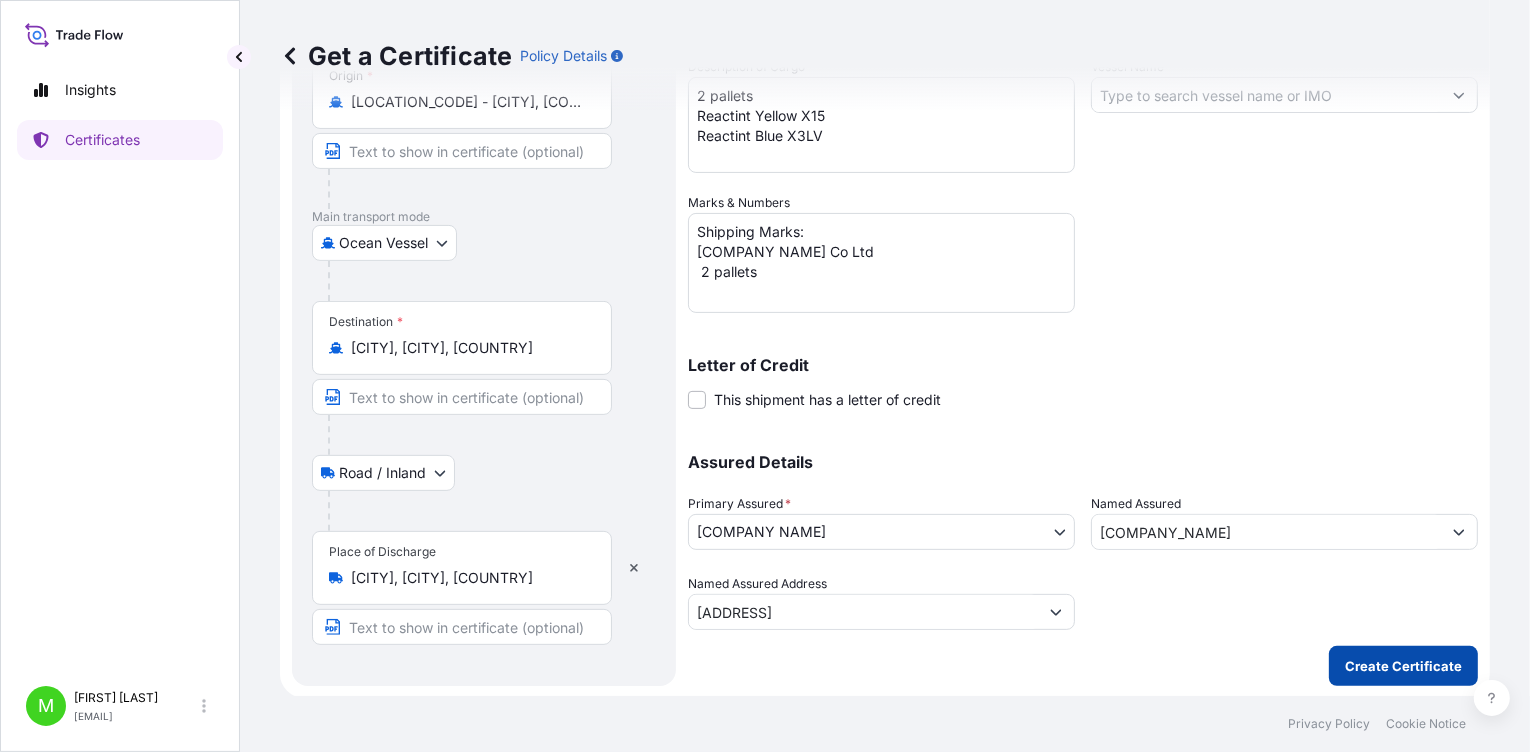 click on "Create Certificate" at bounding box center [1403, 666] 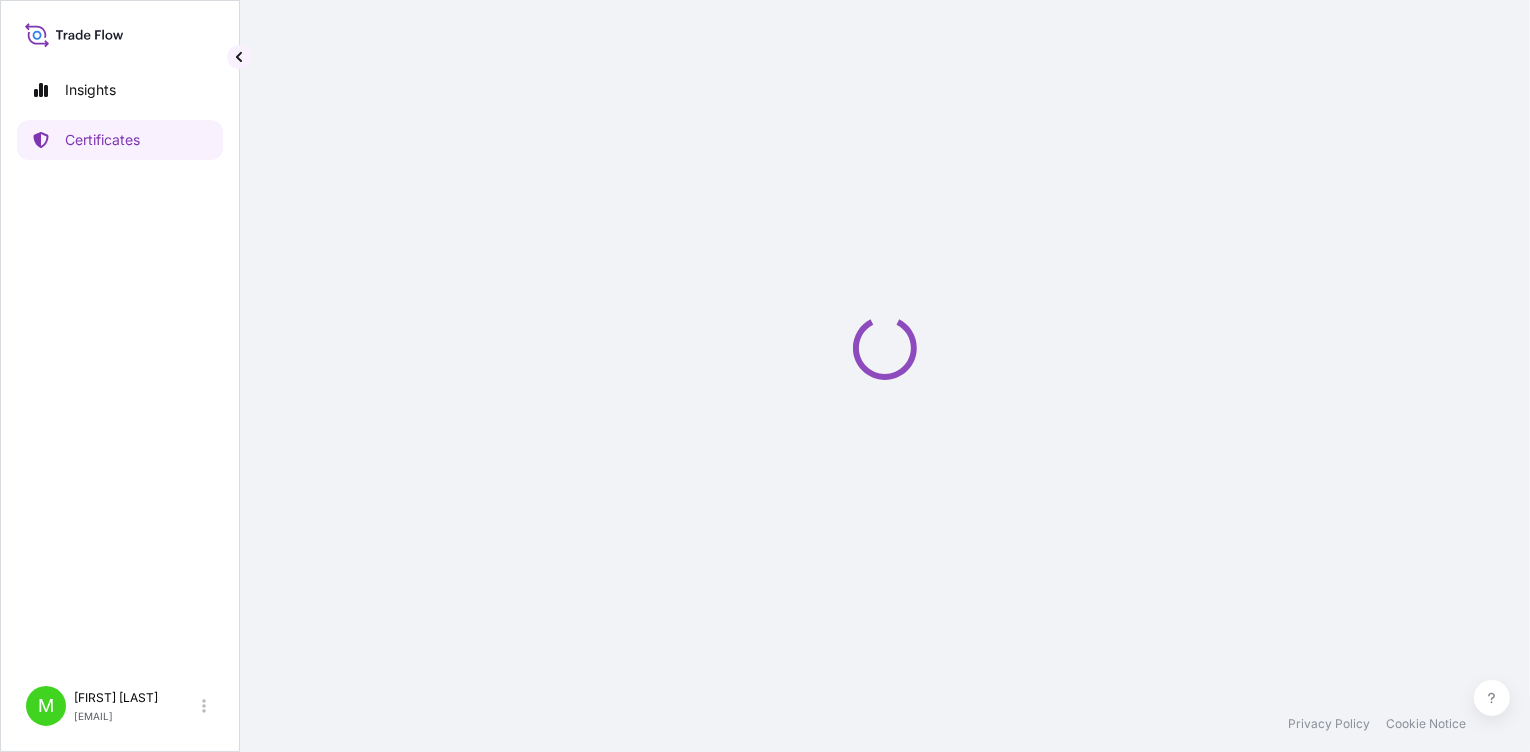 scroll, scrollTop: 0, scrollLeft: 0, axis: both 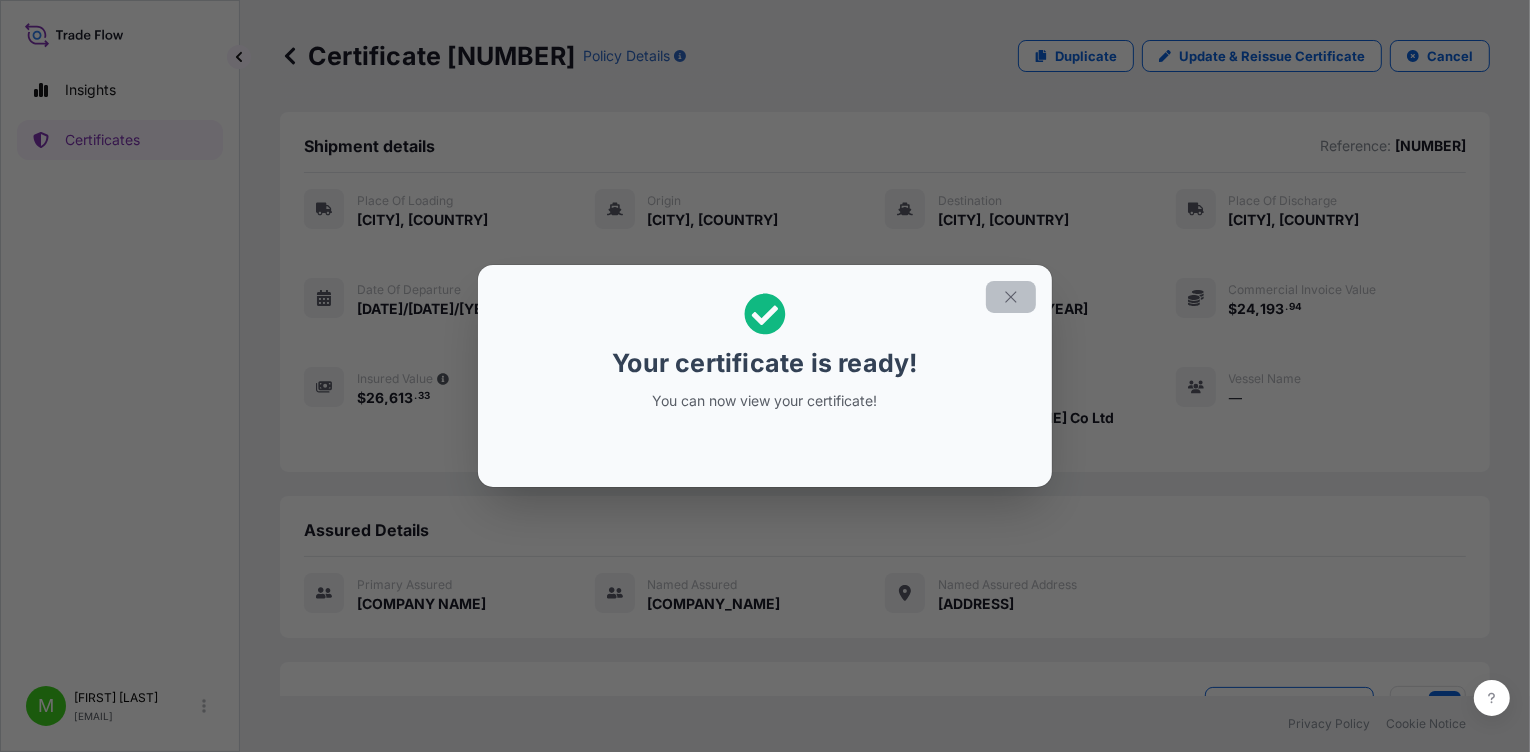 click 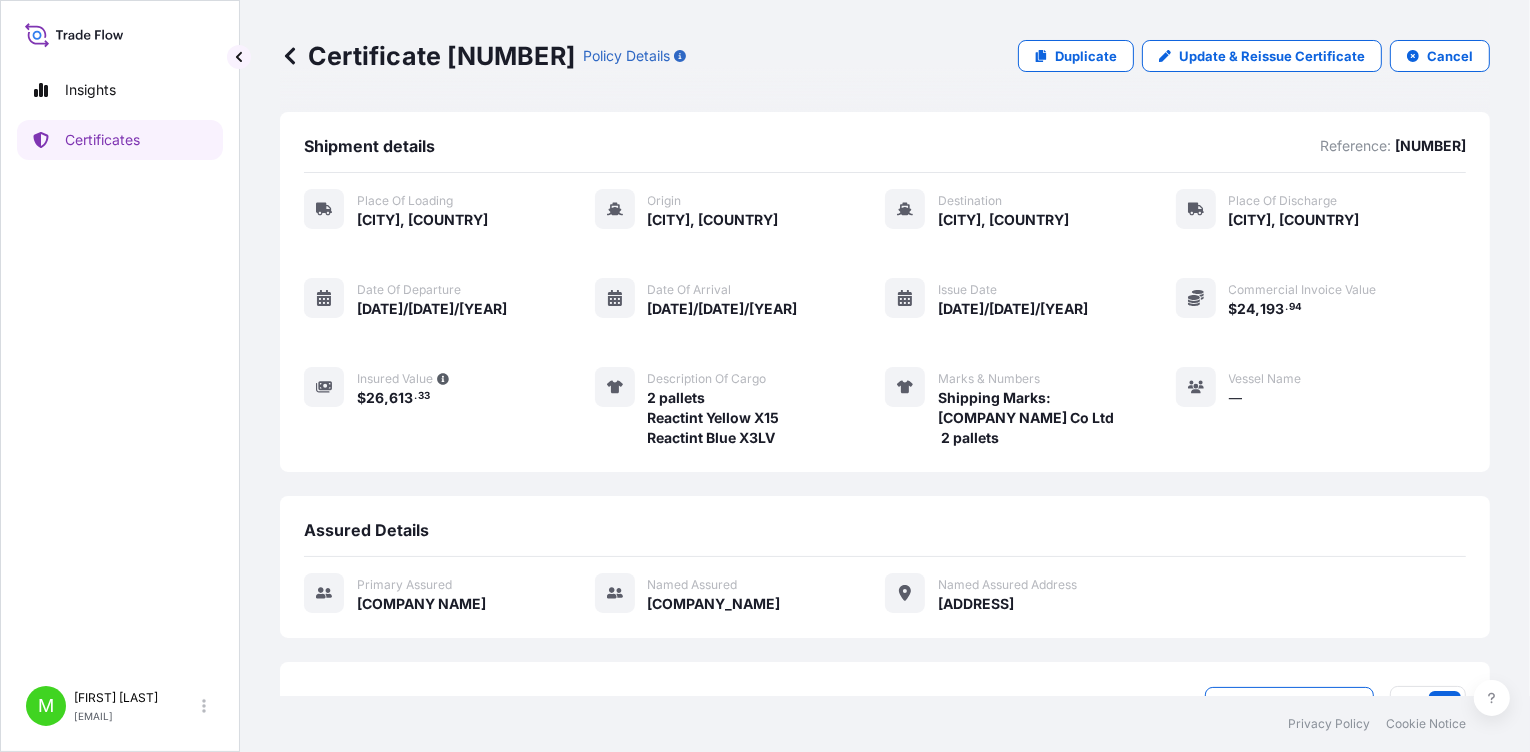 scroll, scrollTop: 168, scrollLeft: 0, axis: vertical 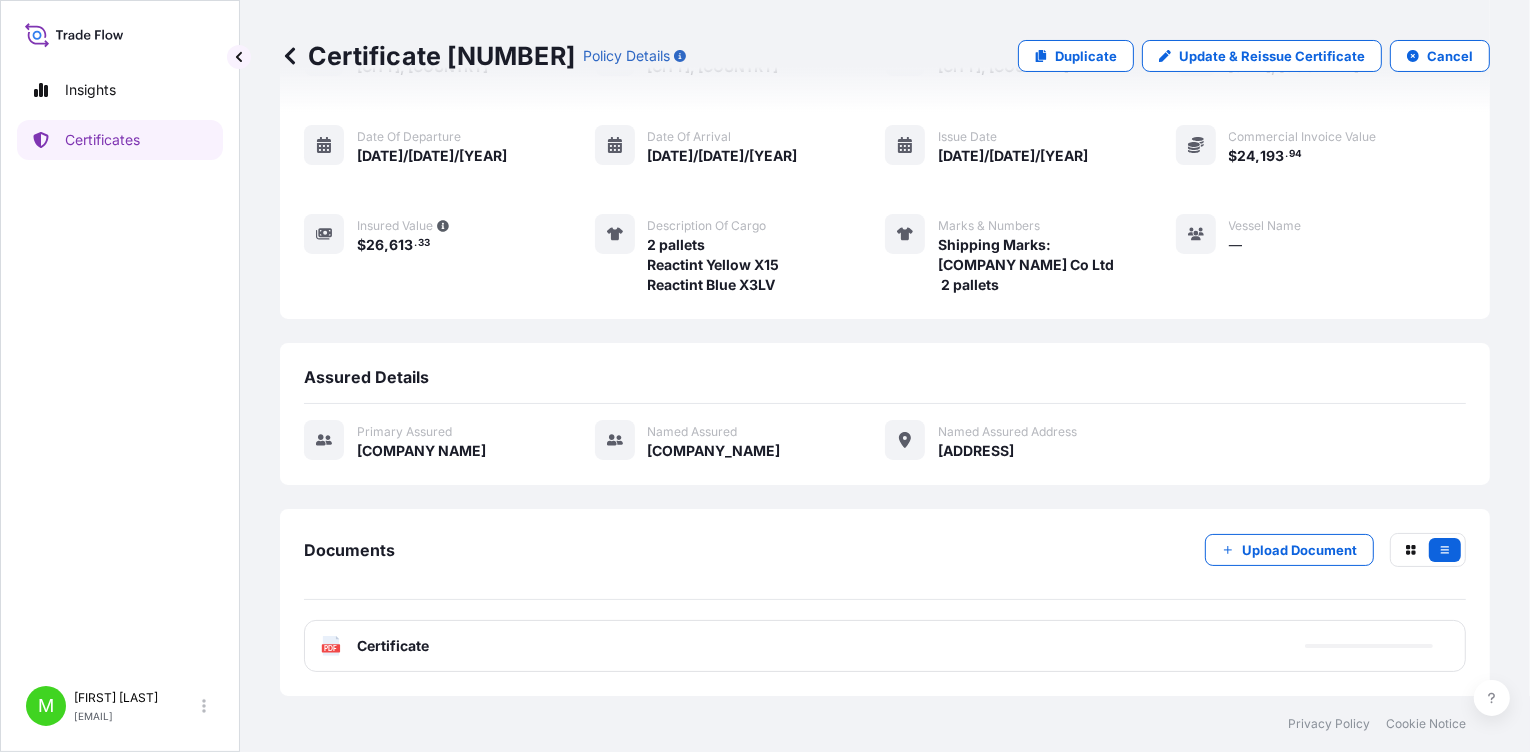 click on "PDF" 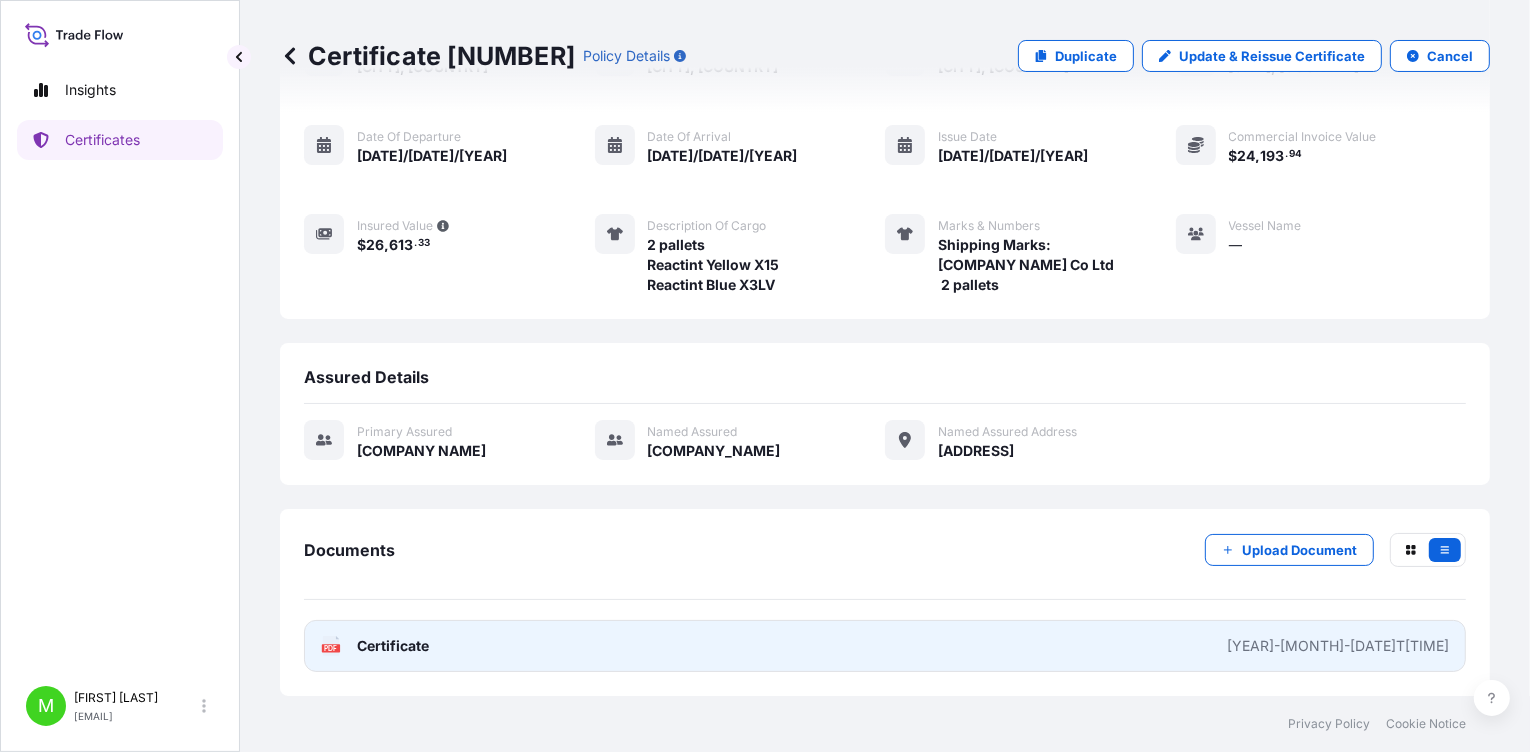 click on "Certificate" at bounding box center [393, 646] 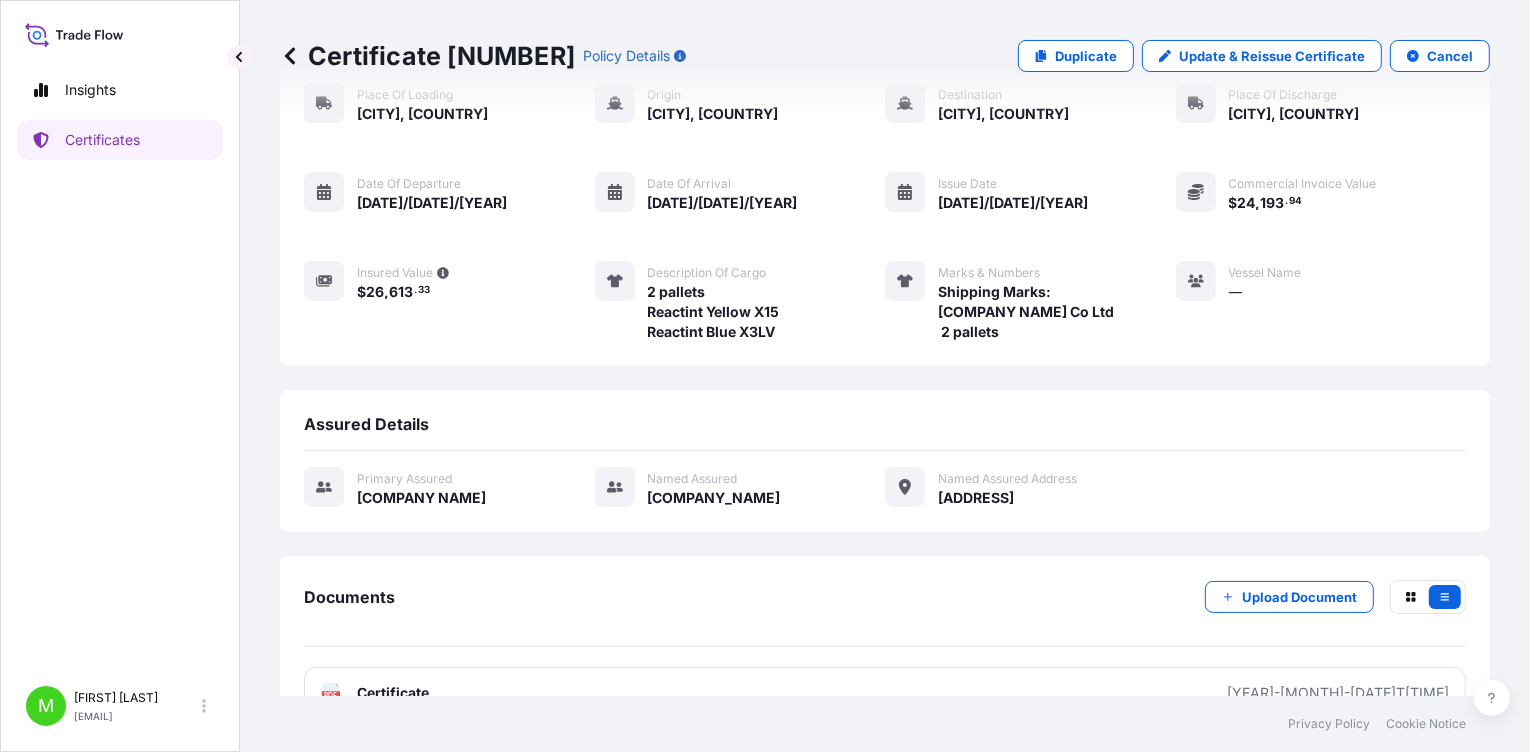 scroll, scrollTop: 0, scrollLeft: 0, axis: both 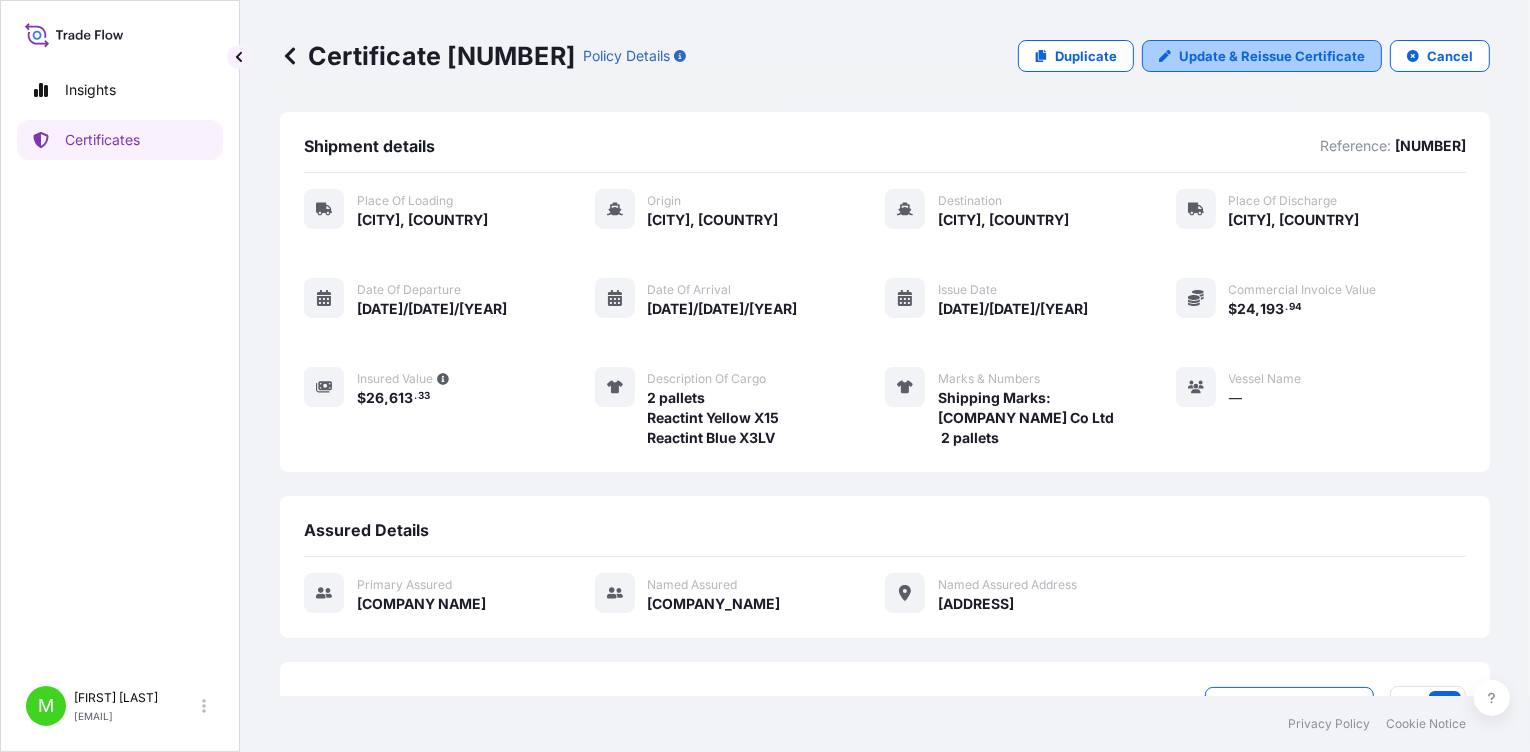 click on "Update & Reissue Certificate" at bounding box center (1272, 56) 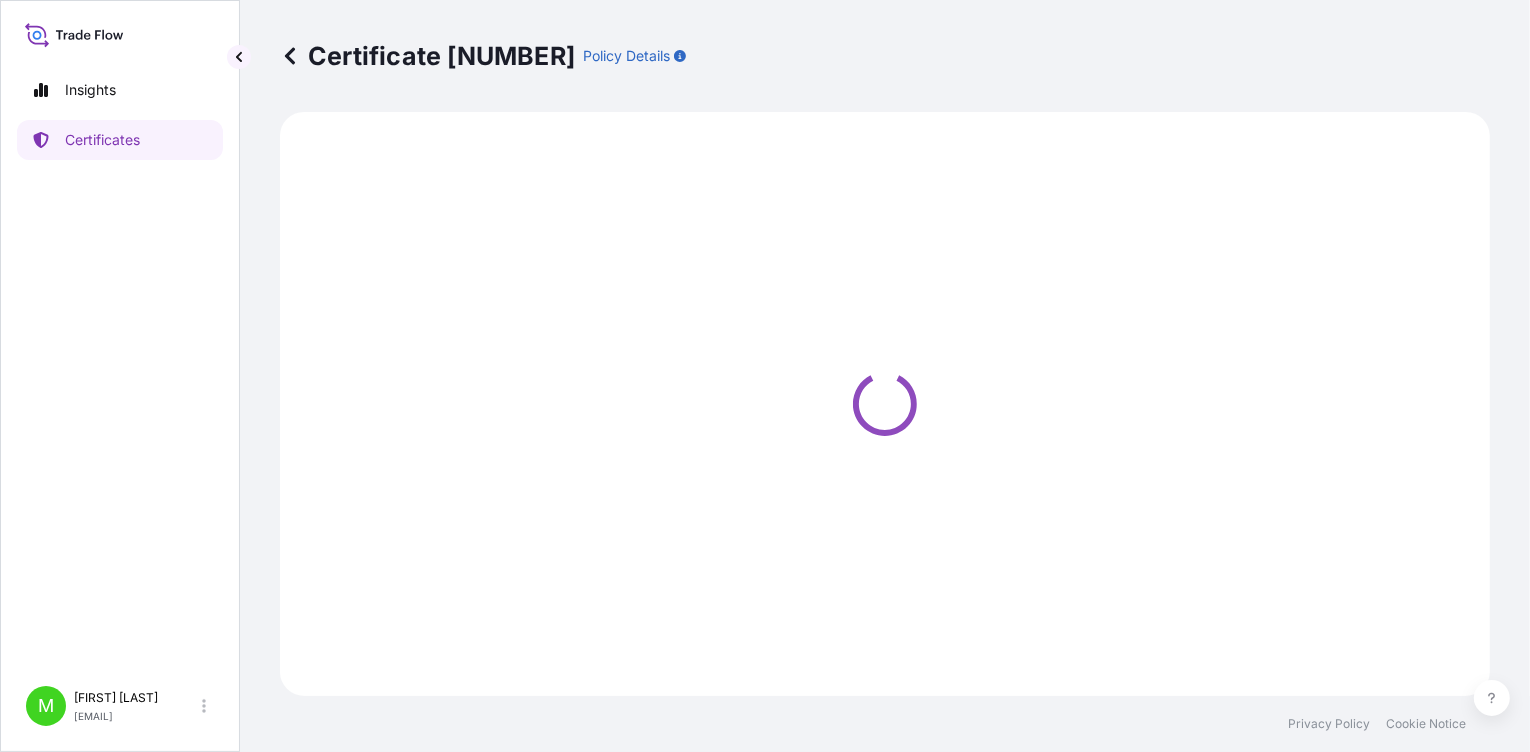 select on "Ocean Vessel" 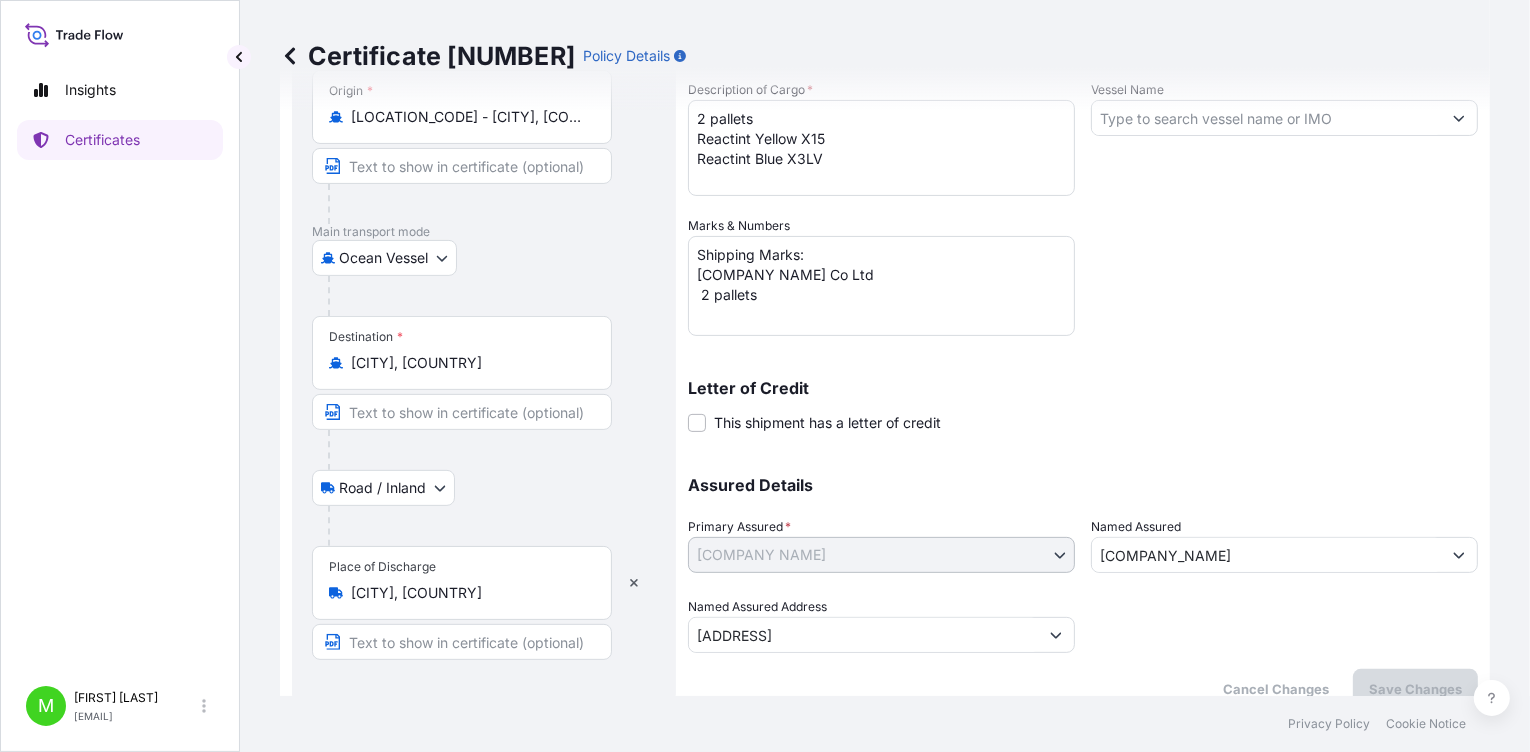 scroll, scrollTop: 371, scrollLeft: 0, axis: vertical 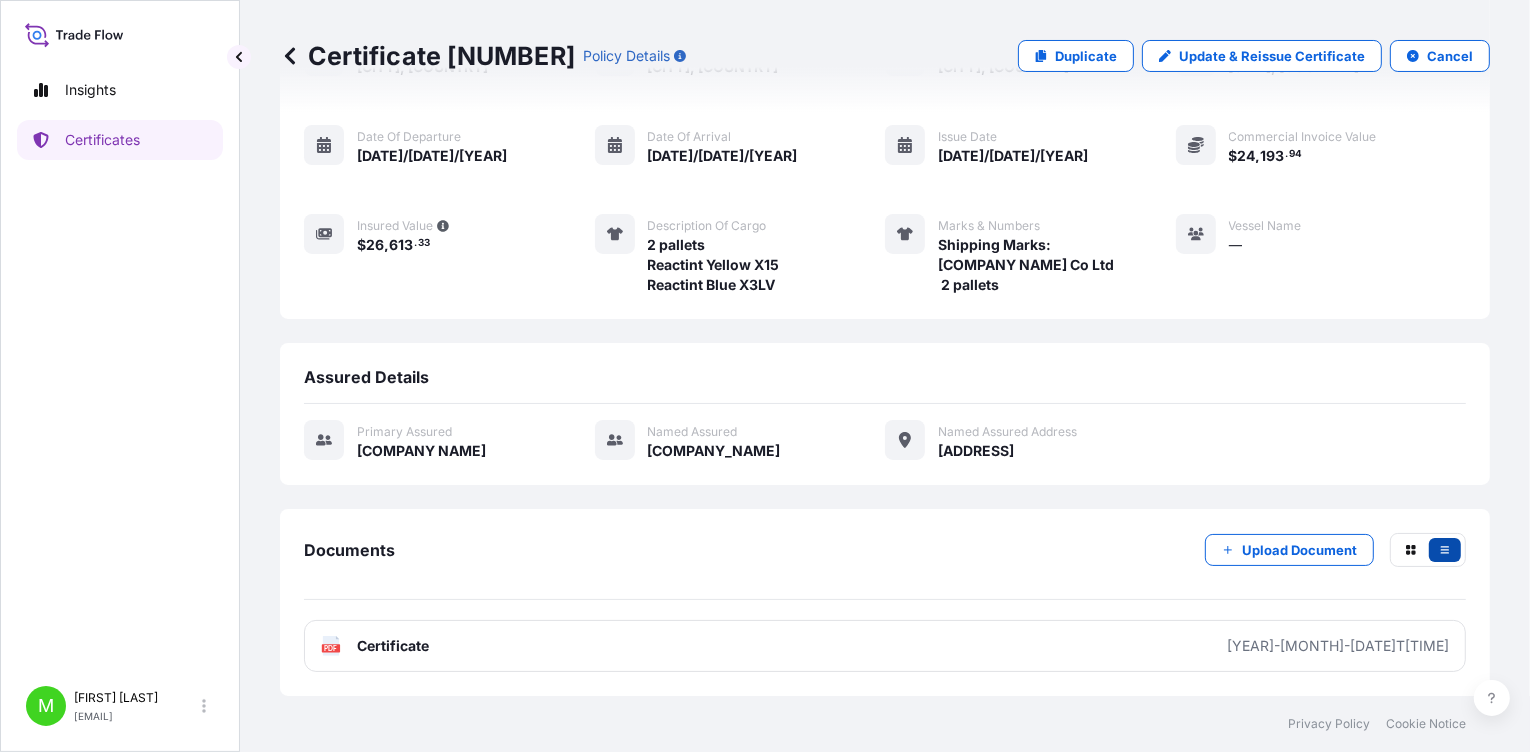 click 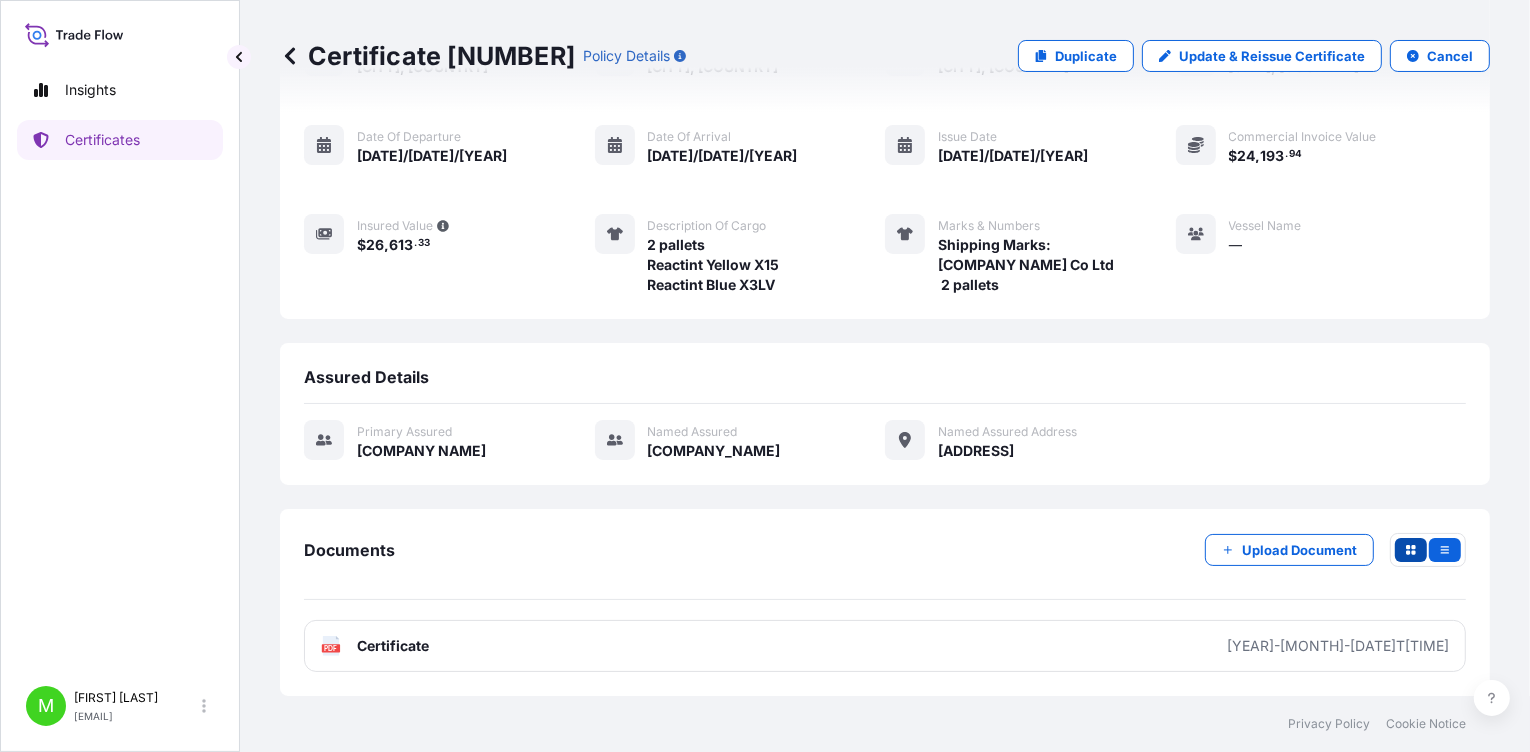 click 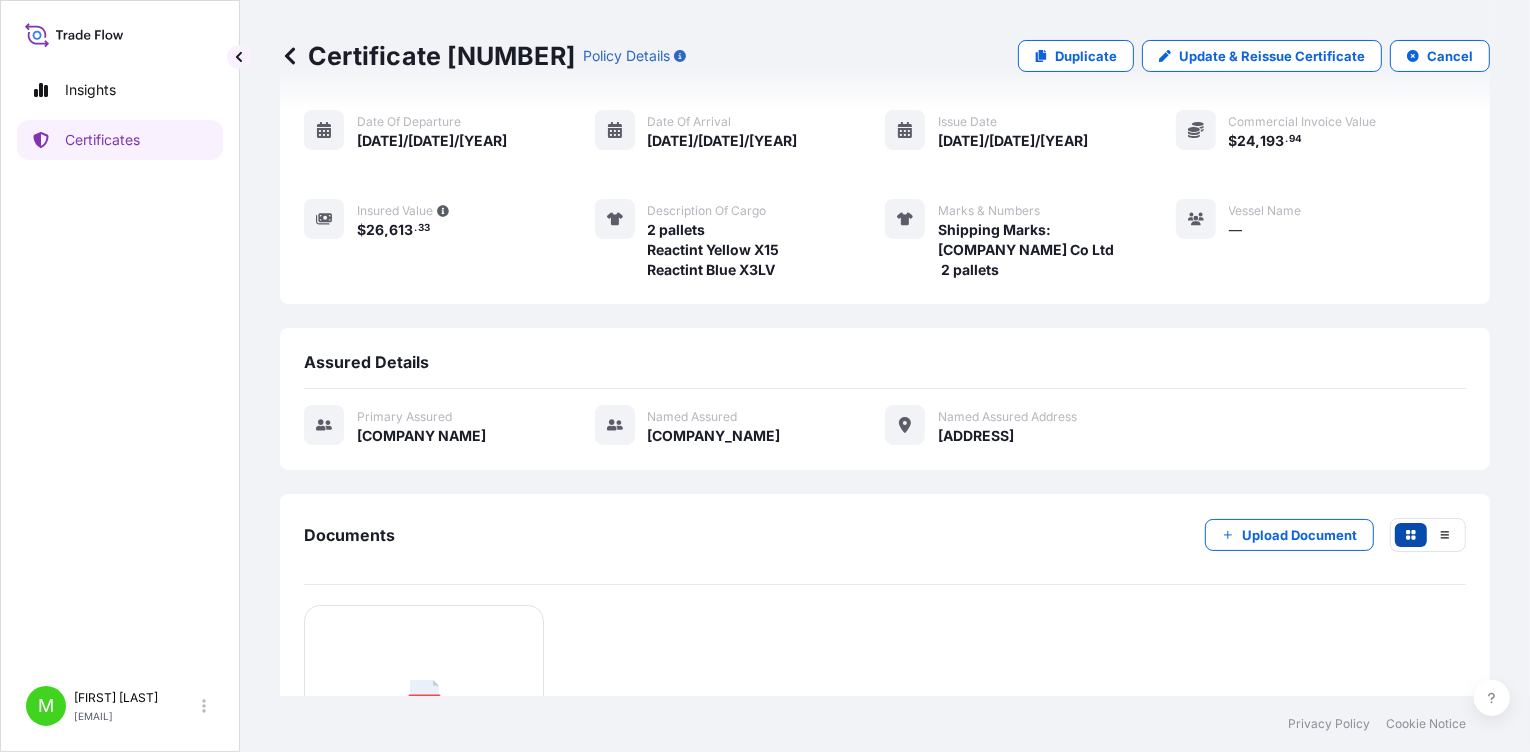click 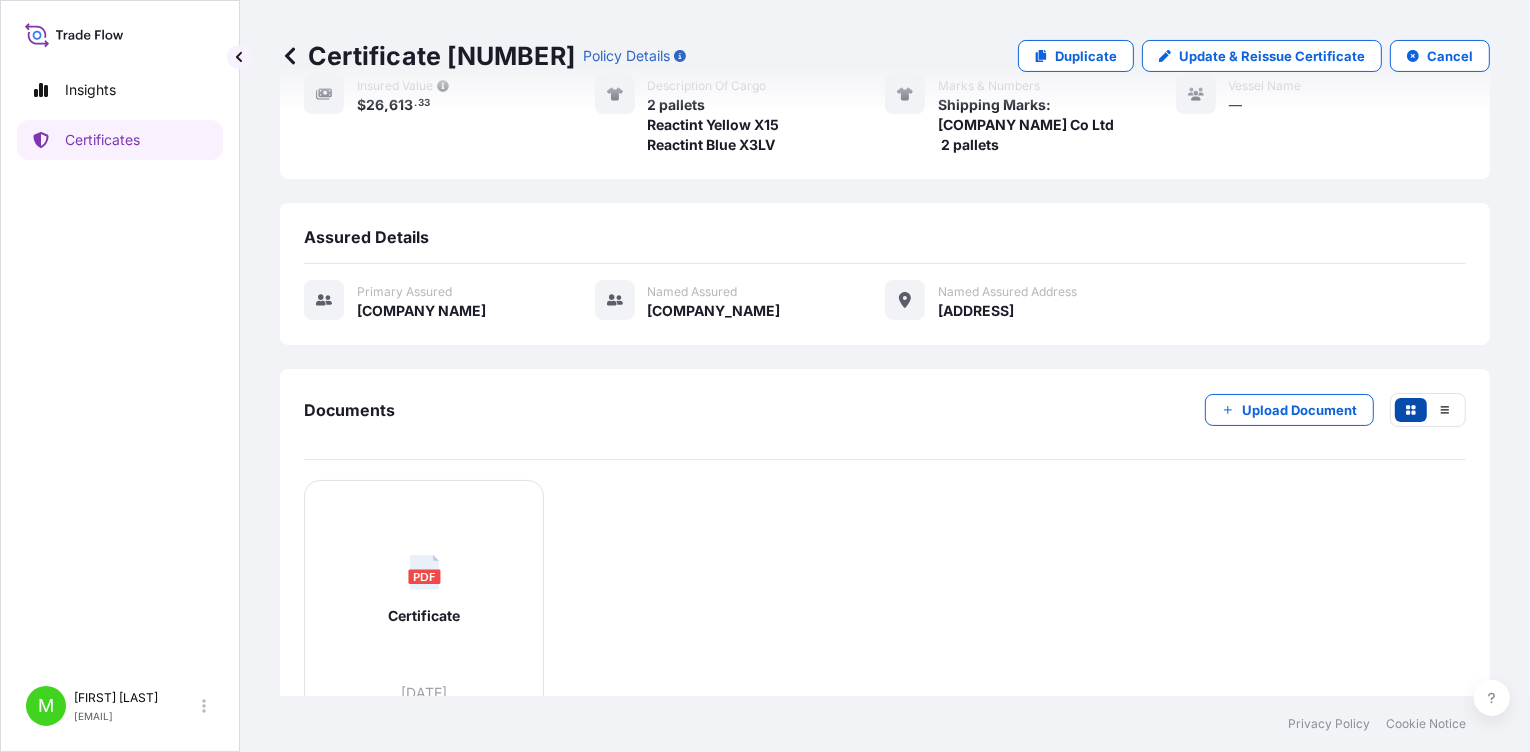 scroll, scrollTop: 356, scrollLeft: 0, axis: vertical 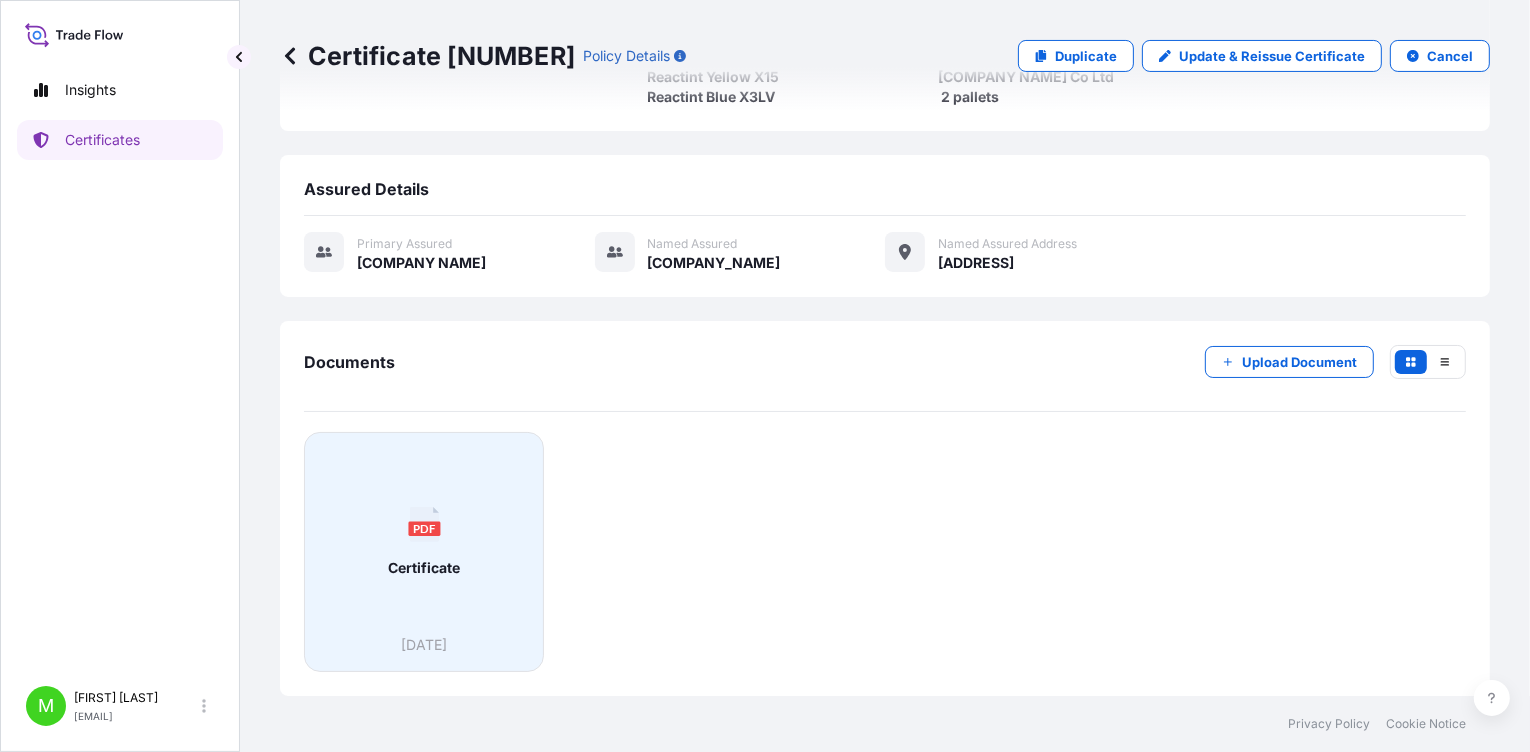 click on "PDF Certificate" at bounding box center [424, 542] 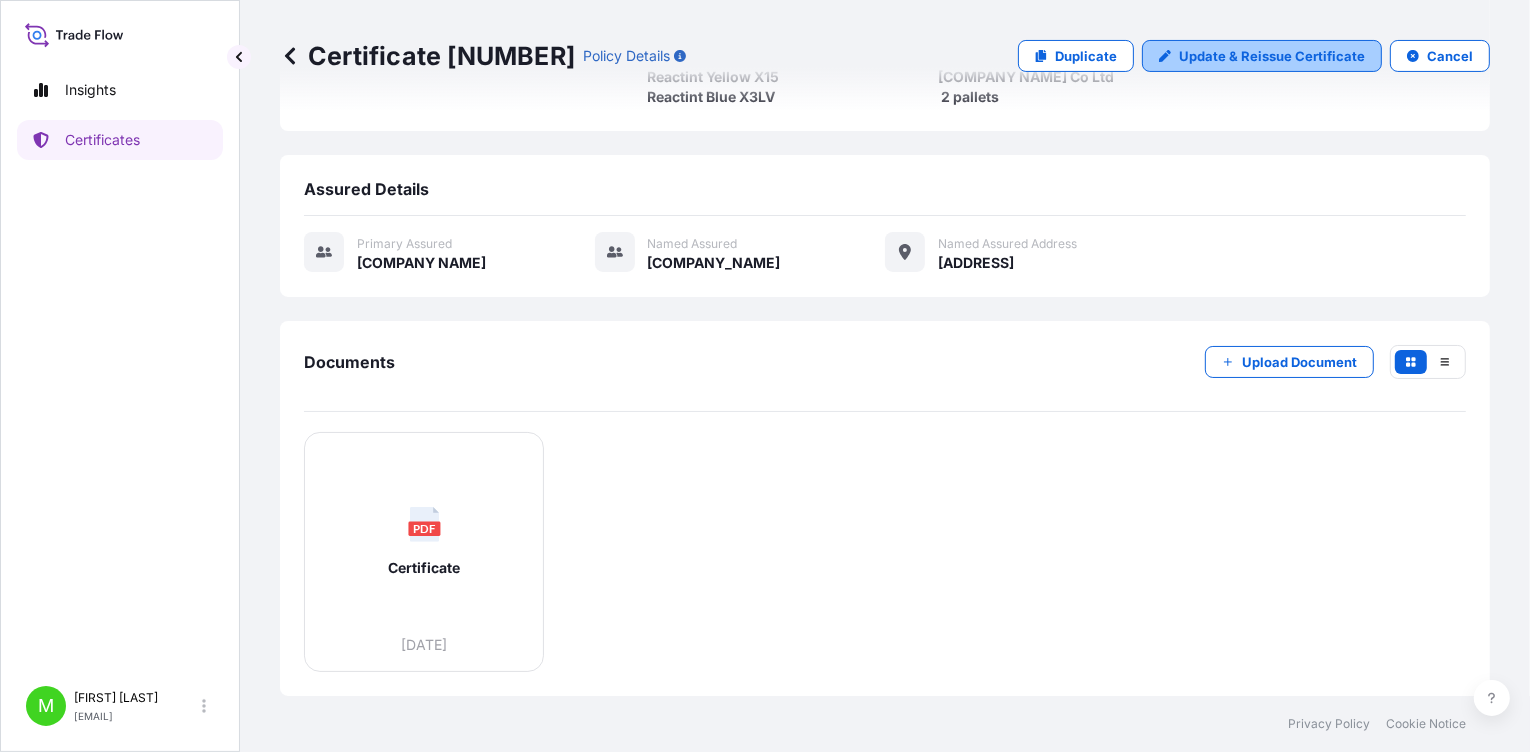 click on "Update & Reissue Certificate" at bounding box center (1272, 56) 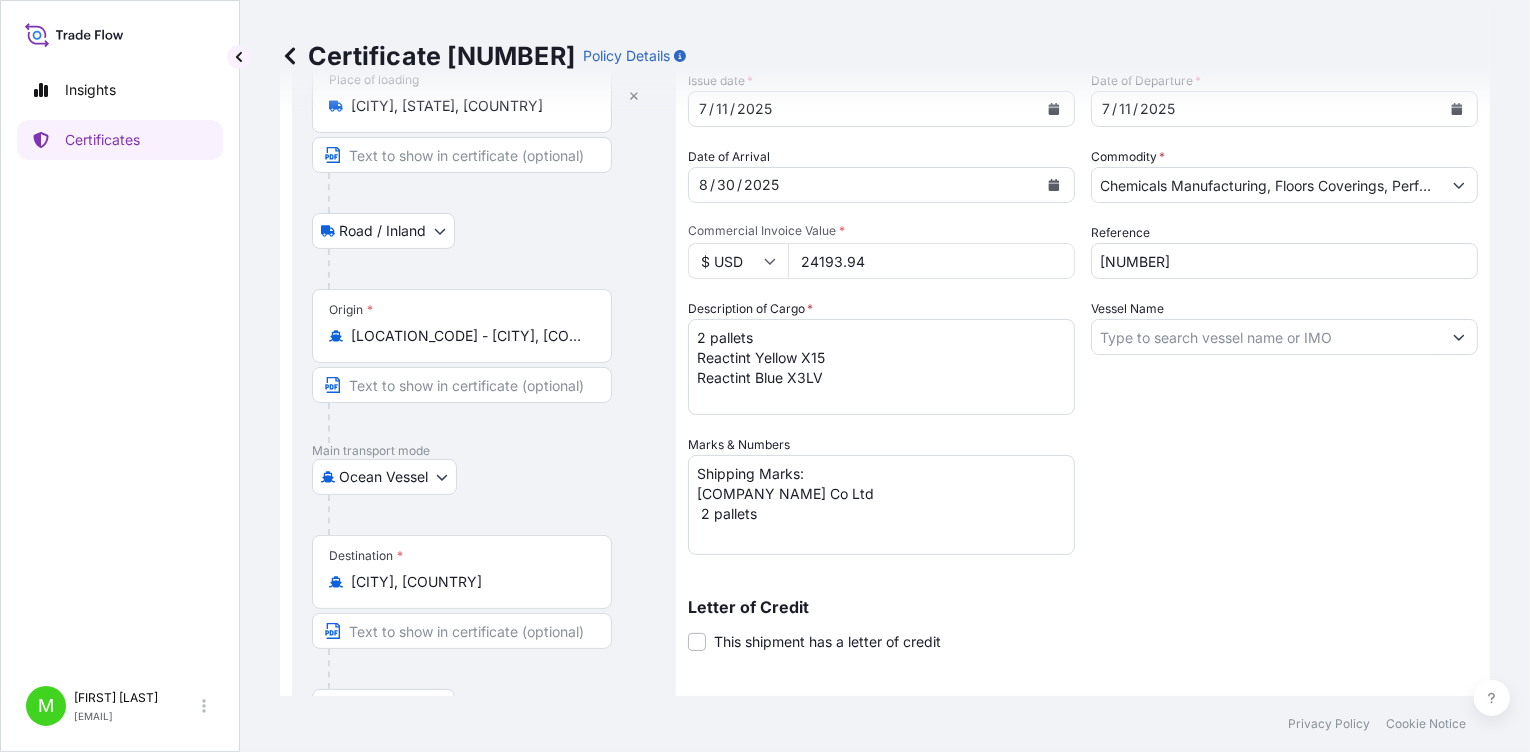 scroll, scrollTop: 0, scrollLeft: 0, axis: both 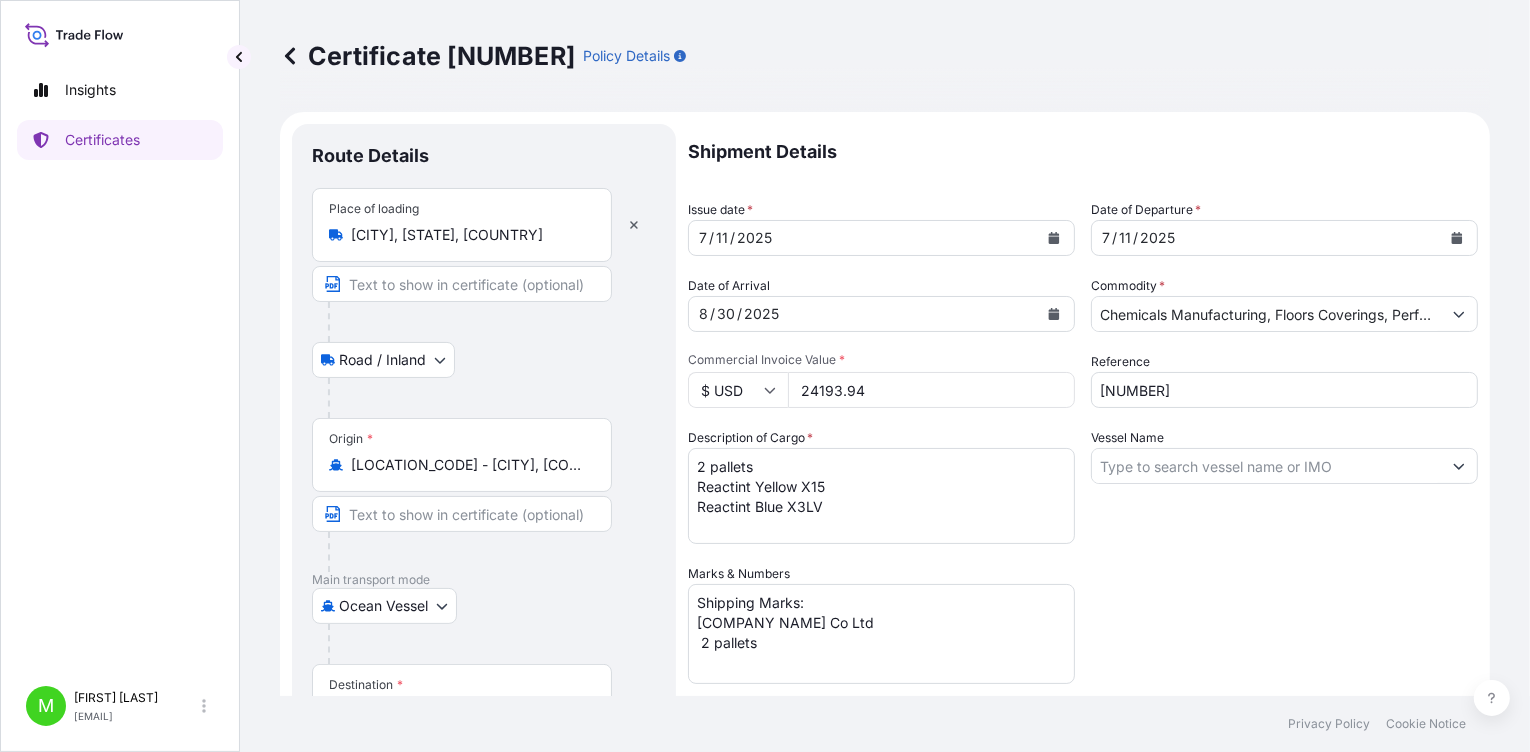 click on "Vessel Name" at bounding box center [1266, 466] 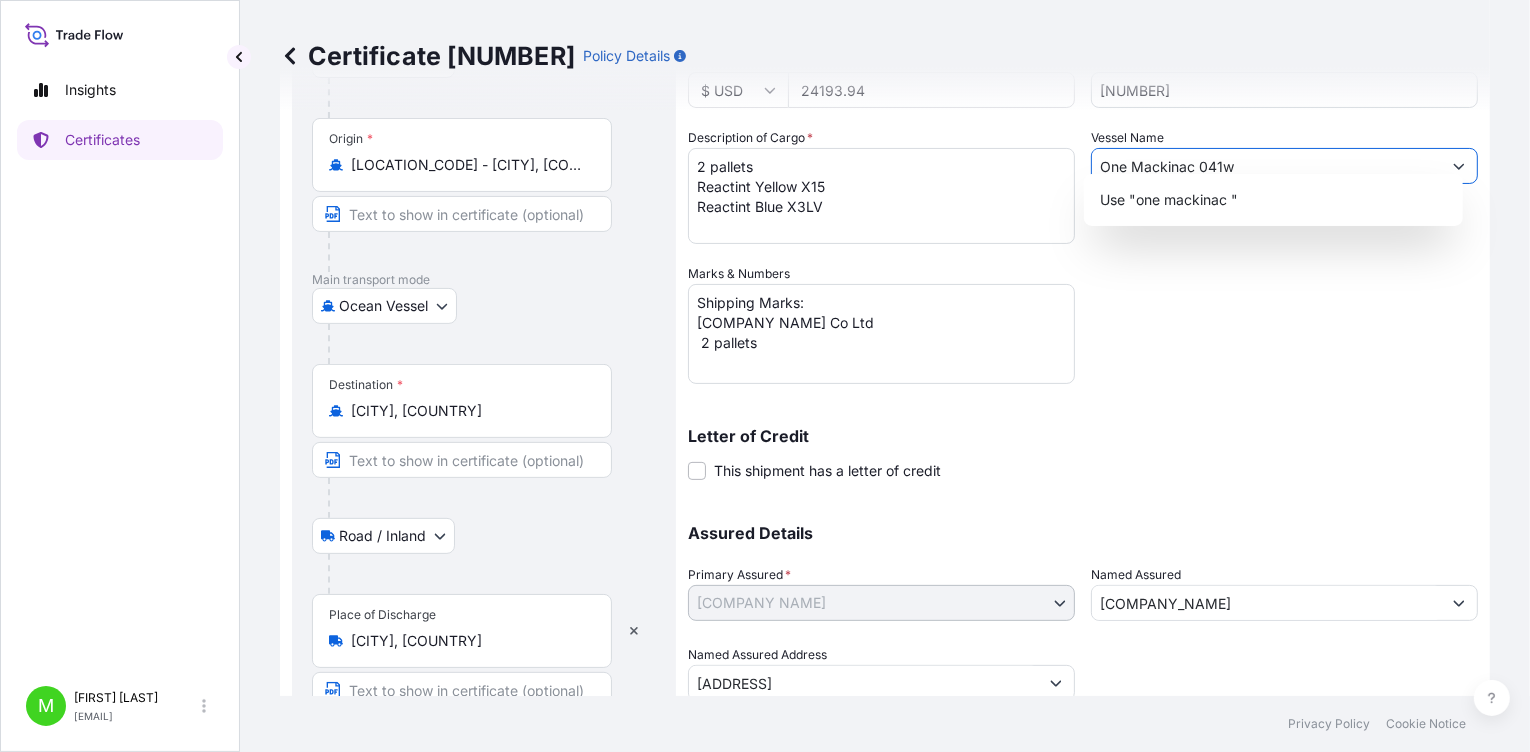 scroll, scrollTop: 371, scrollLeft: 0, axis: vertical 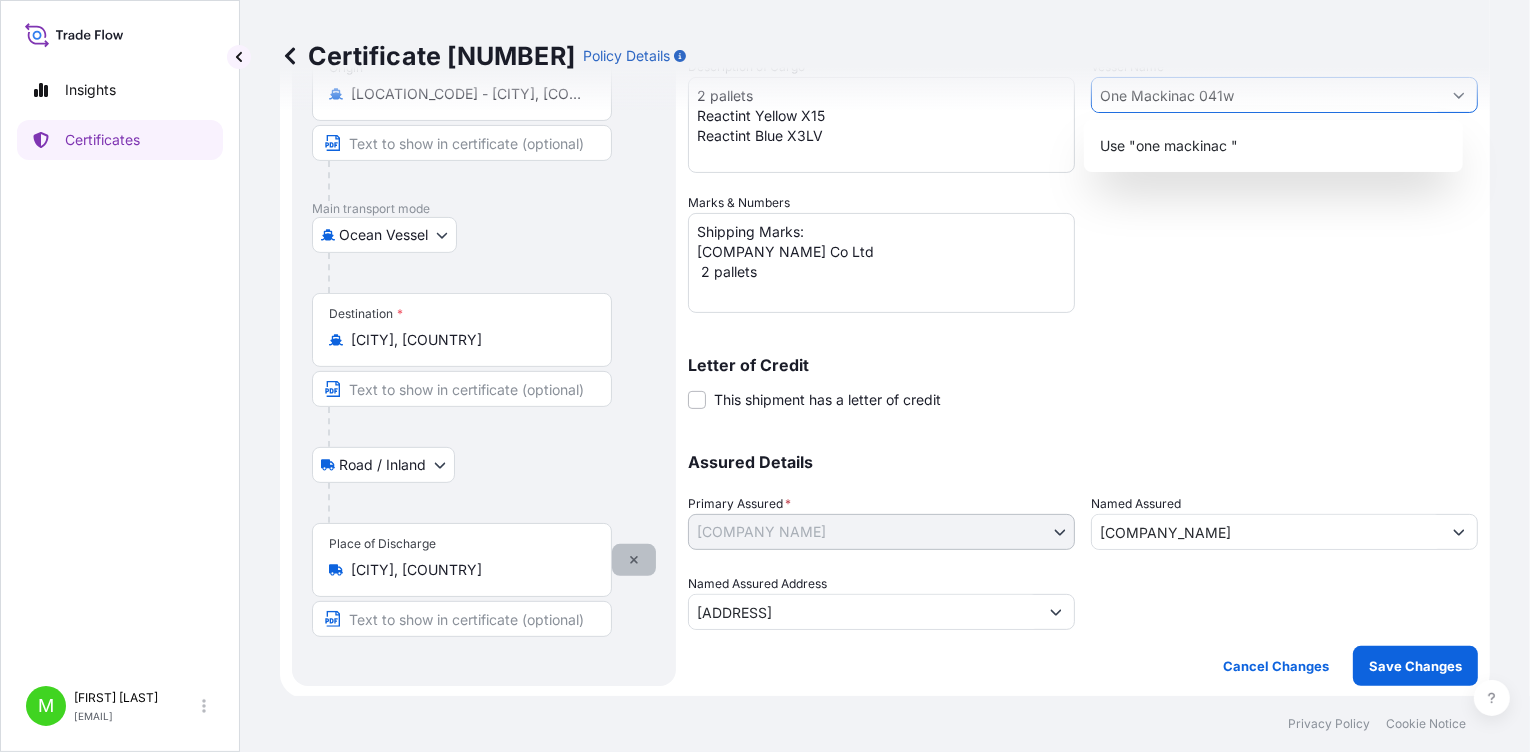 type on "One Mackinac 041w" 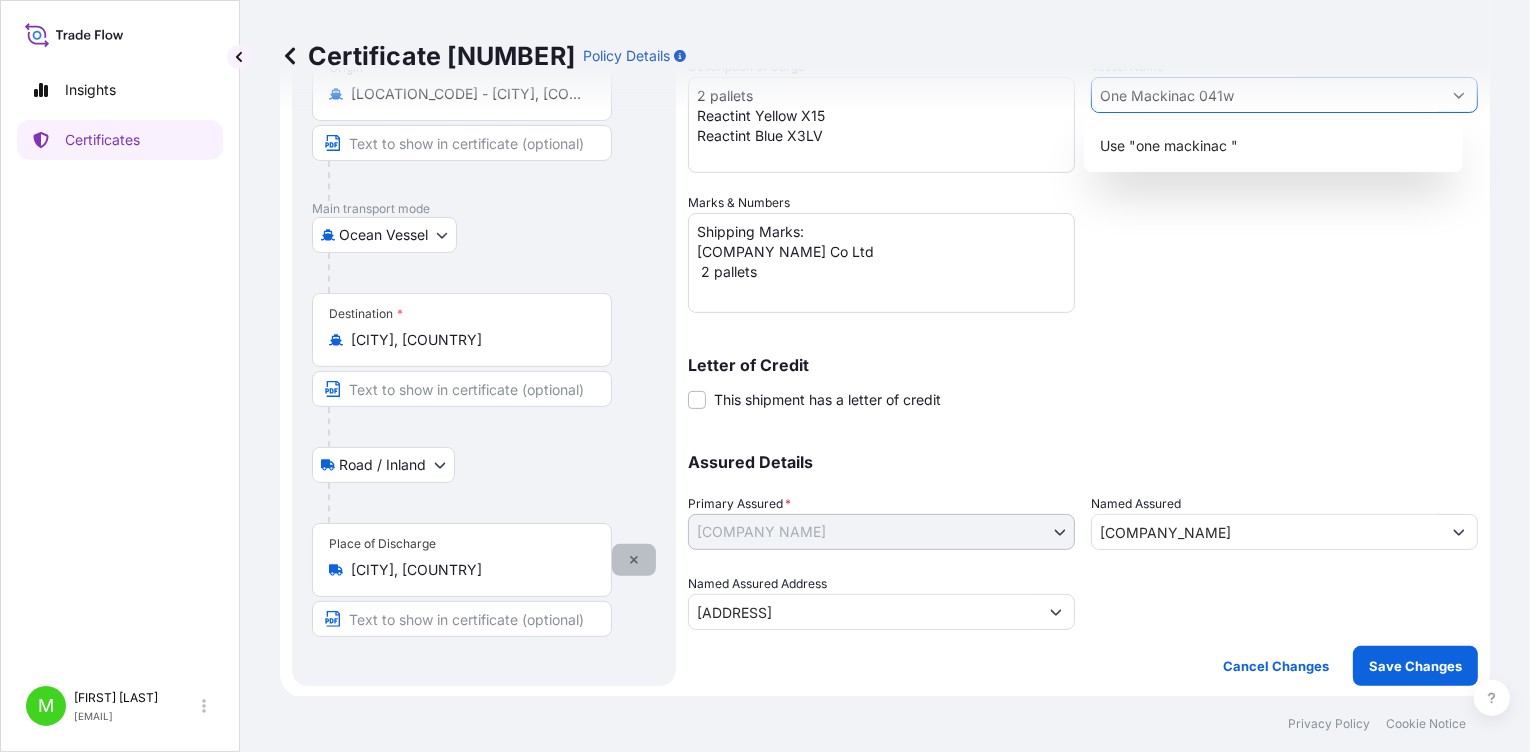 click 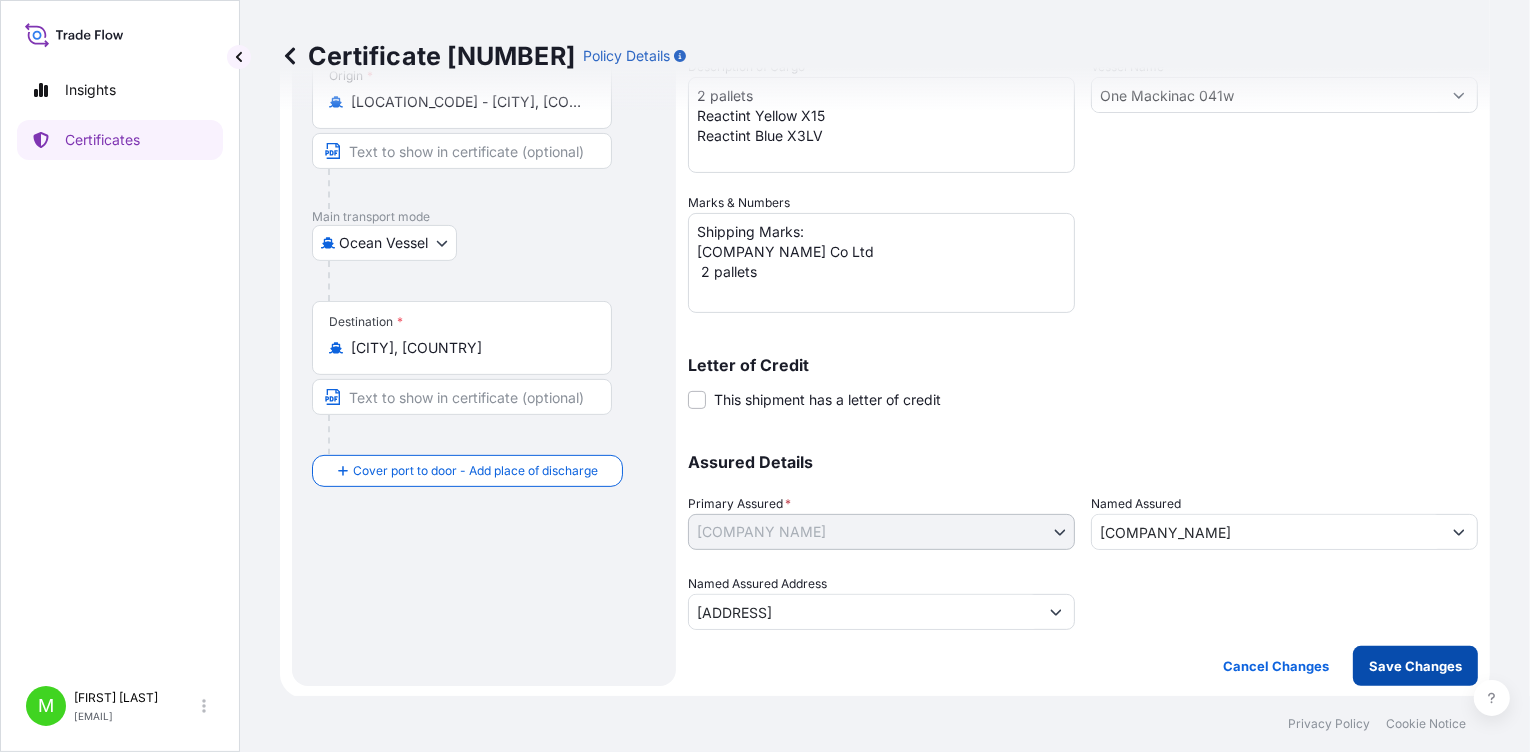click on "Save Changes" at bounding box center [1415, 666] 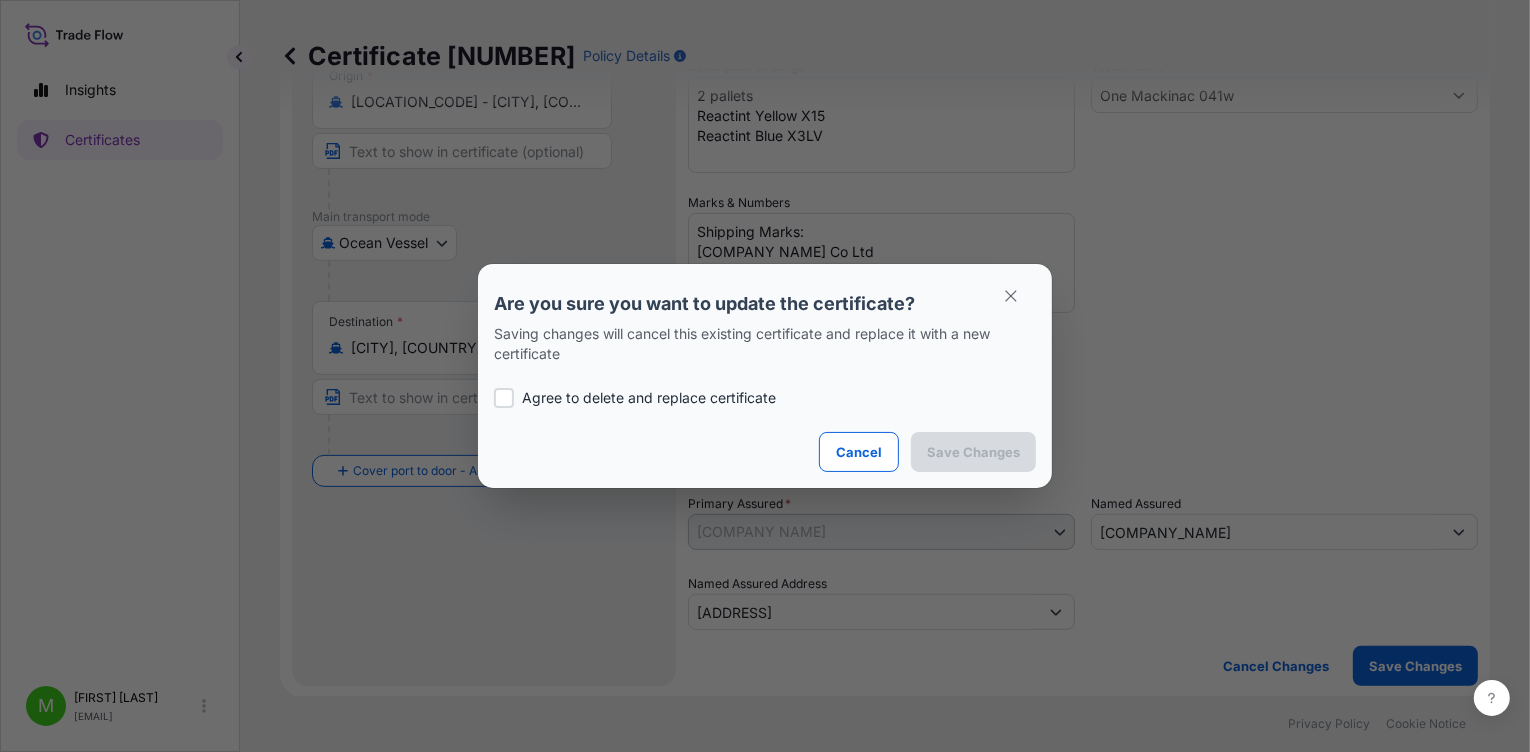 click on "Agree to delete and replace certificate" at bounding box center (765, 398) 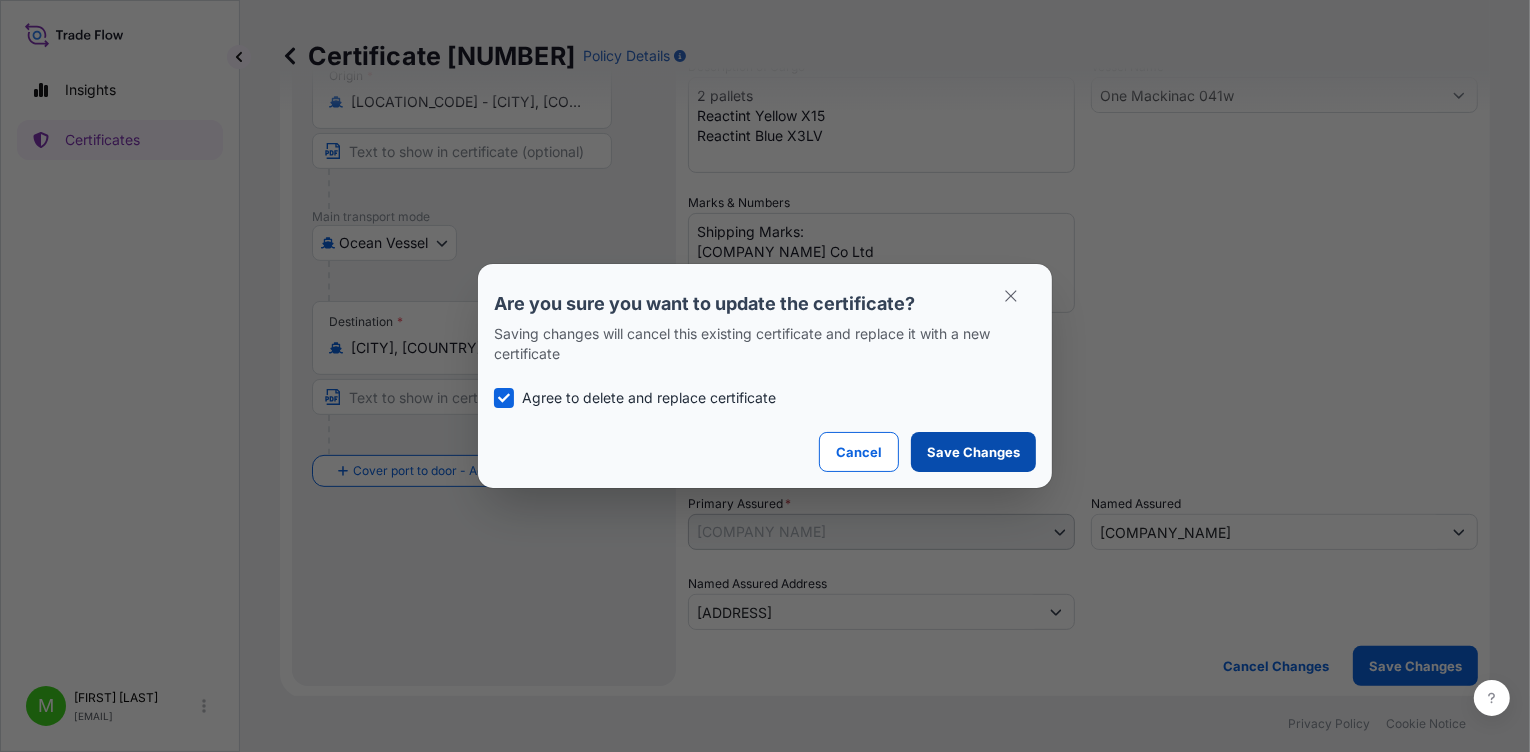 click on "Save Changes" at bounding box center (973, 452) 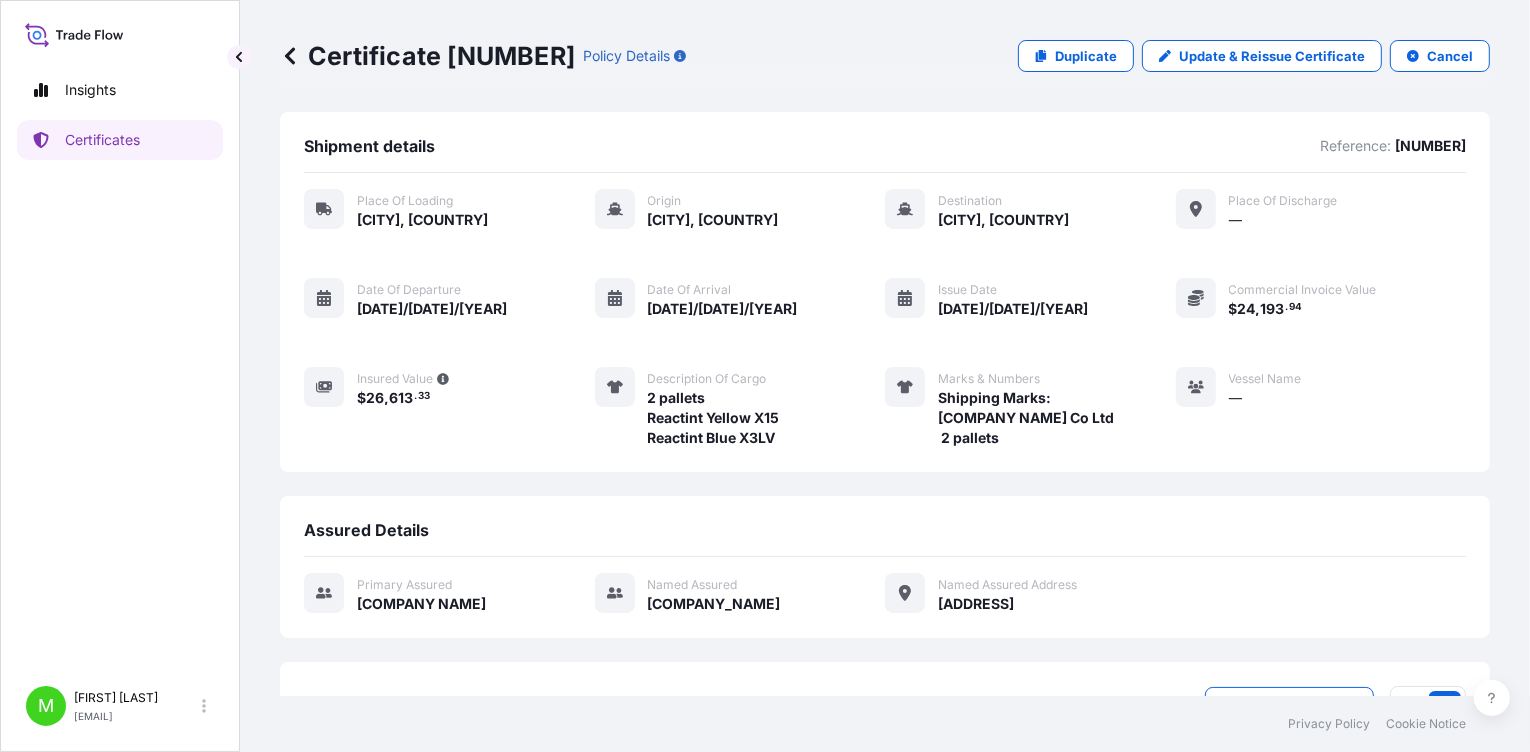 scroll, scrollTop: 168, scrollLeft: 0, axis: vertical 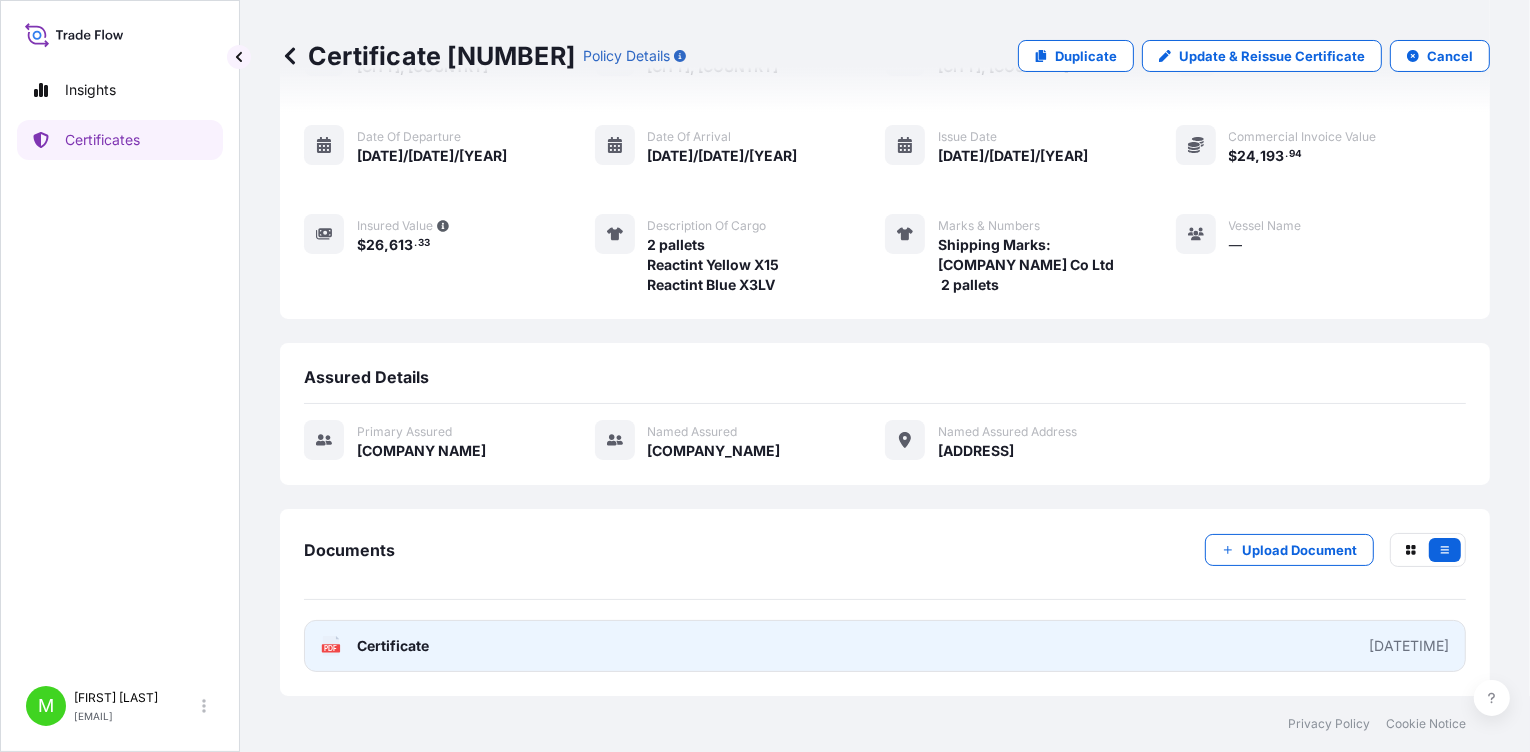 click on "Certificate" at bounding box center (393, 646) 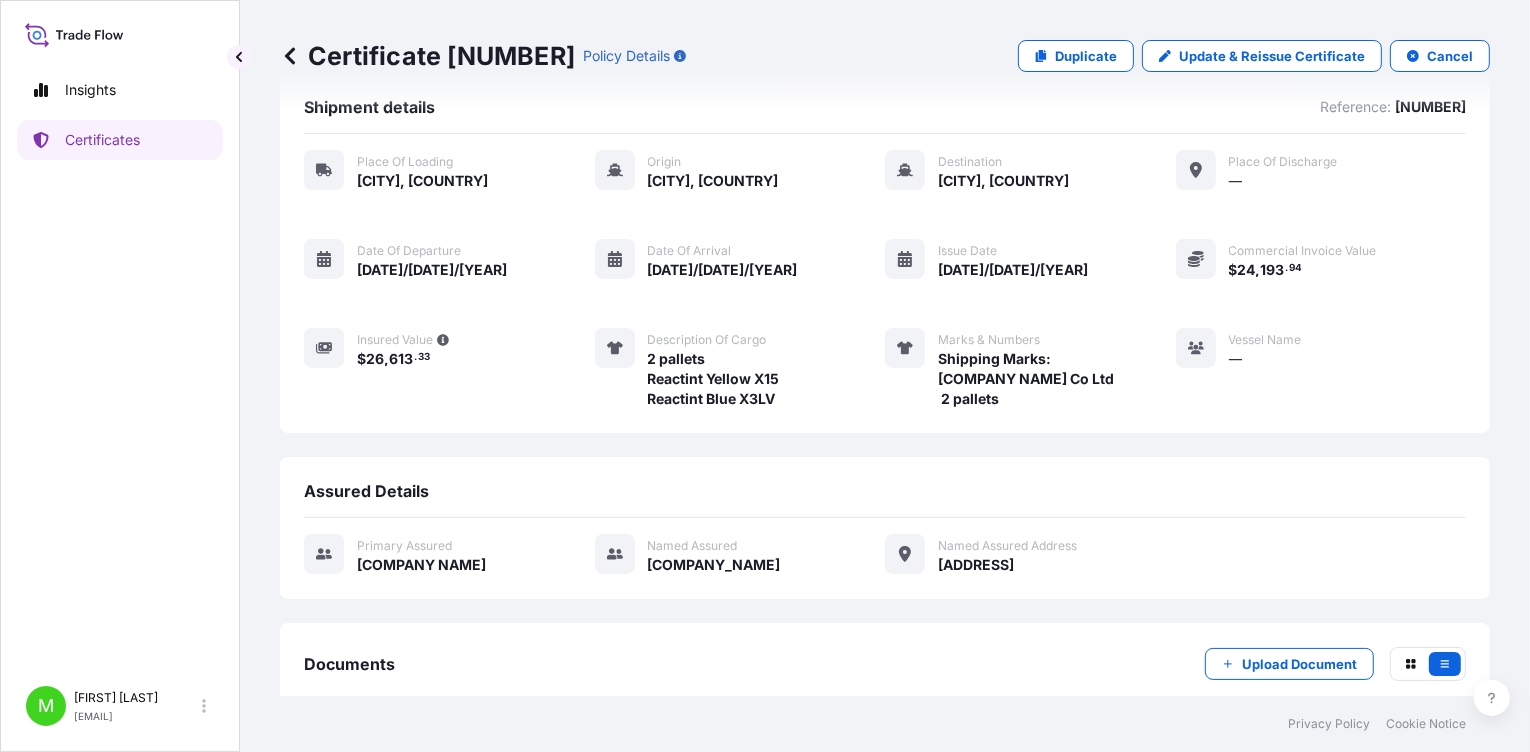 scroll, scrollTop: 0, scrollLeft: 0, axis: both 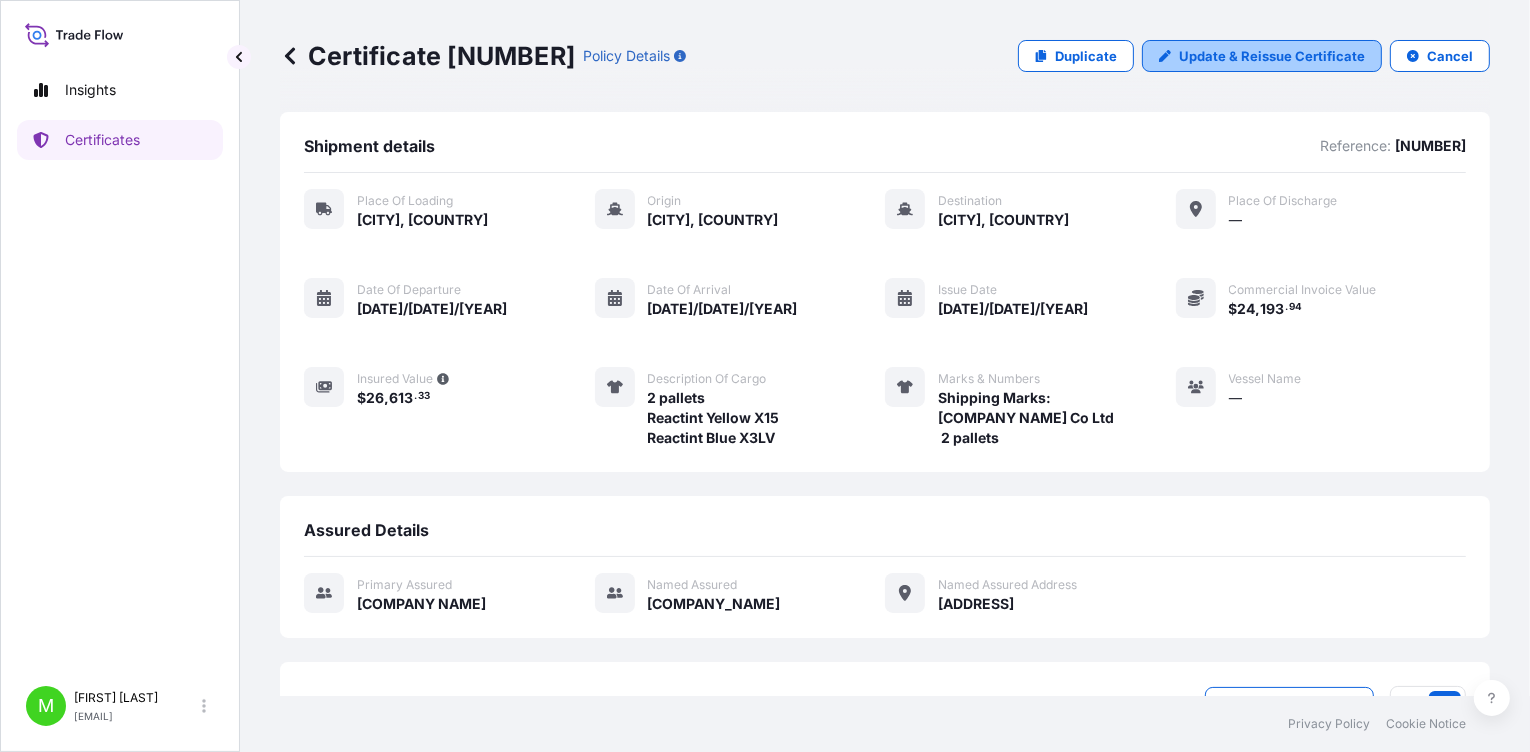 click on "Update & Reissue Certificate" at bounding box center (1272, 56) 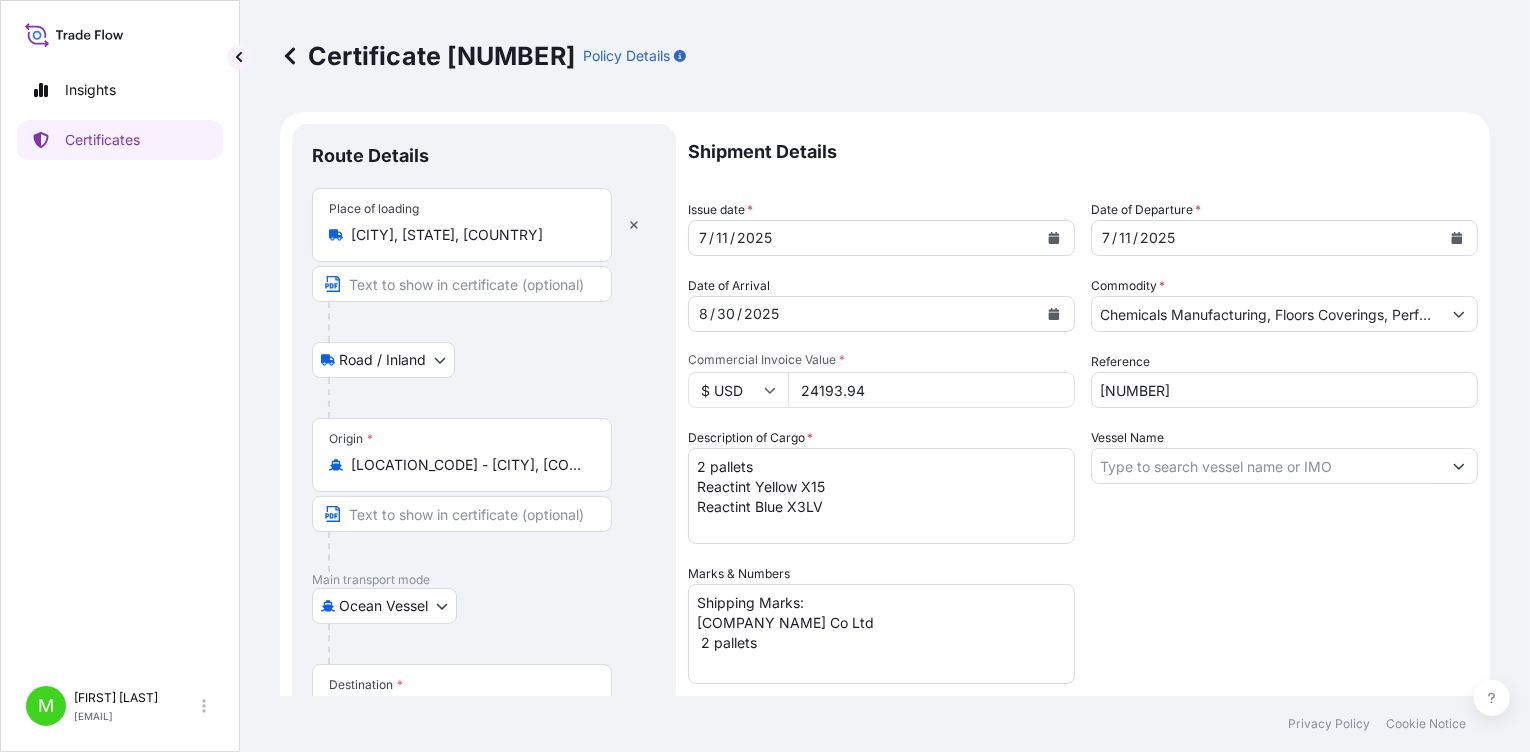 click on "Vessel Name" at bounding box center (1266, 466) 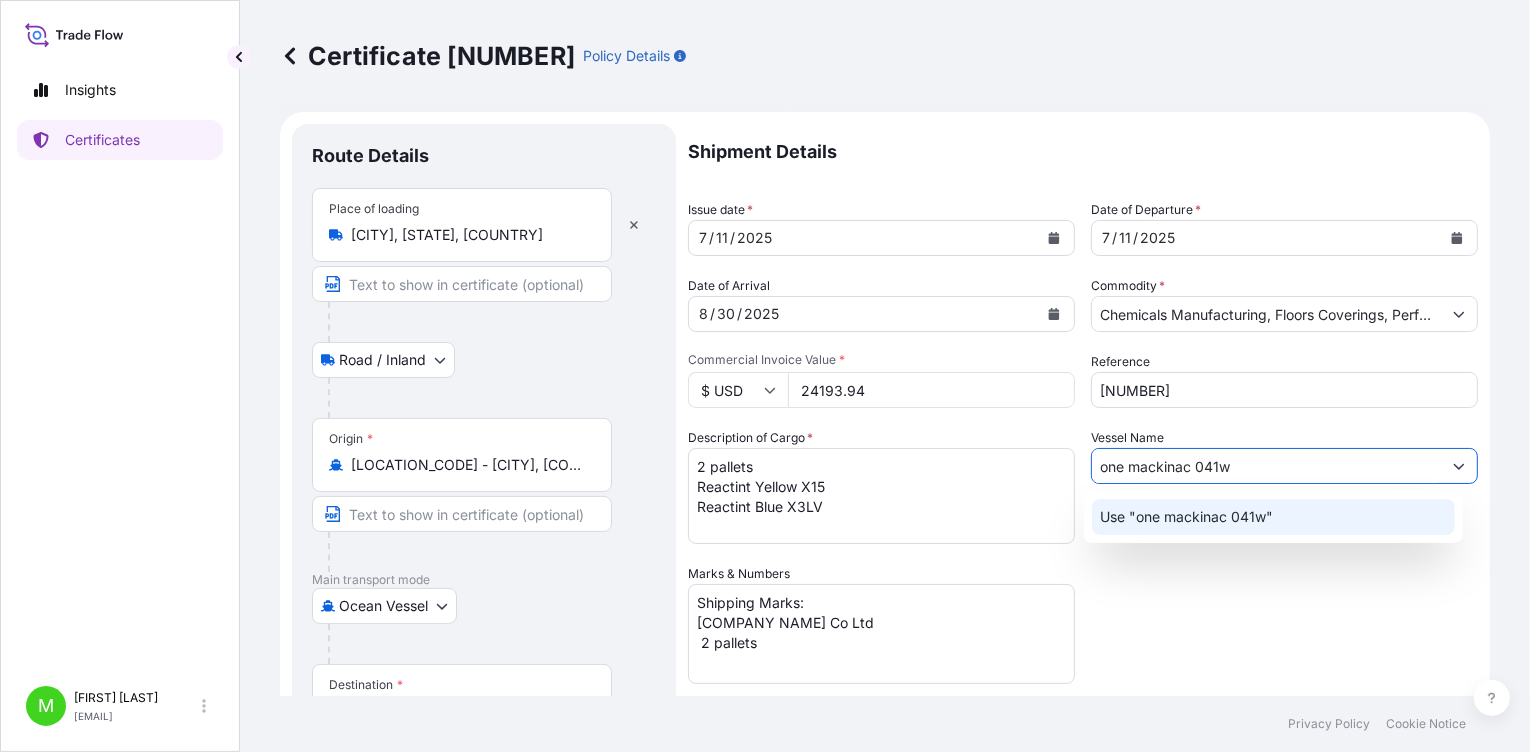 type on "one mackinac 041w" 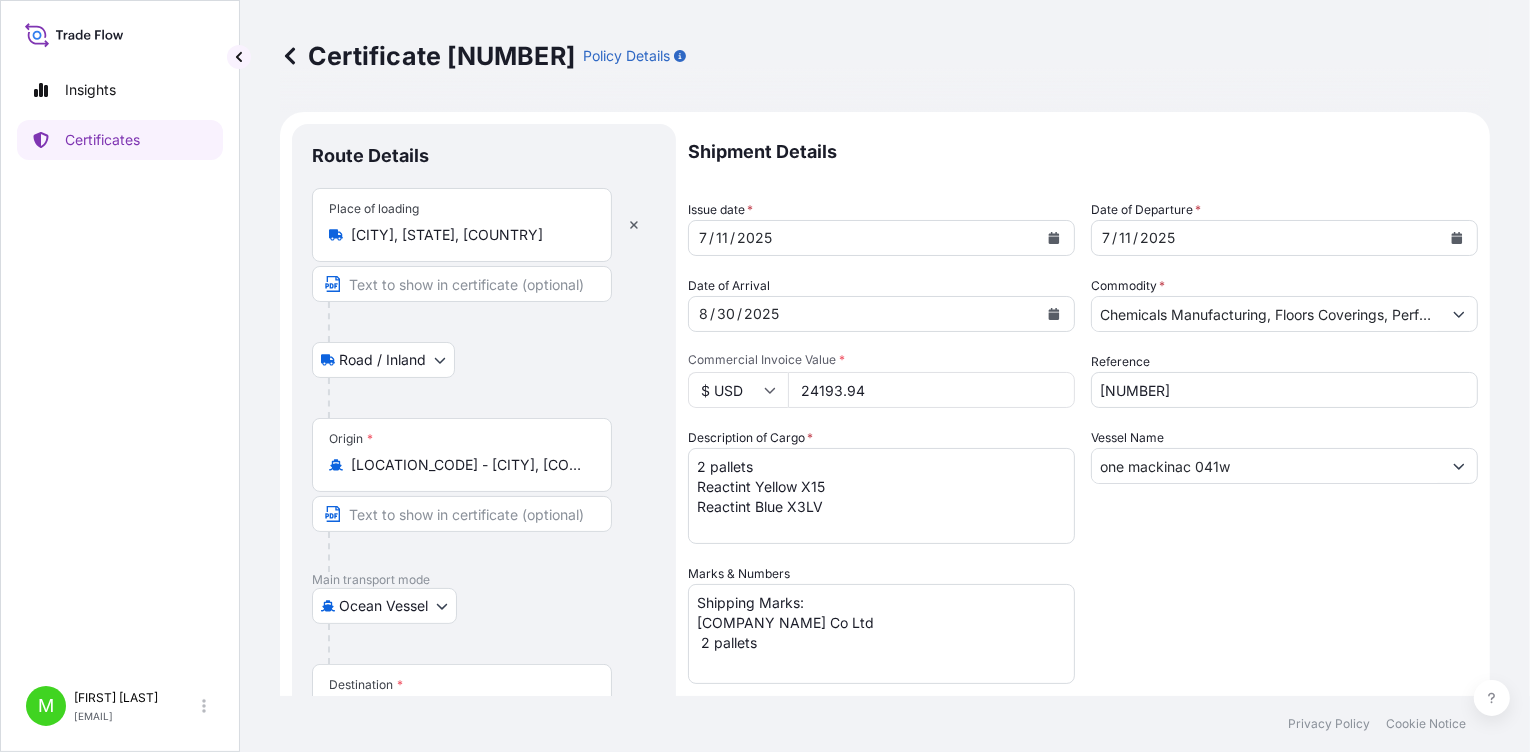 scroll, scrollTop: 371, scrollLeft: 0, axis: vertical 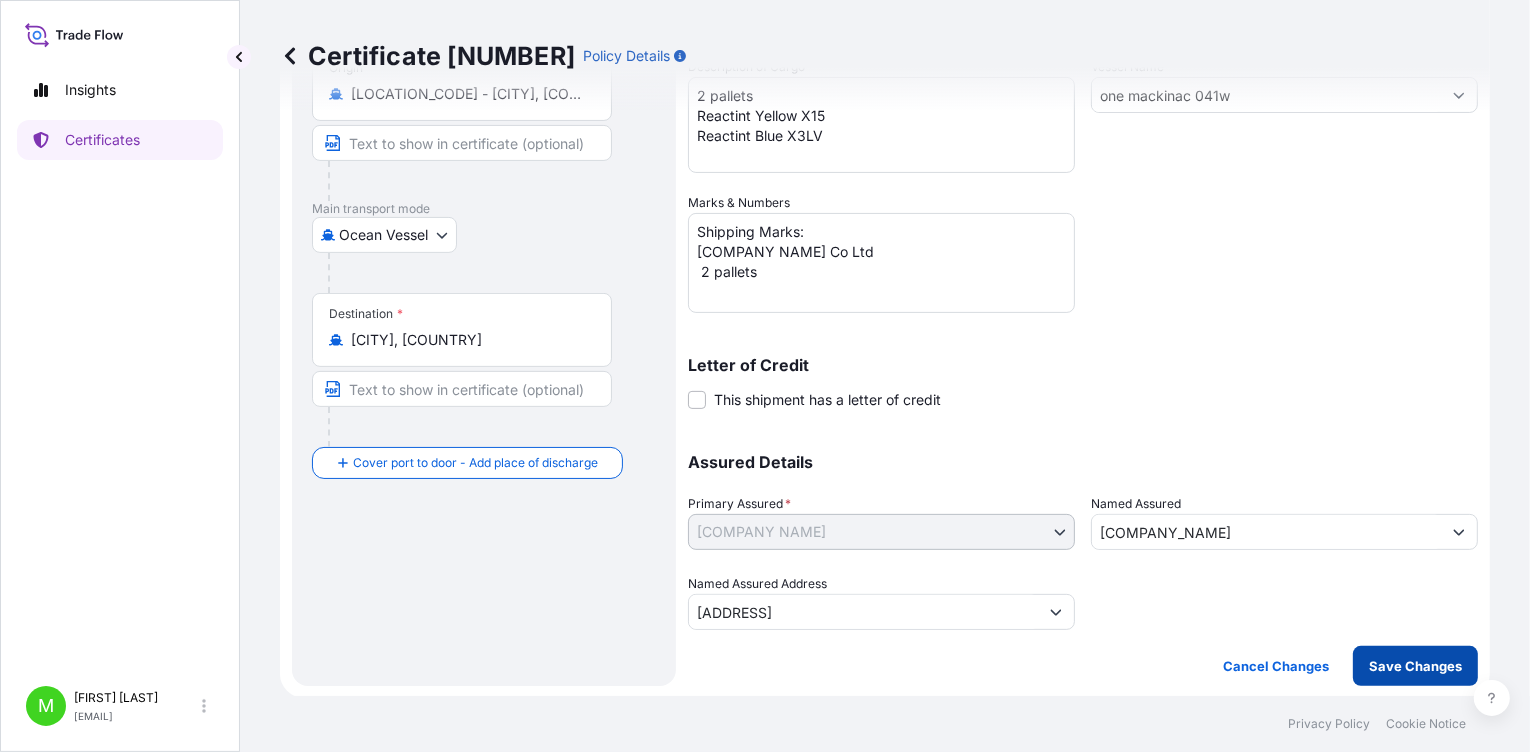 click on "Save Changes" at bounding box center (1415, 666) 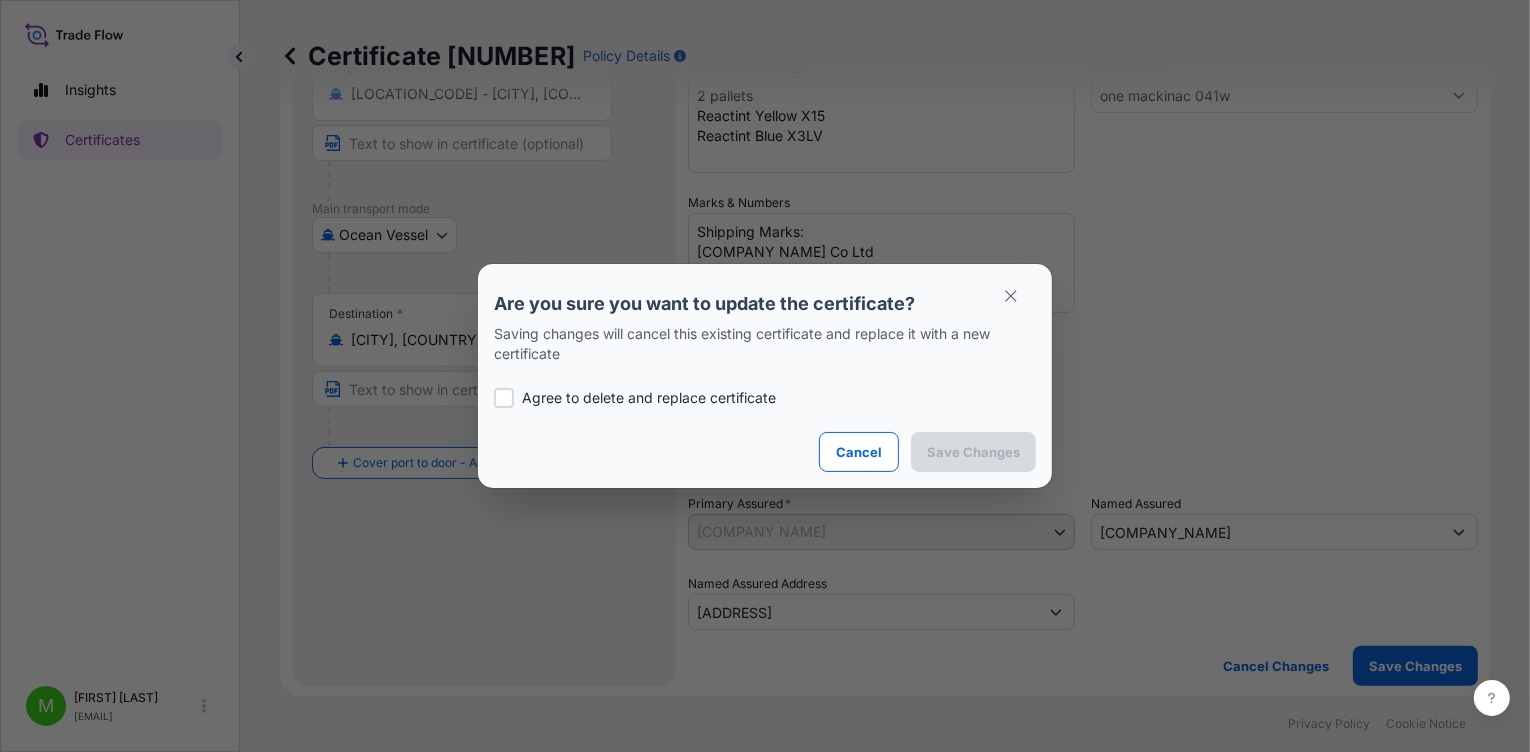 click on "Agree to delete and replace certificate" at bounding box center [649, 398] 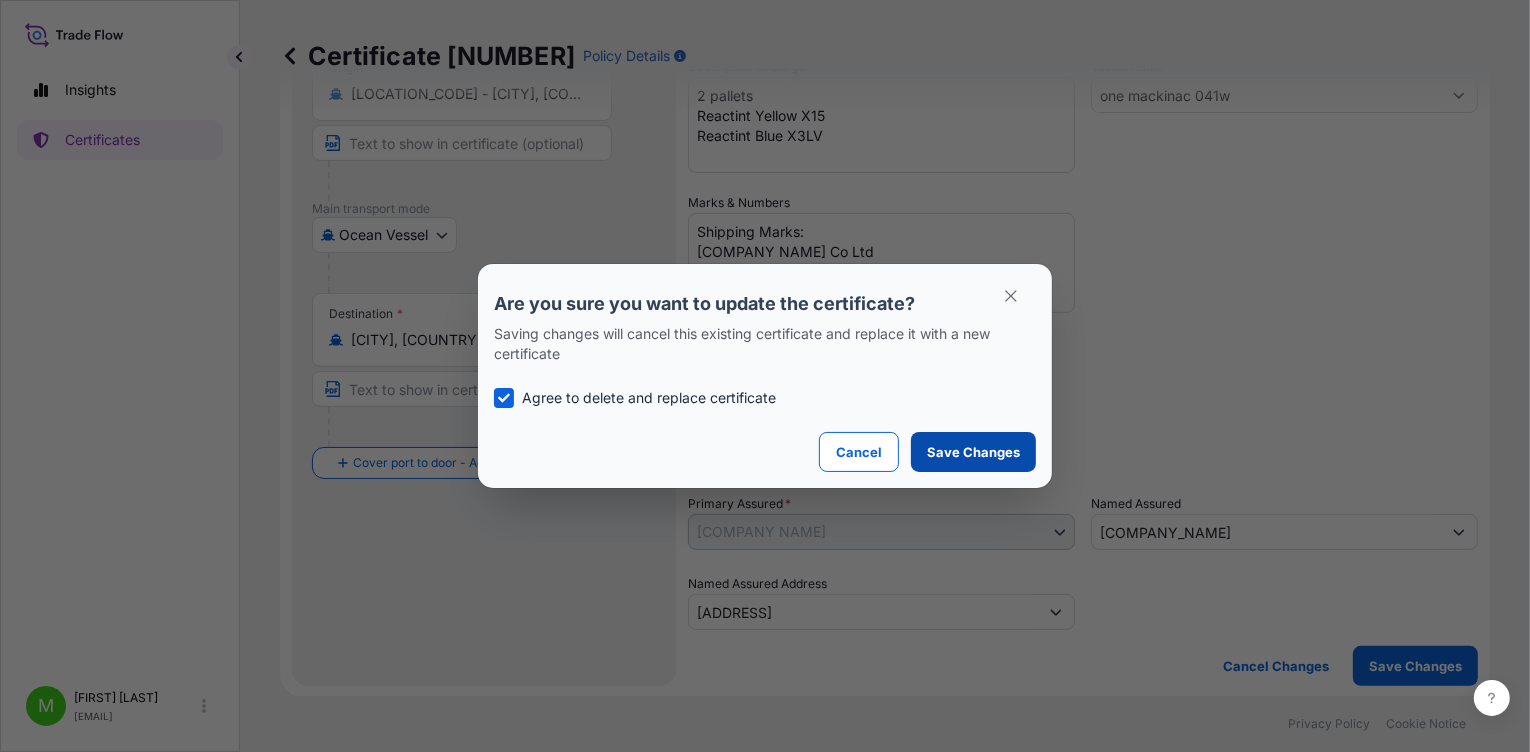 click on "Save Changes" at bounding box center (973, 452) 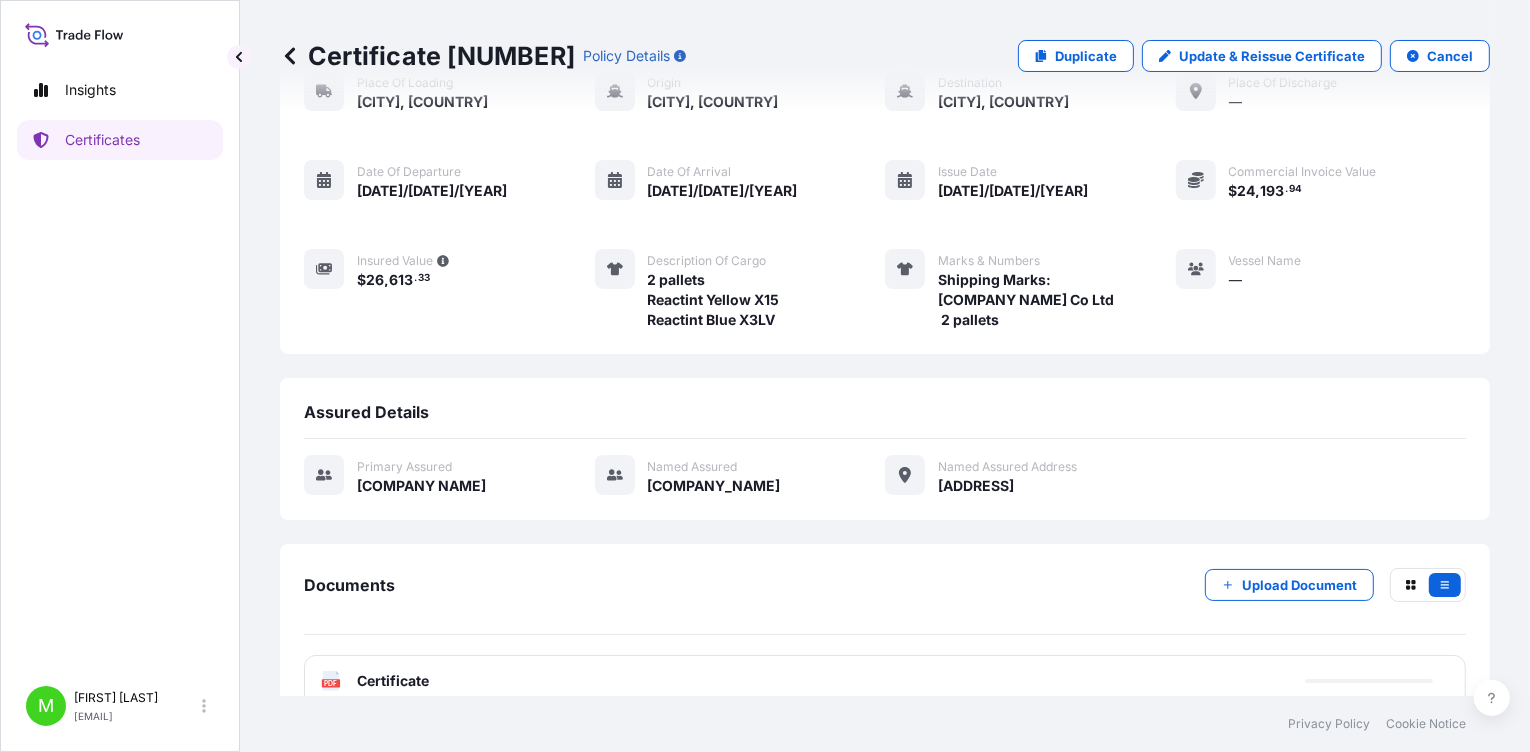 scroll, scrollTop: 168, scrollLeft: 0, axis: vertical 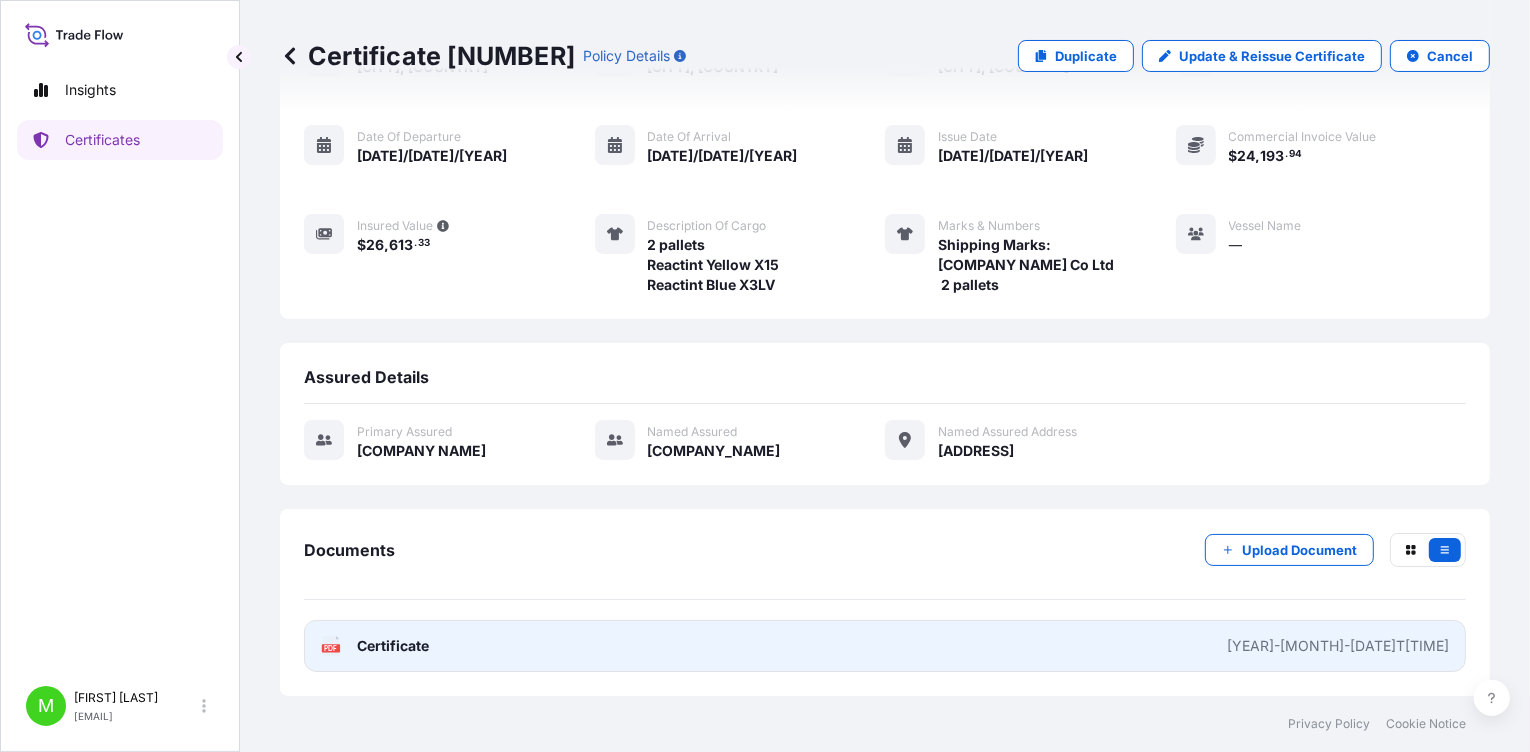 click on "Certificate" at bounding box center [393, 646] 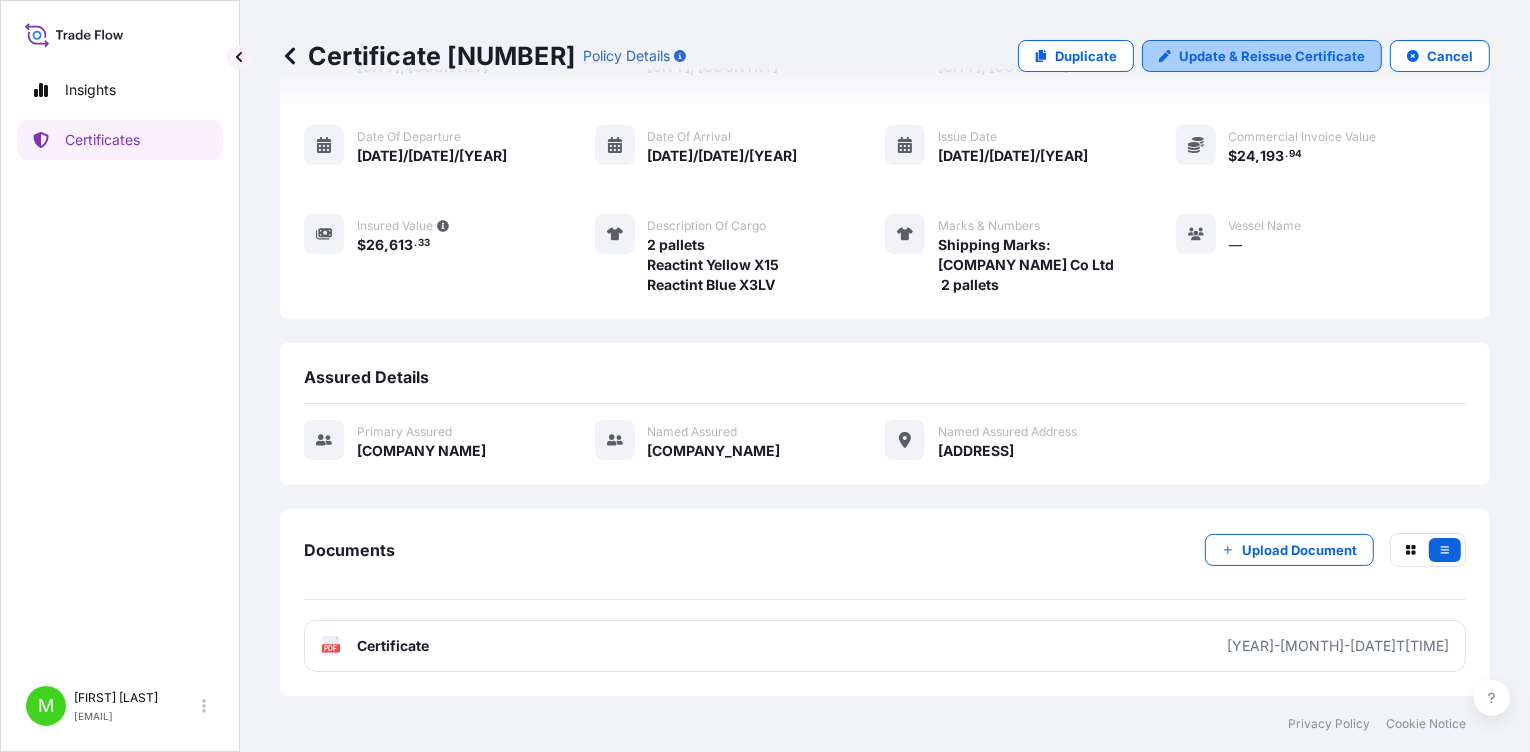 click on "Update & Reissue Certificate" at bounding box center [1272, 56] 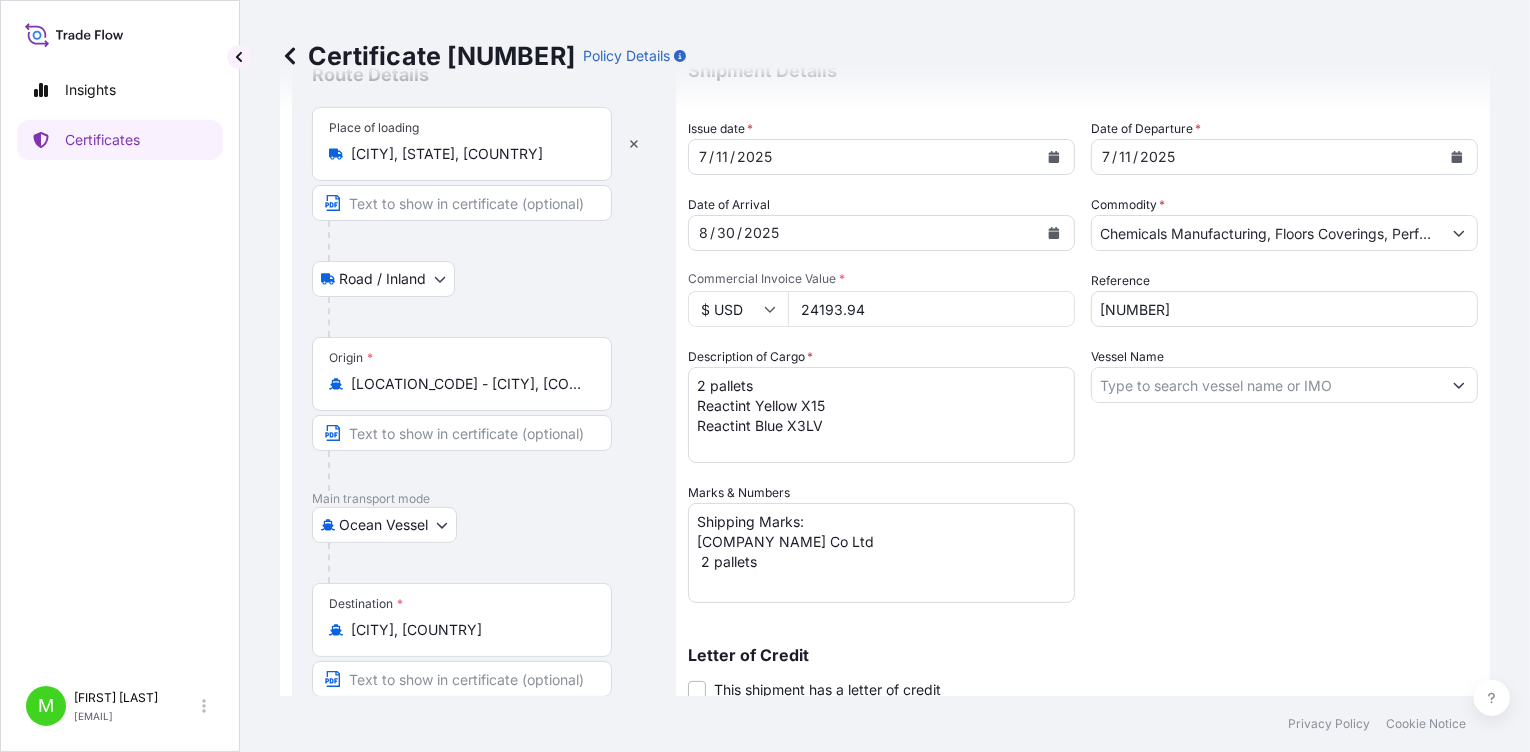 scroll, scrollTop: 0, scrollLeft: 0, axis: both 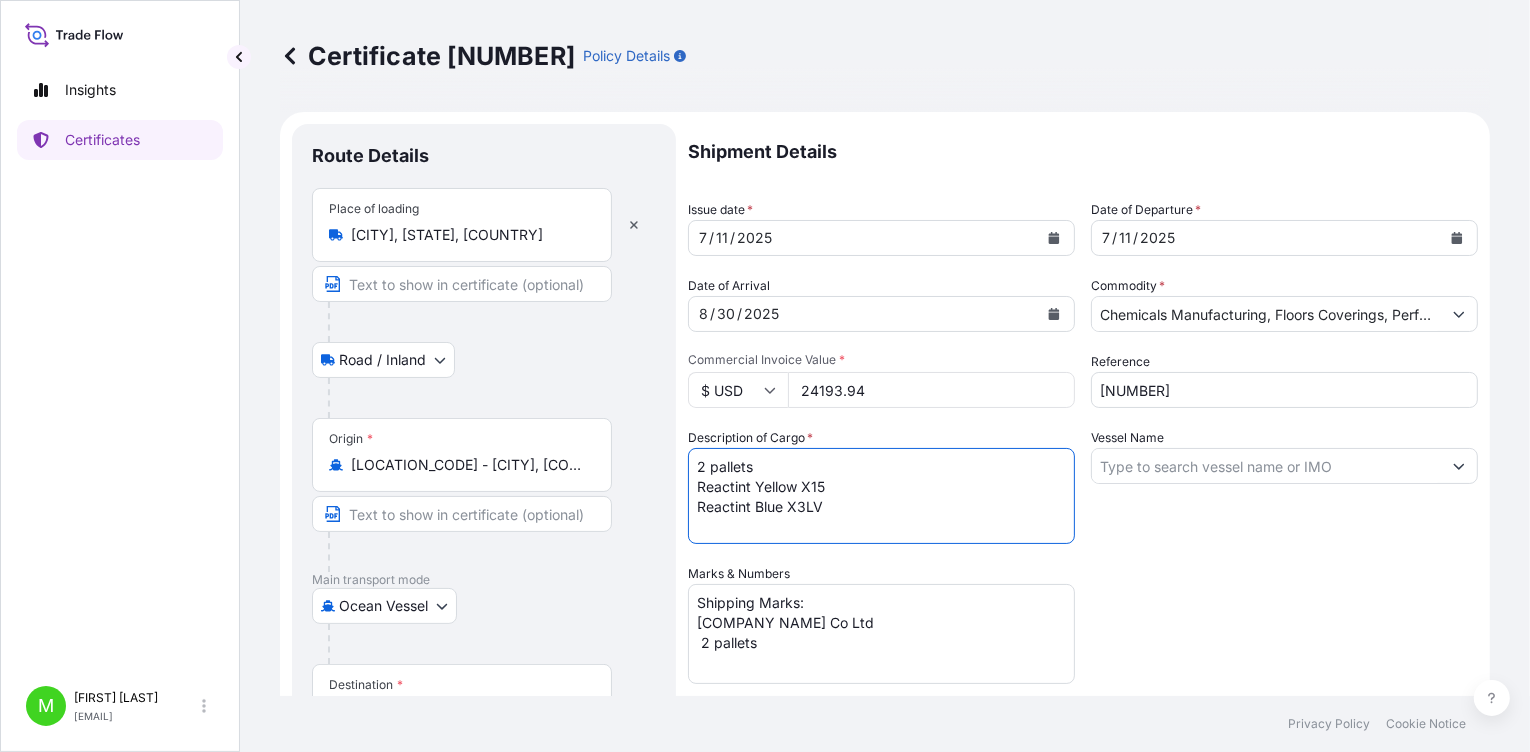 click on "2 pallets
Reactint Yellow X15
Reactint Blue X3LV" at bounding box center [881, 496] 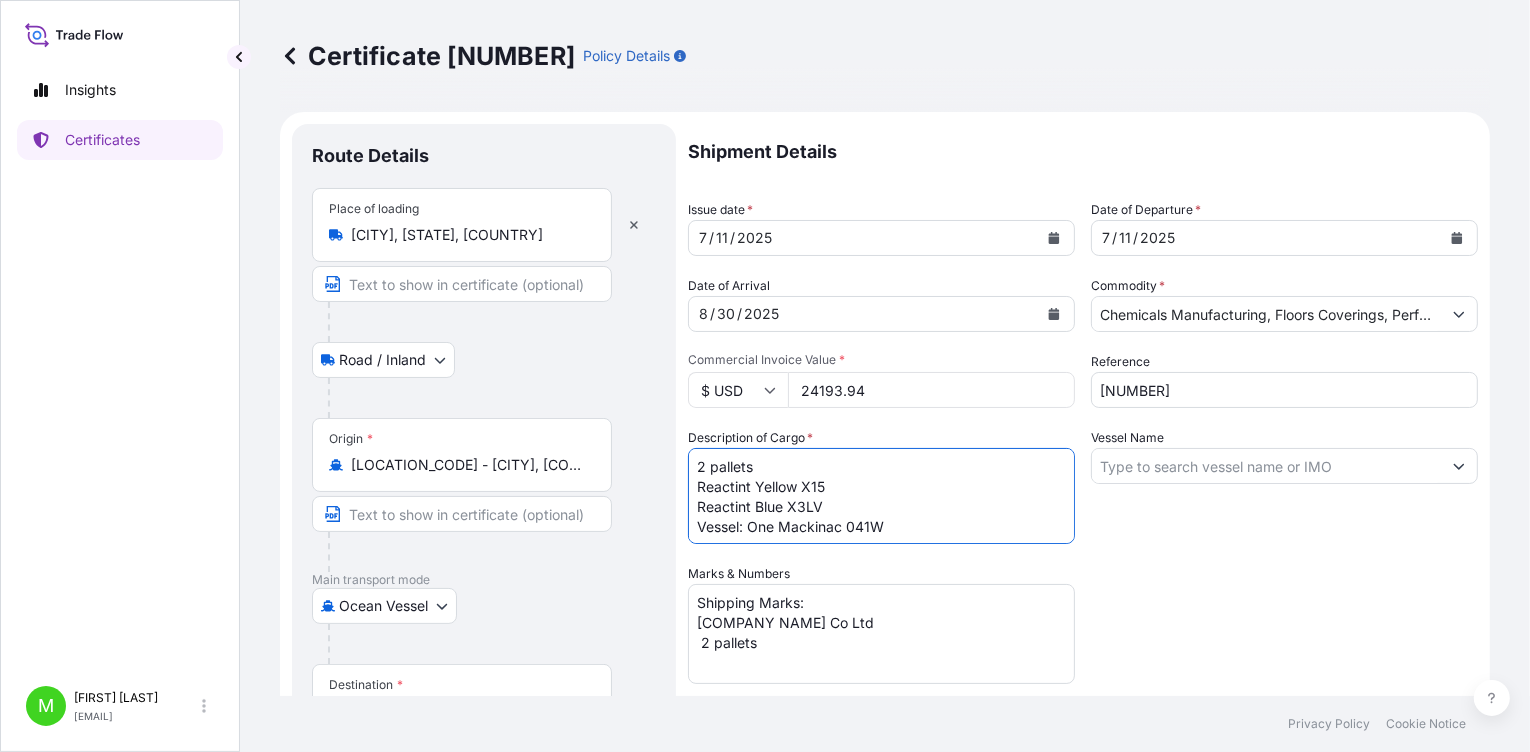 type on "2 pallets
Reactint Yellow X15
Reactint Blue X3LV
Vessel: One Mackinac 041W" 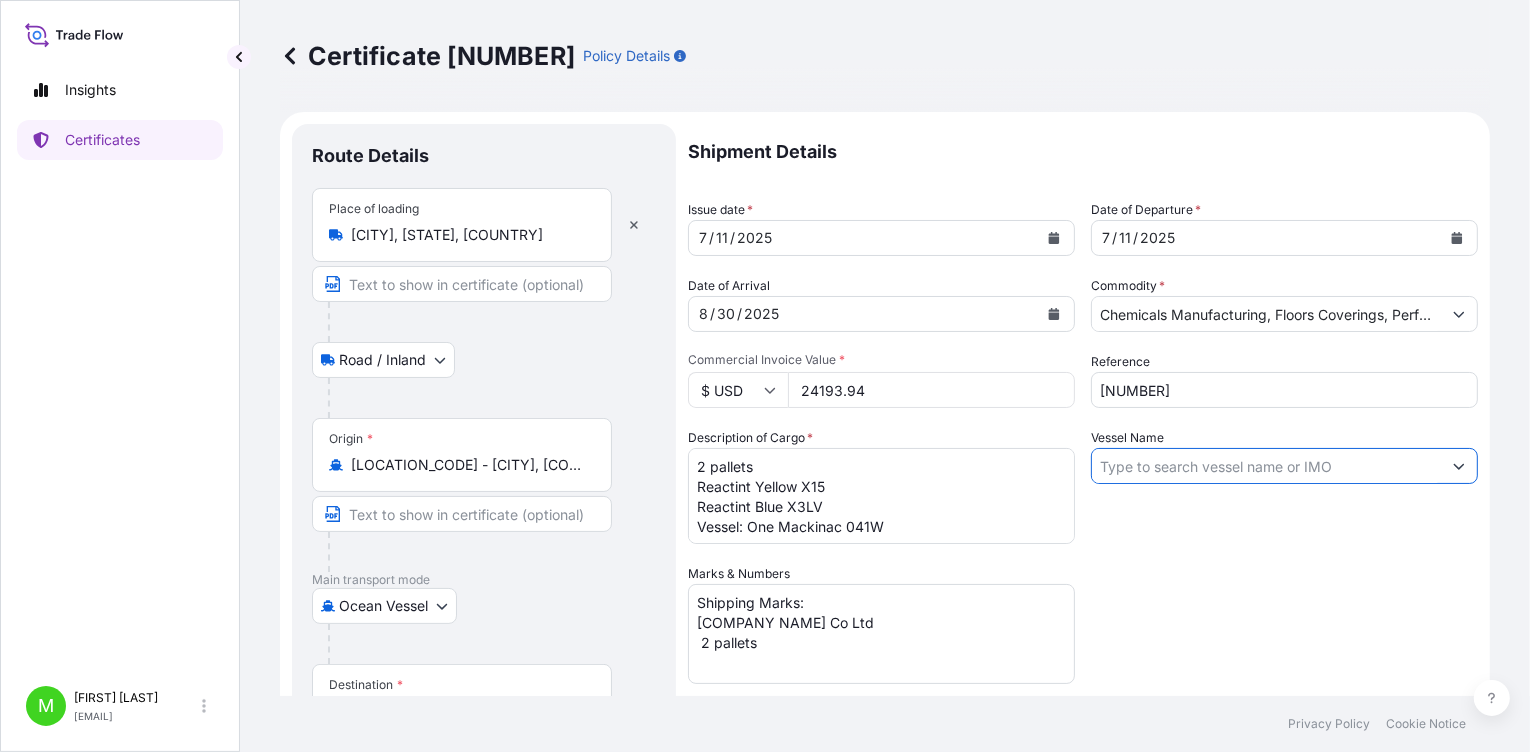 click on "Vessel Name" at bounding box center (1266, 466) 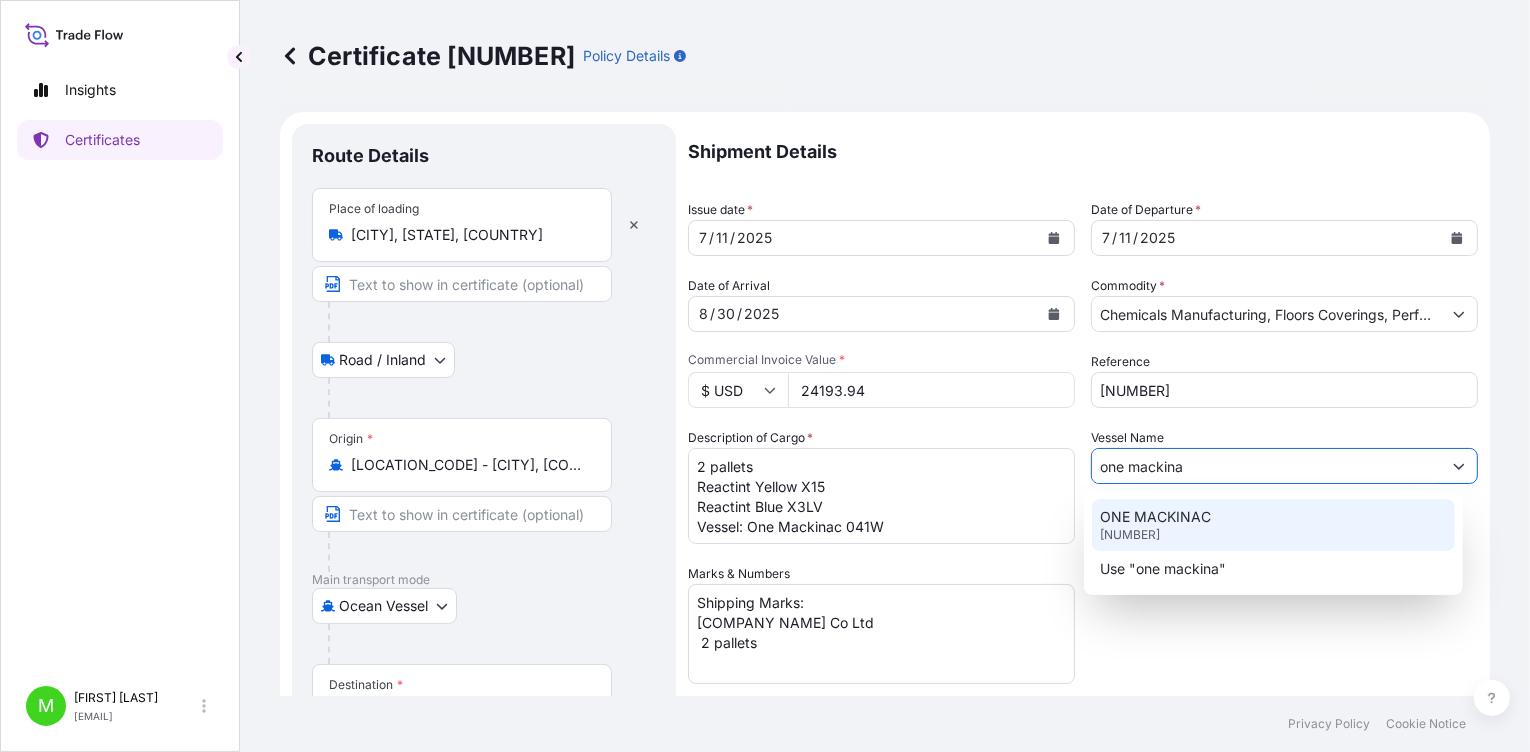 click on "ONE MACKINAC" at bounding box center [1155, 517] 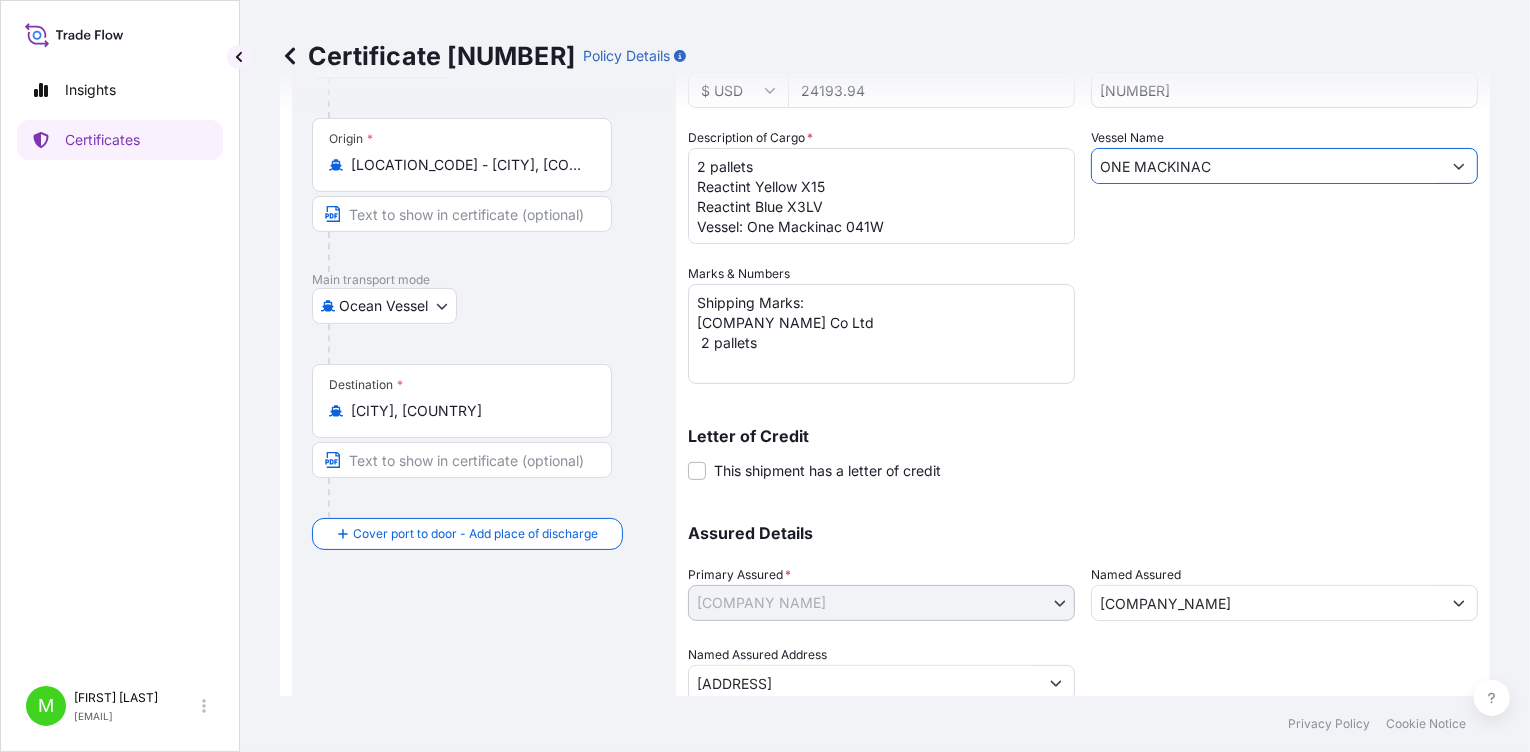 scroll, scrollTop: 371, scrollLeft: 0, axis: vertical 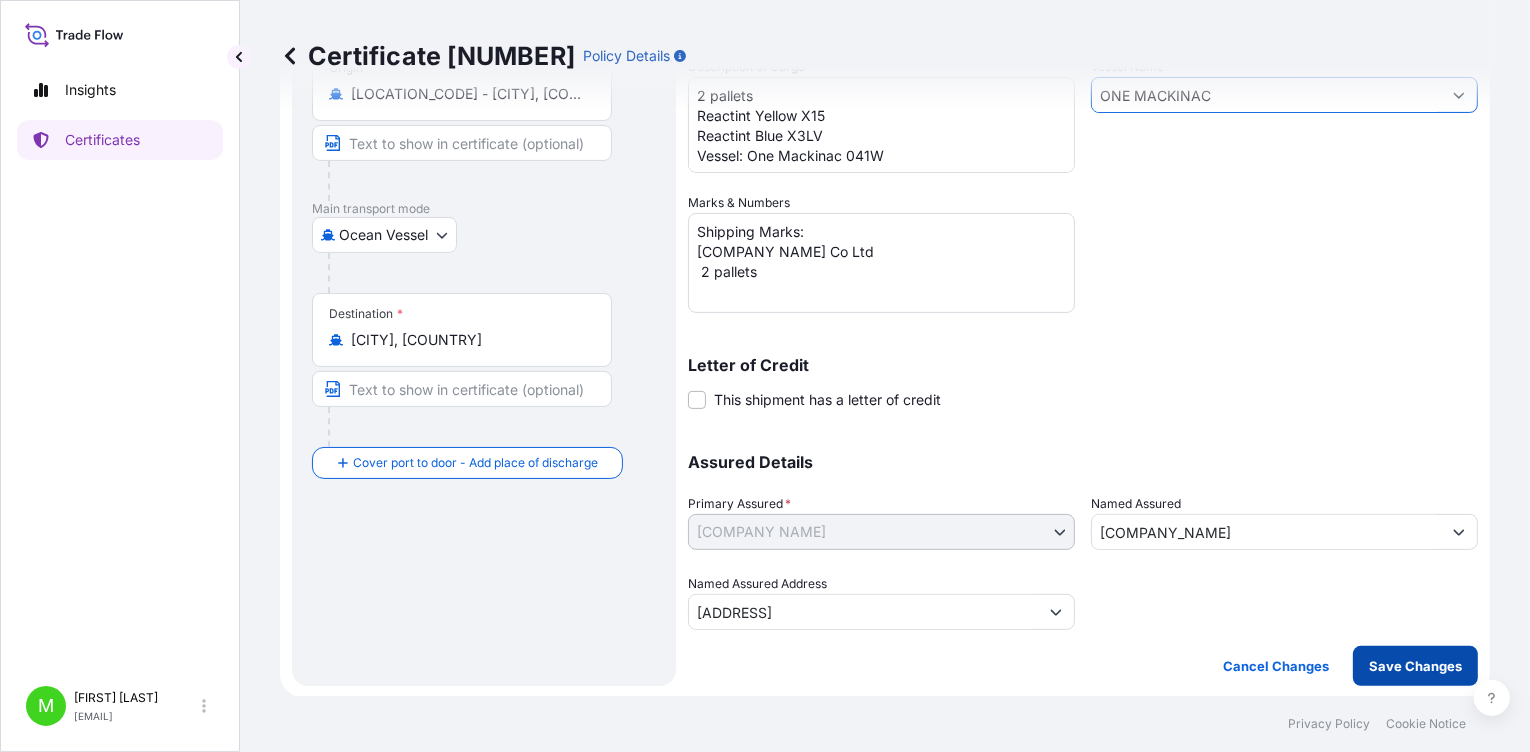 type on "ONE MACKINAC" 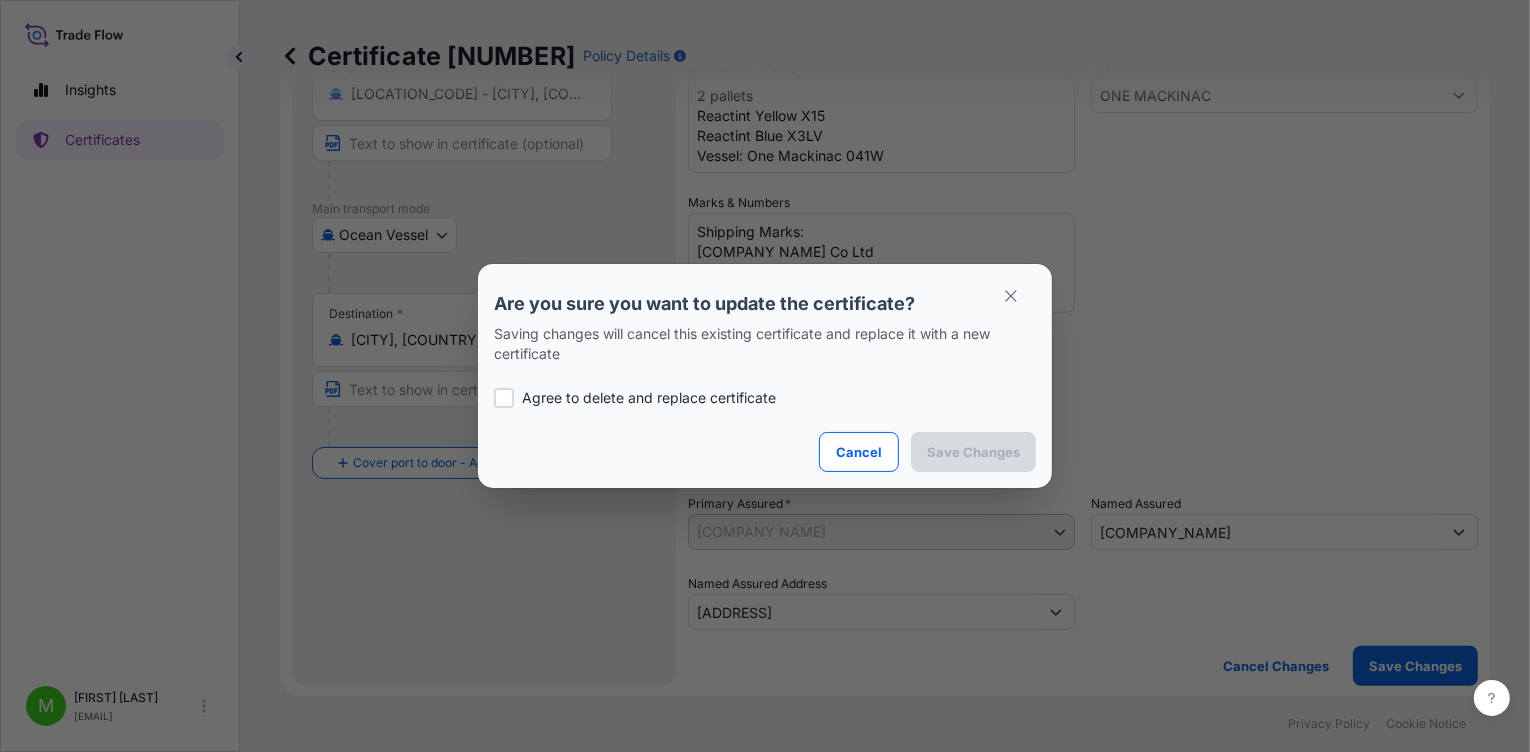 click on "Agree to delete and replace certificate" at bounding box center [649, 398] 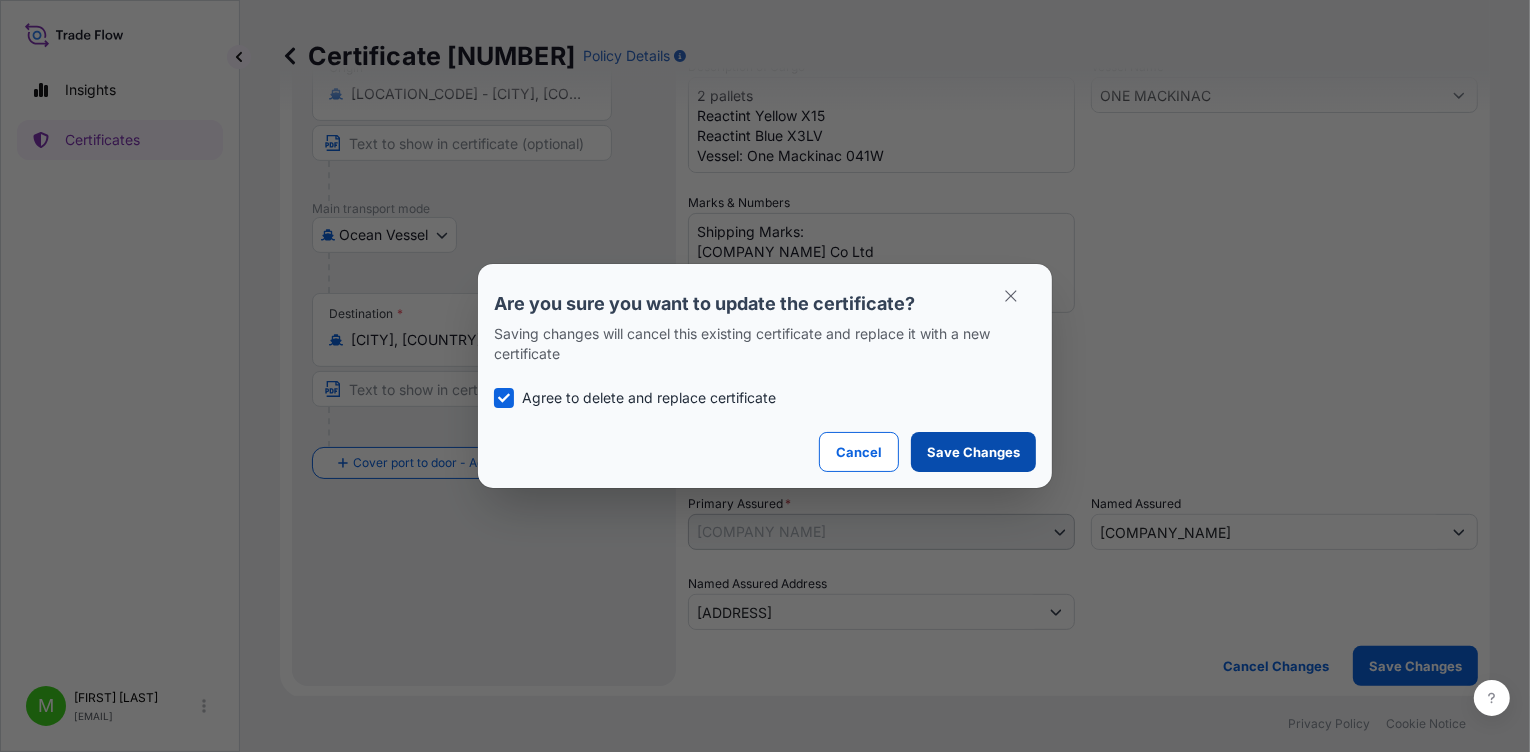 click on "Save Changes" at bounding box center [973, 452] 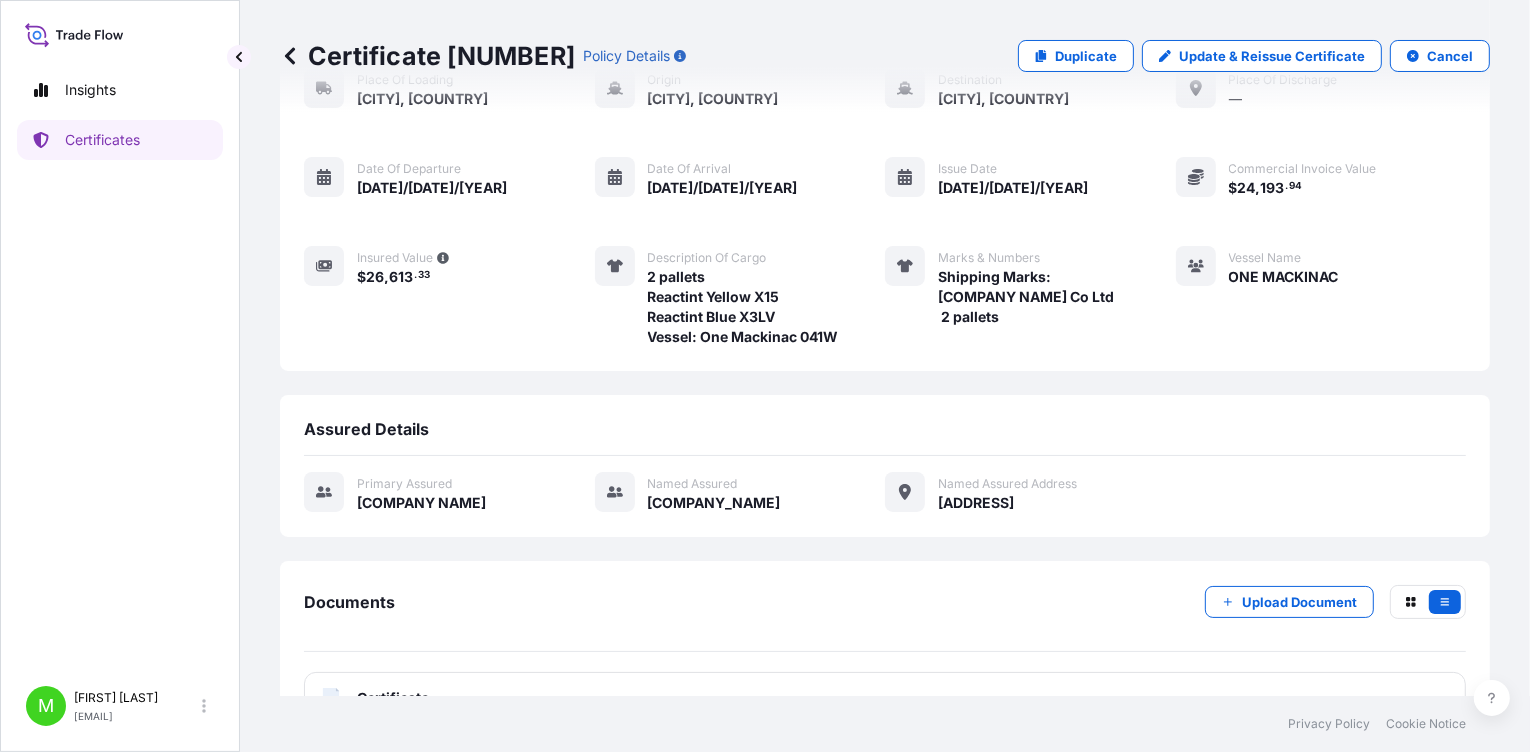 scroll, scrollTop: 188, scrollLeft: 0, axis: vertical 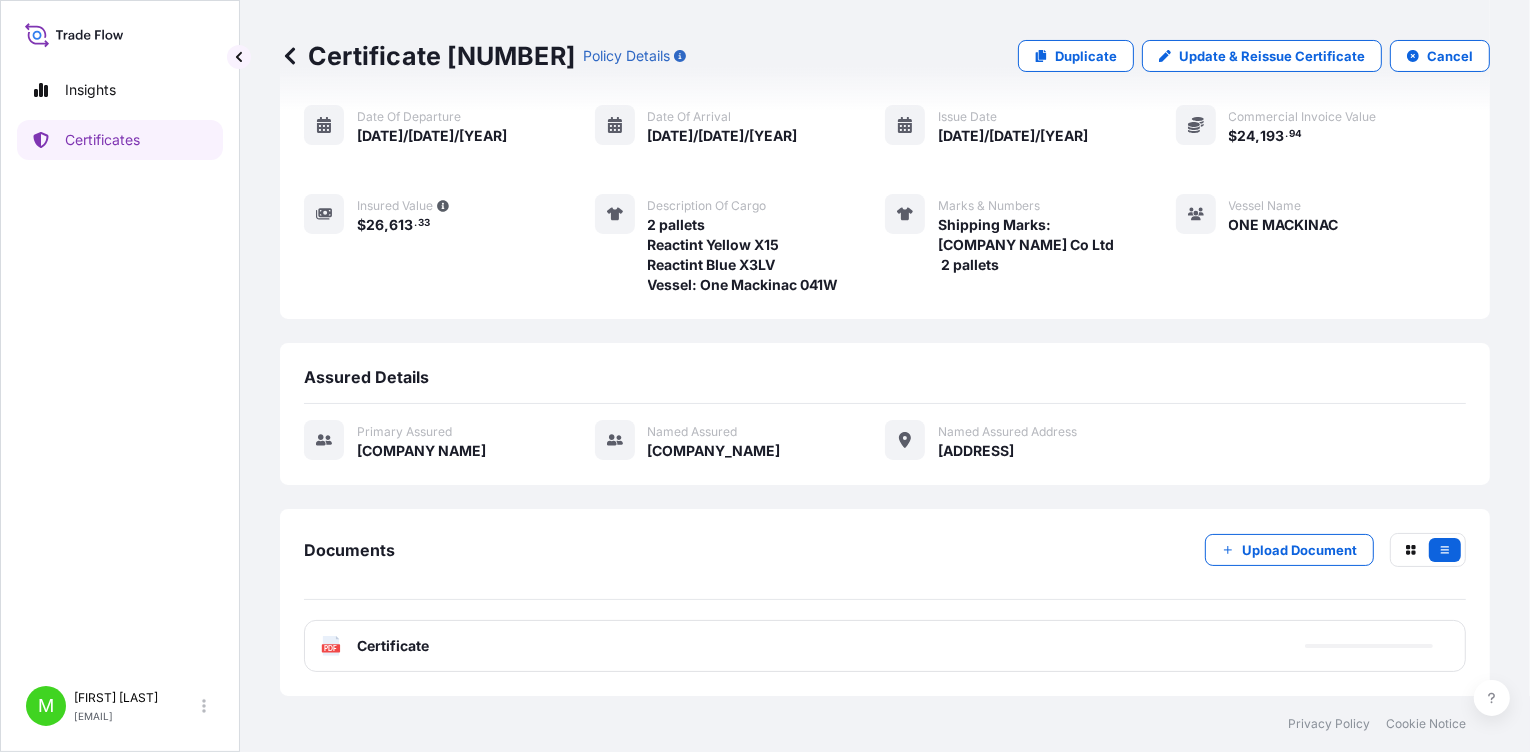 click on "PDF" 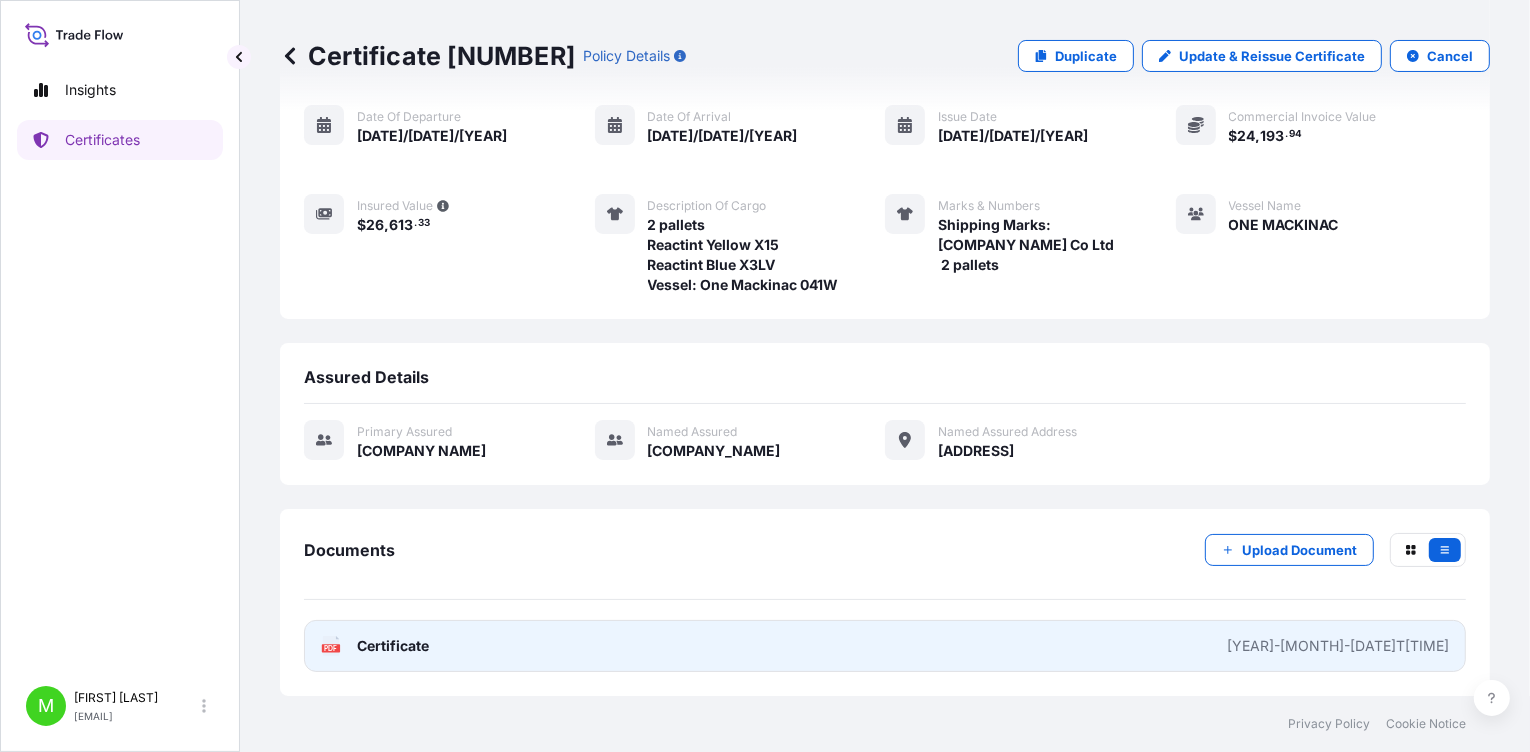 click on "Certificate" at bounding box center [393, 646] 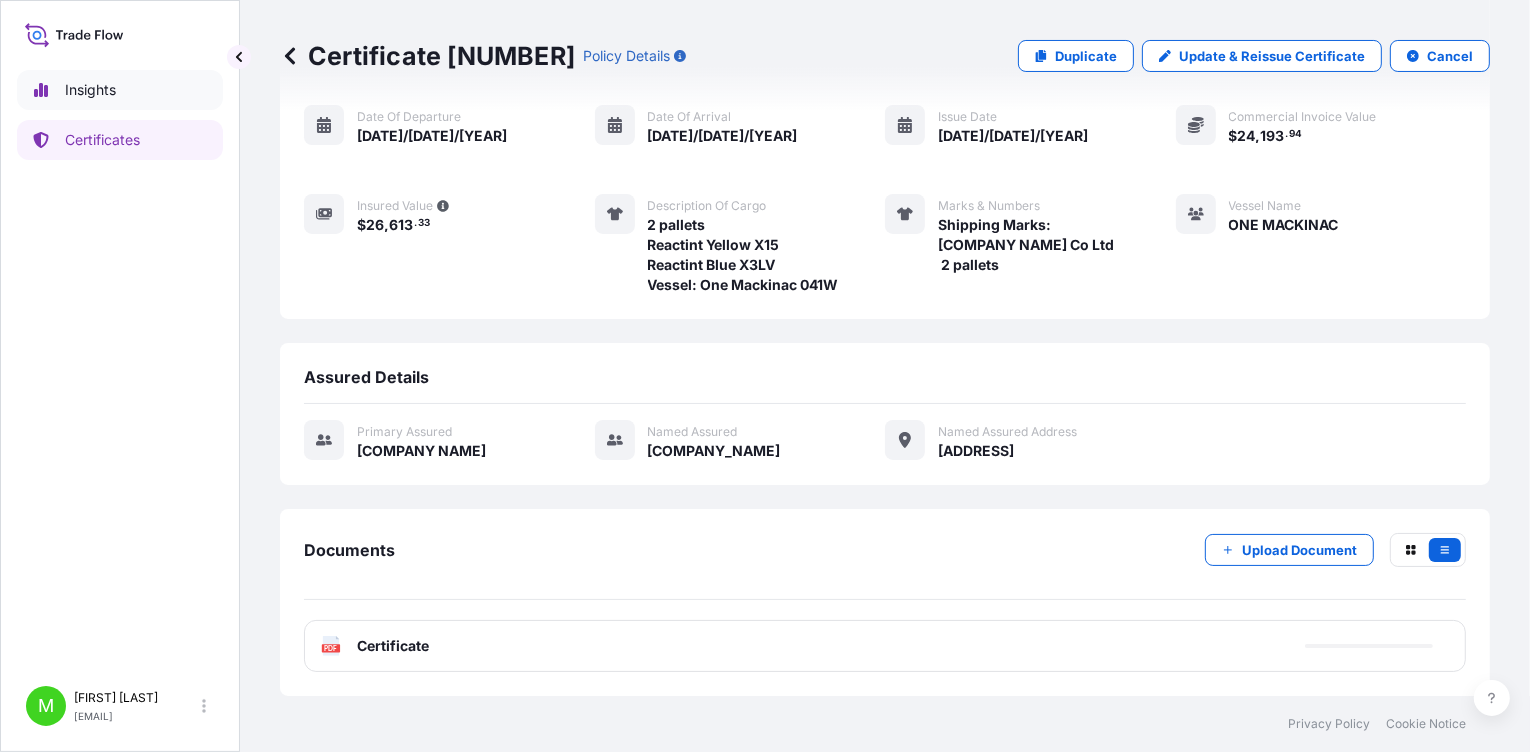click on "Insights" at bounding box center (90, 90) 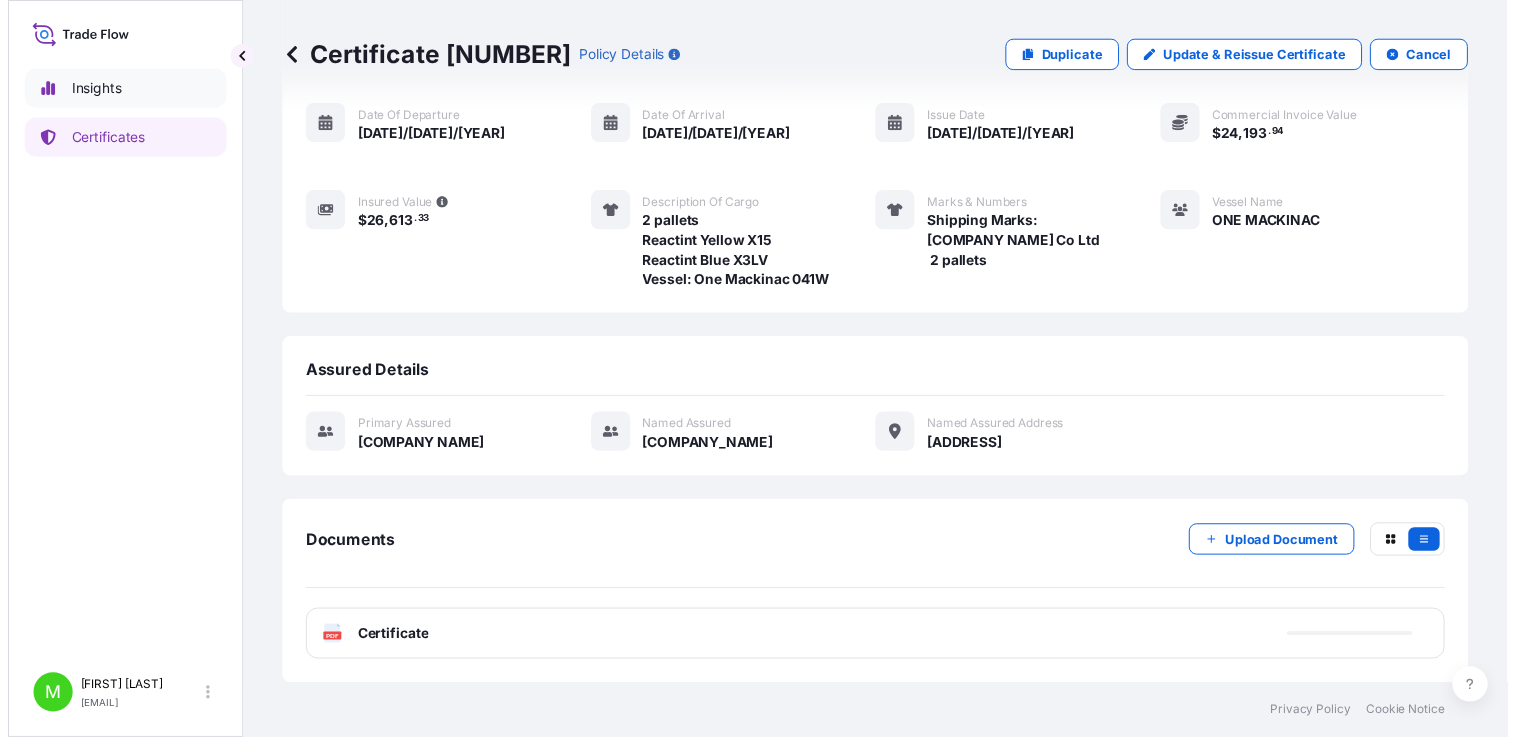 scroll, scrollTop: 0, scrollLeft: 0, axis: both 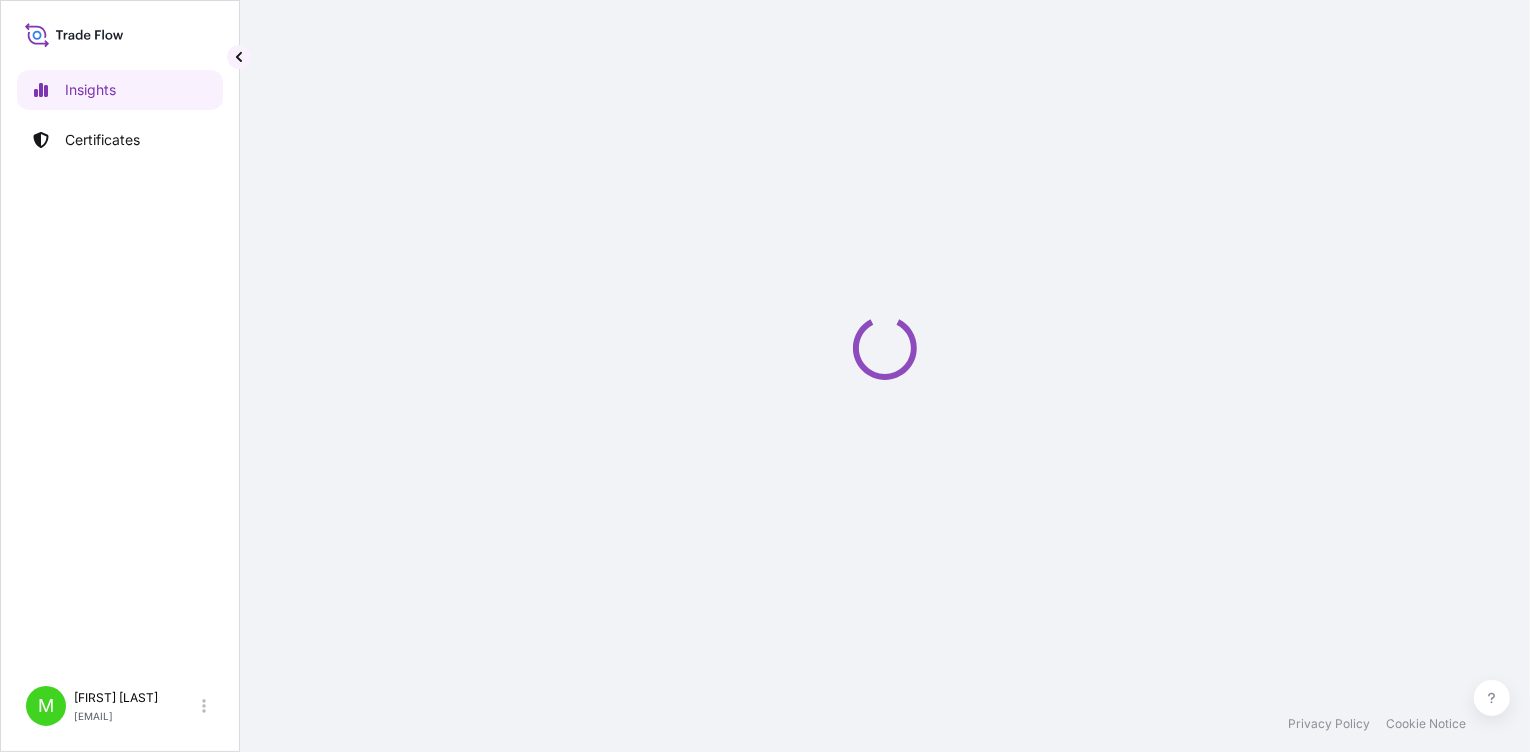 select on "2025" 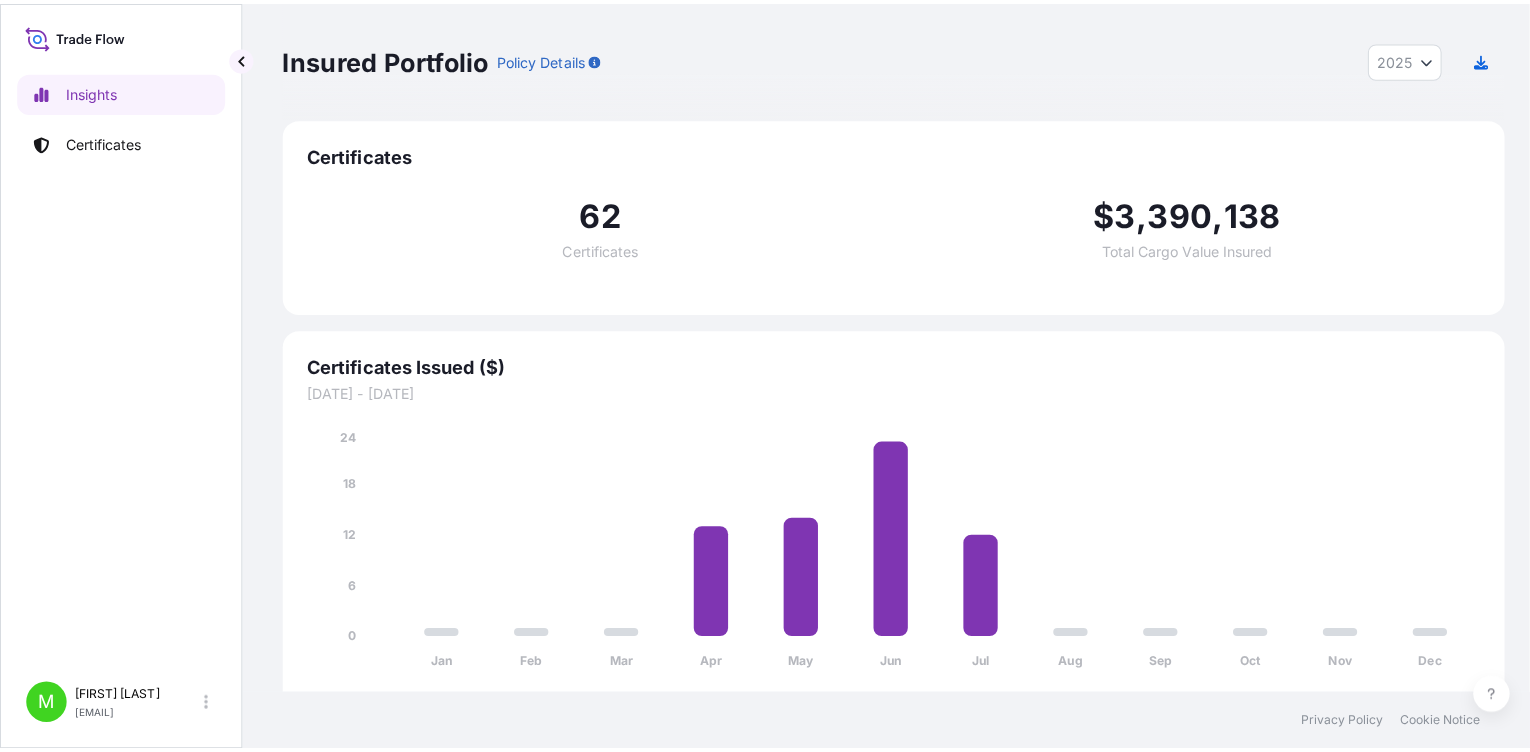 scroll, scrollTop: 0, scrollLeft: 0, axis: both 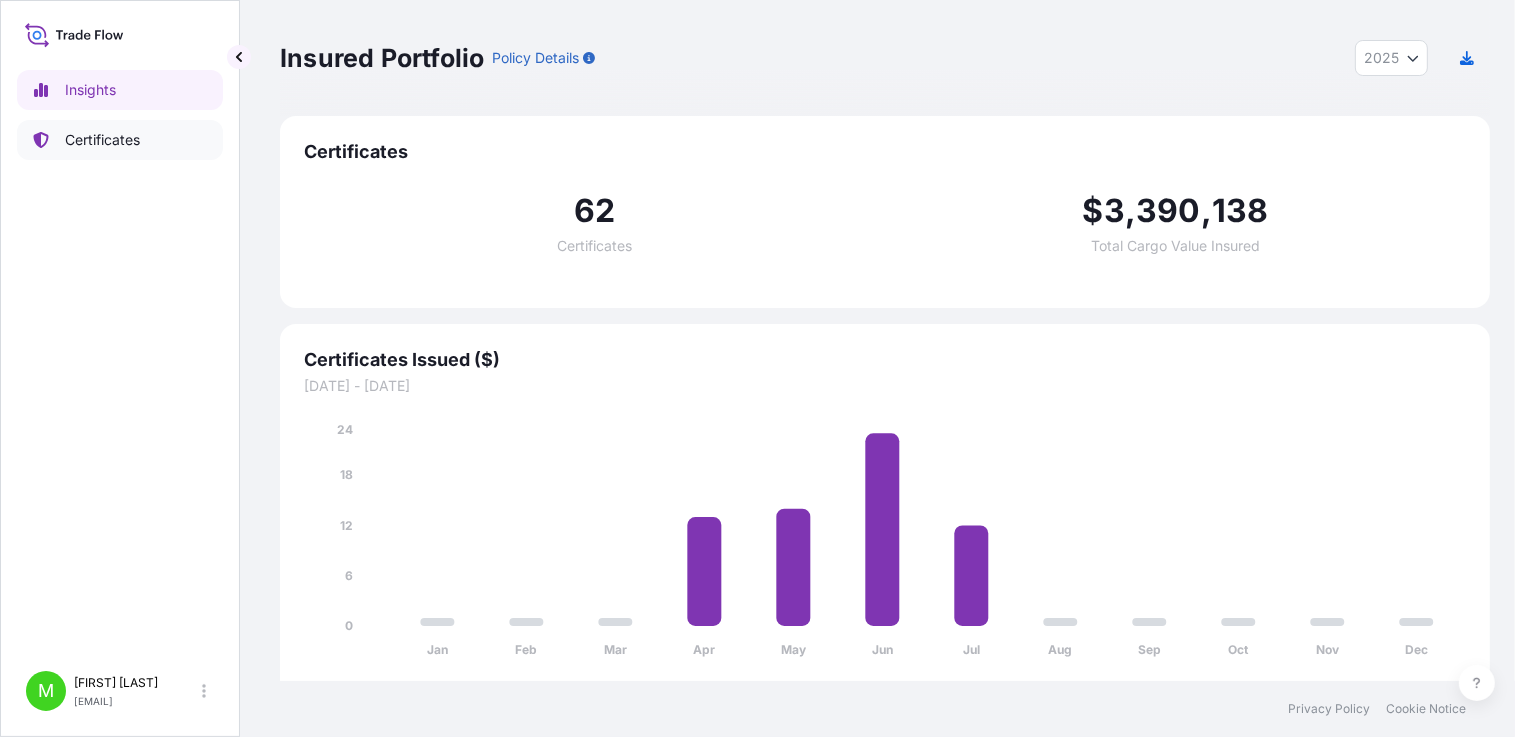 click on "Certificates" at bounding box center [102, 140] 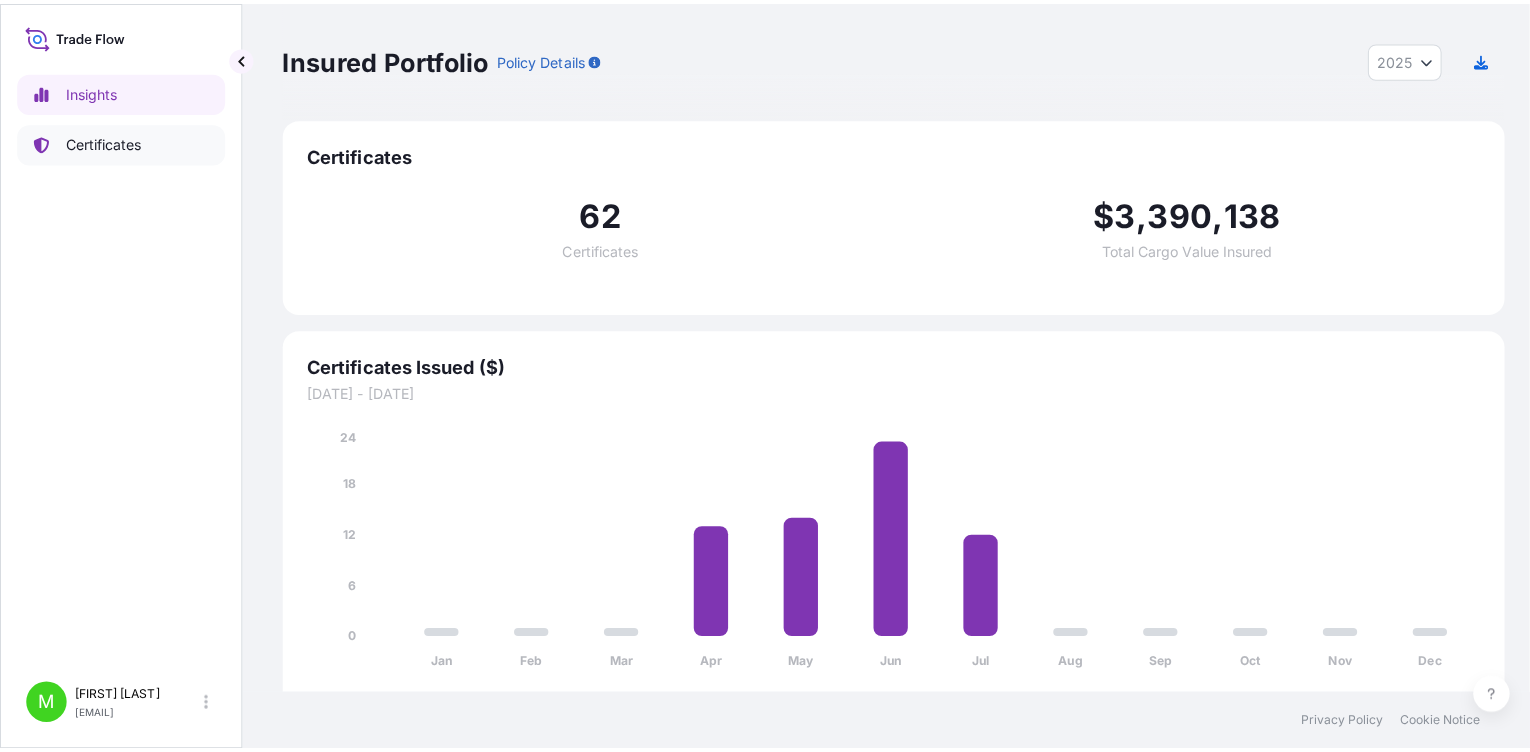 scroll, scrollTop: 0, scrollLeft: 0, axis: both 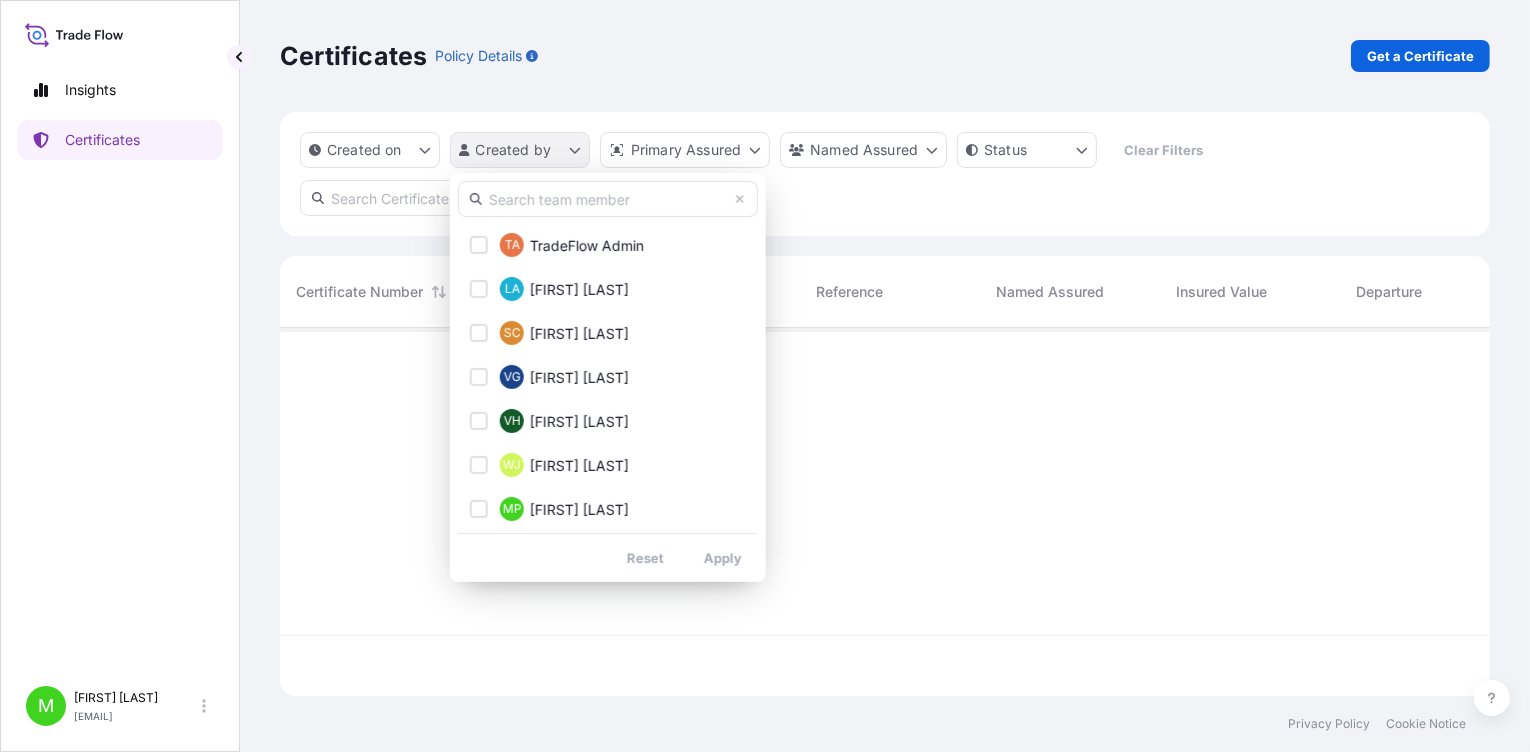 click on "Insights Certificates M [FIRST] [LAST]   [EMAIL] Certificates Policy Details Get a Certificate Created on Created by Primary Assured Named Assured Status Clear Filters Certificate Number Created On Primary Assured Reference Named Assured Insured Value Departure Arrival Status Privacy Policy Cookie Notice
0 TA TradeFlow Admin LA [FIRST] [LAST] SC Sh Cho VG [FIRST] [LAST] VH [FIRST] [LAST] WJ [FIRST] [LAST] MP [FIRST] [LAST] RP [FIRST] [LAST] SS [FIRST] [LAST] MT [FIRST] [LAST] ST [FIRST] [LAST] AW [FIRST] [LAST] YY [FIRST] [LAST] LY [FIRST] [LAST] SY [FIRST] [LAST] Reset Apply" at bounding box center (765, 376) 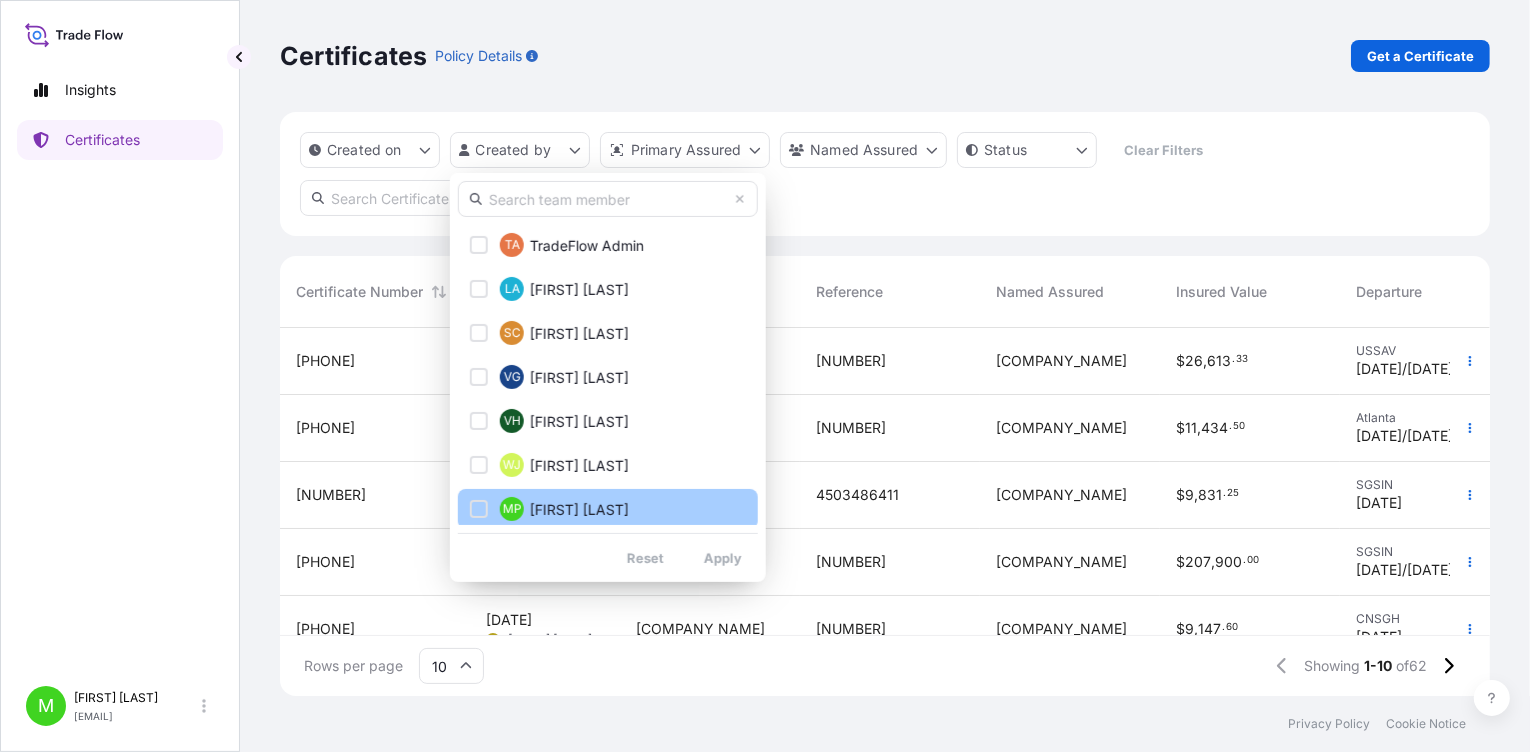 click at bounding box center (479, 509) 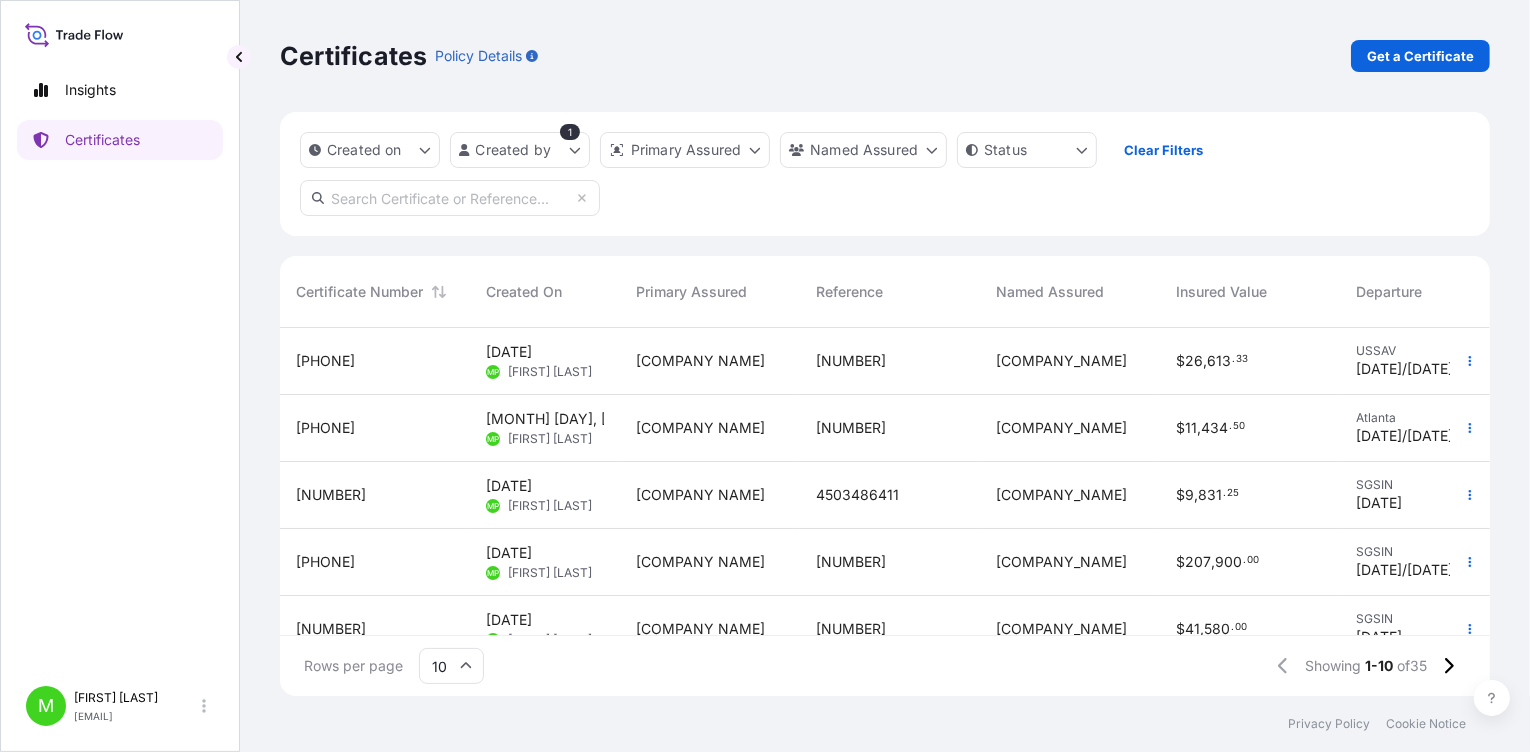 click on "[NUMBER]" at bounding box center [851, 428] 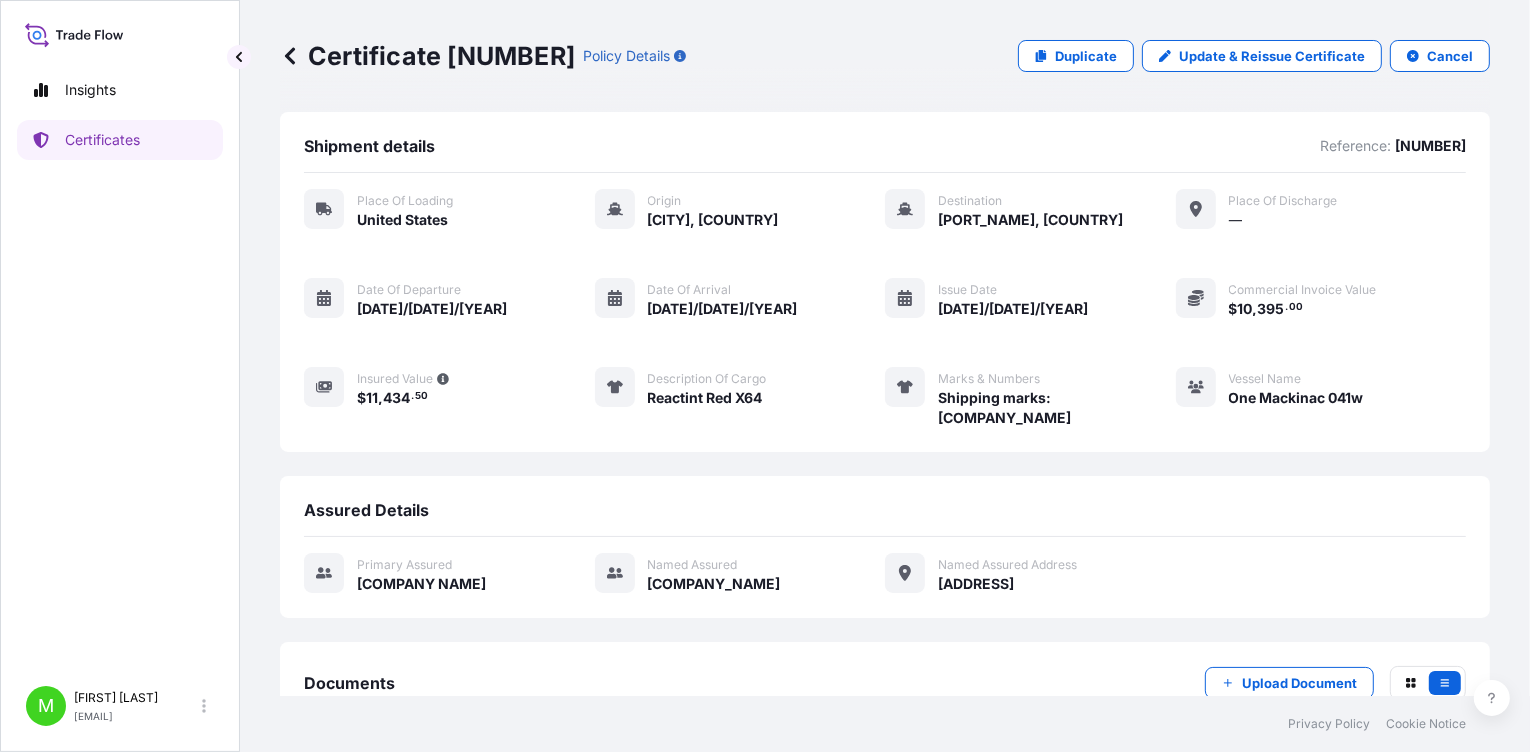 scroll, scrollTop: 148, scrollLeft: 0, axis: vertical 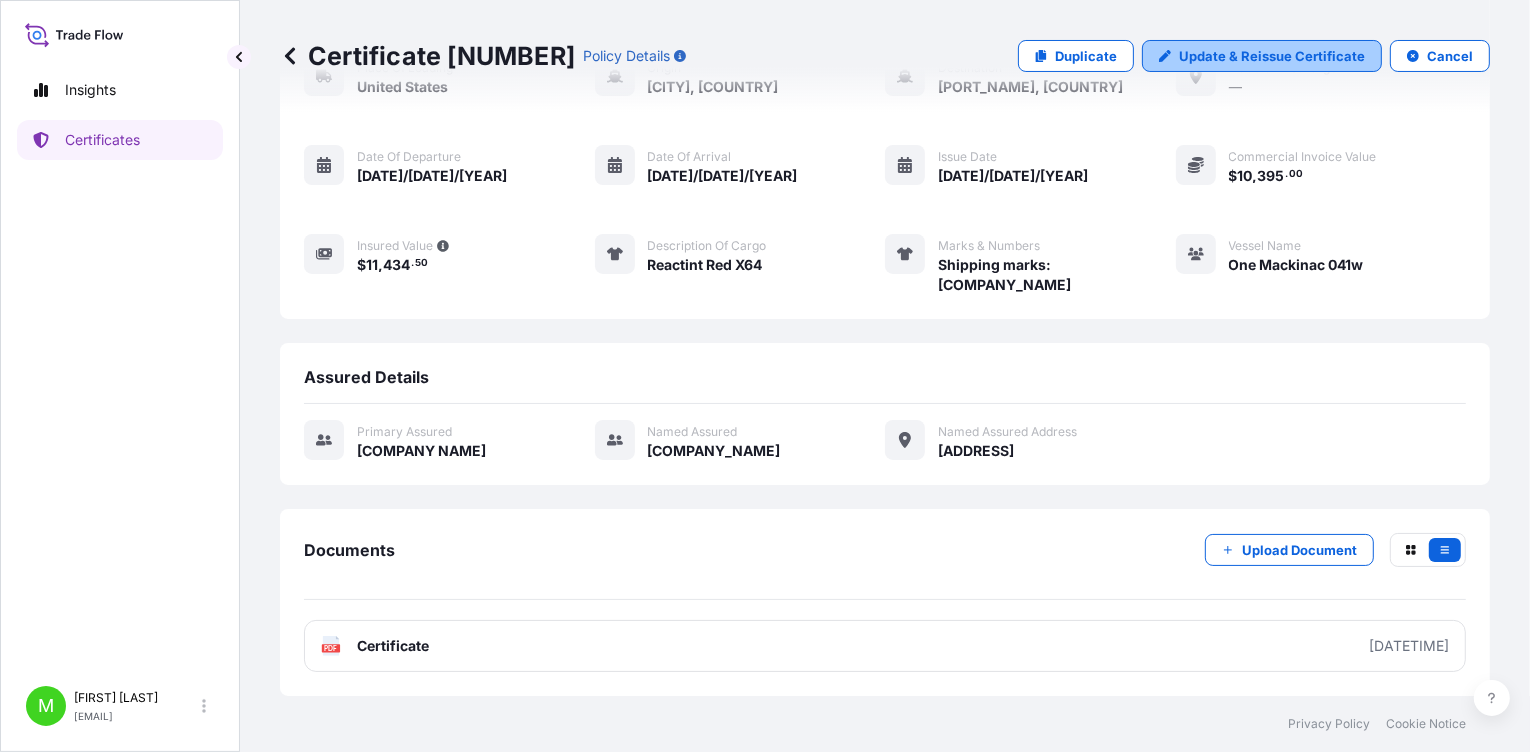 click on "Update & Reissue Certificate" at bounding box center [1272, 56] 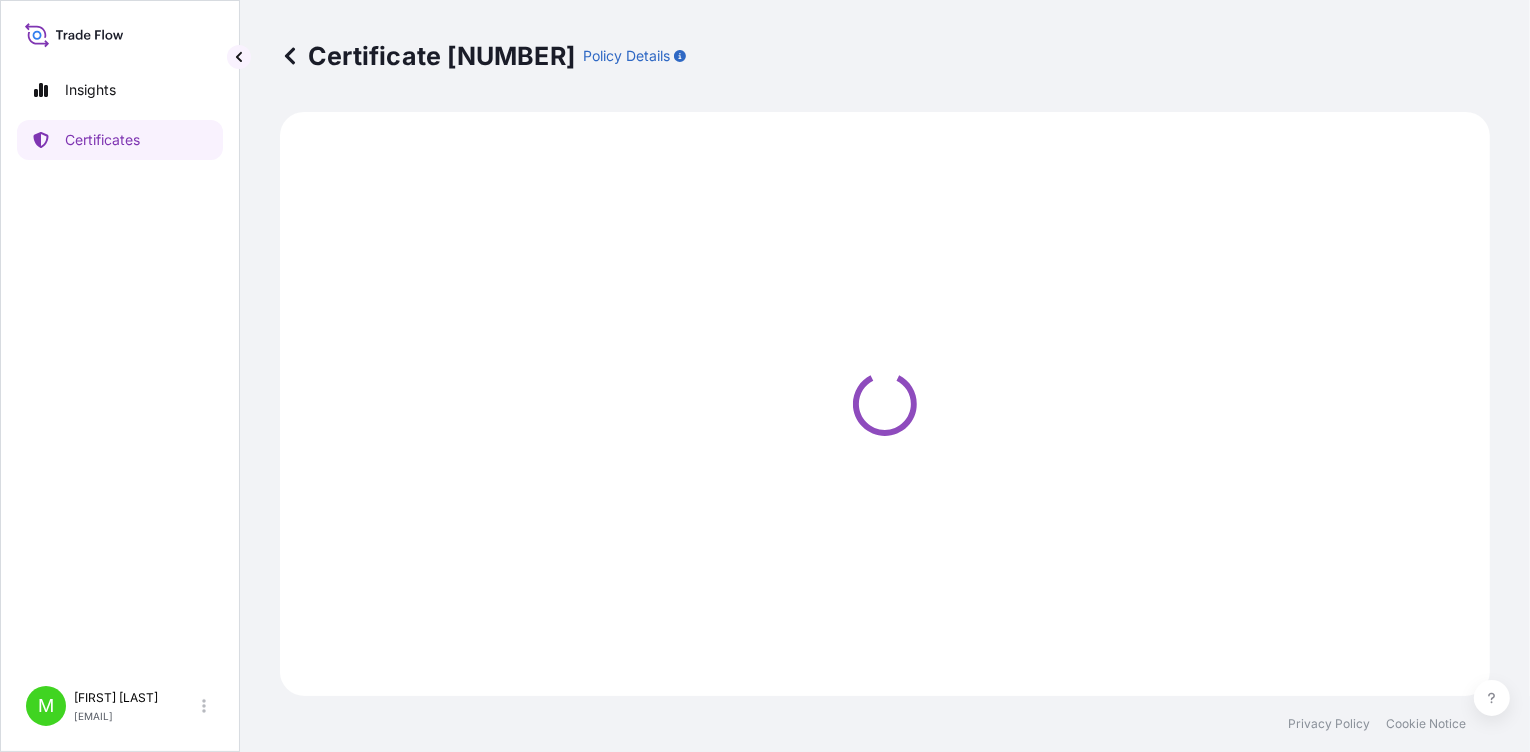 scroll, scrollTop: 0, scrollLeft: 0, axis: both 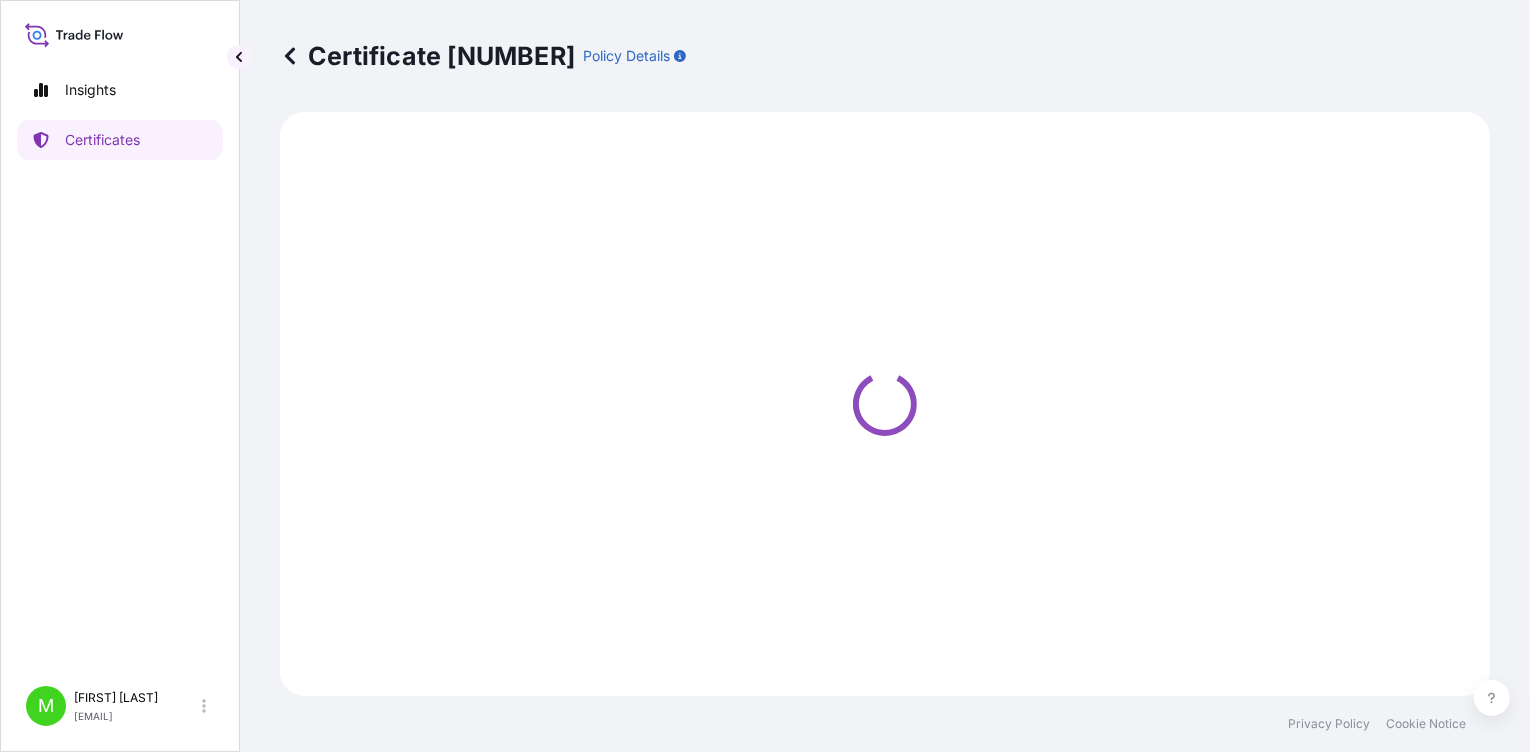 select on "Ocean Vessel" 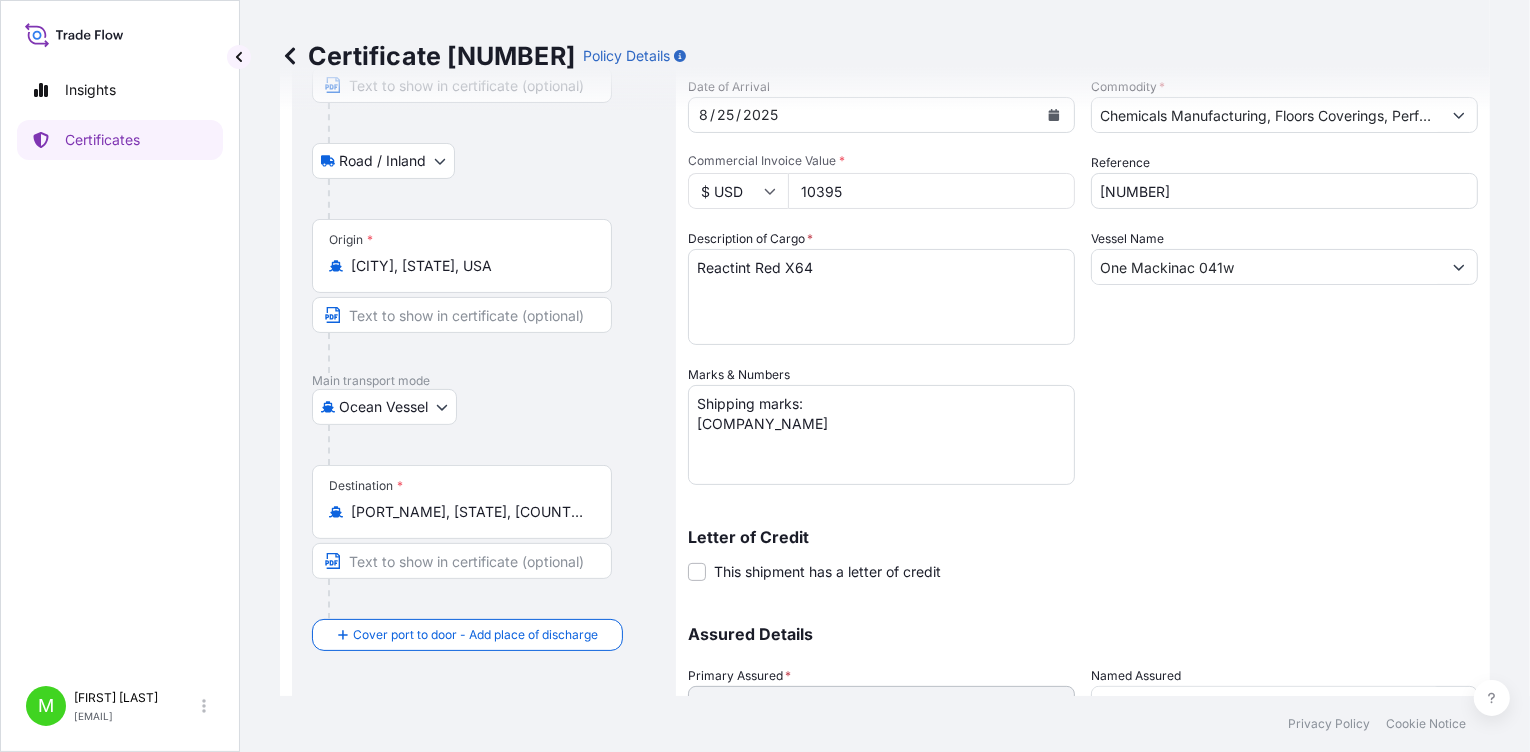 scroll, scrollTop: 0, scrollLeft: 0, axis: both 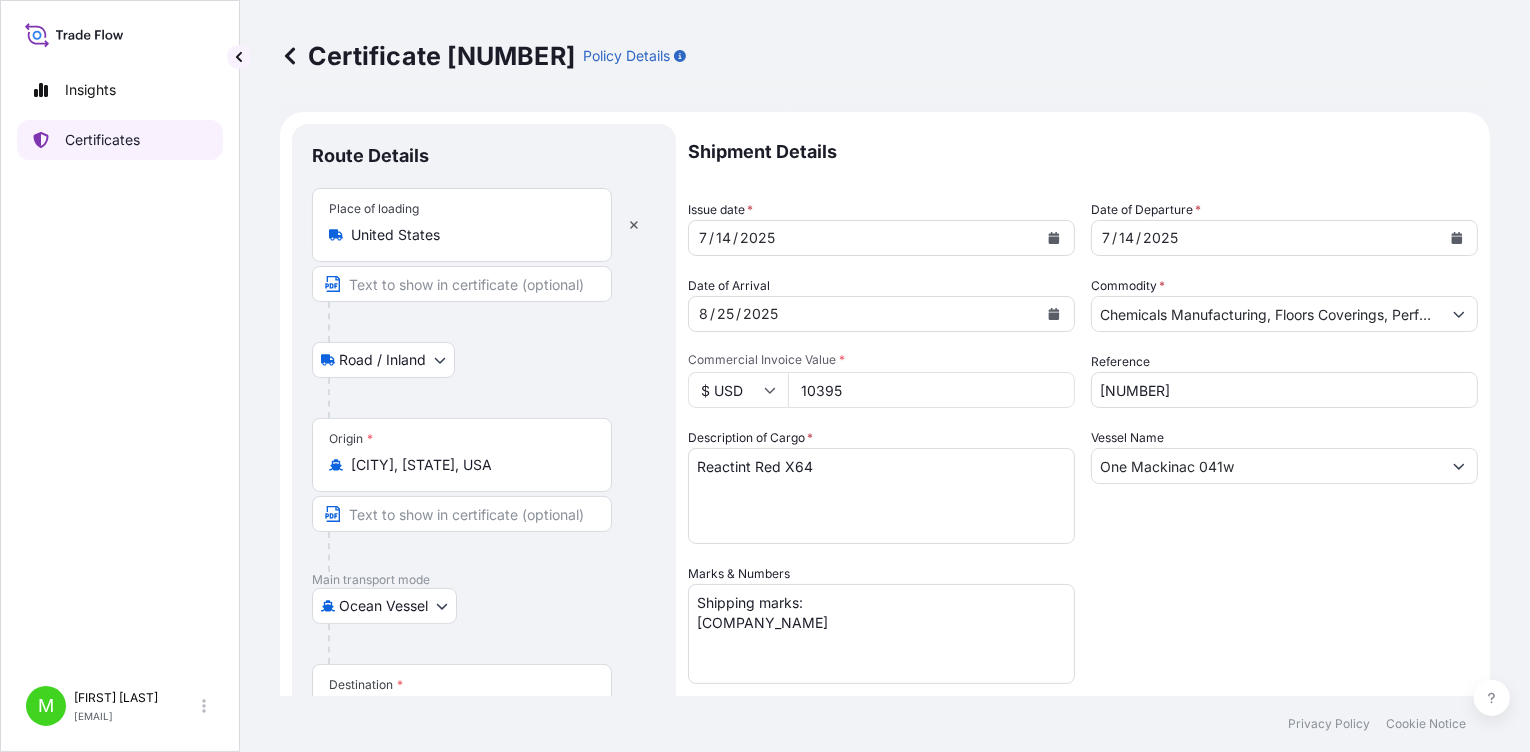 click on "Certificates" at bounding box center [102, 140] 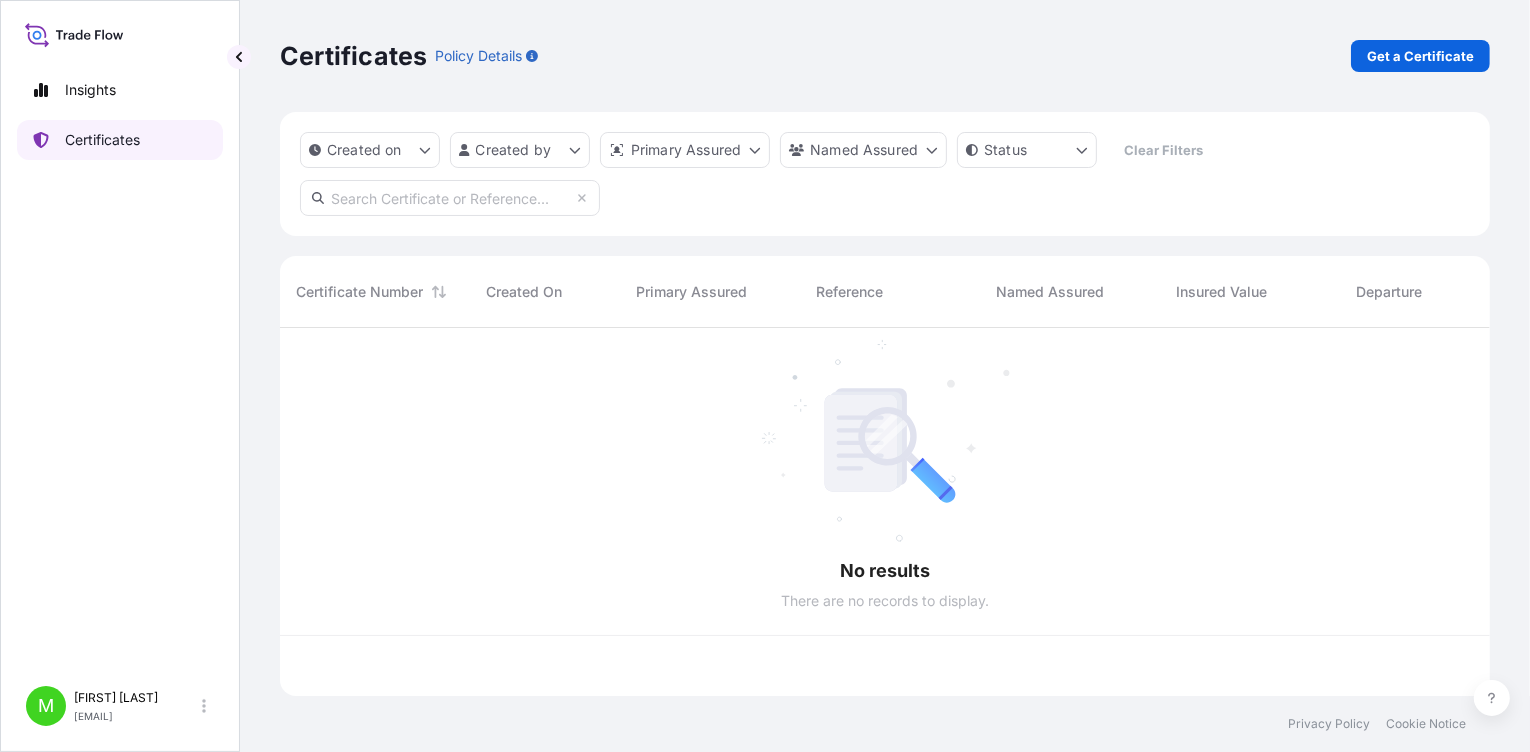 scroll, scrollTop: 15, scrollLeft: 15, axis: both 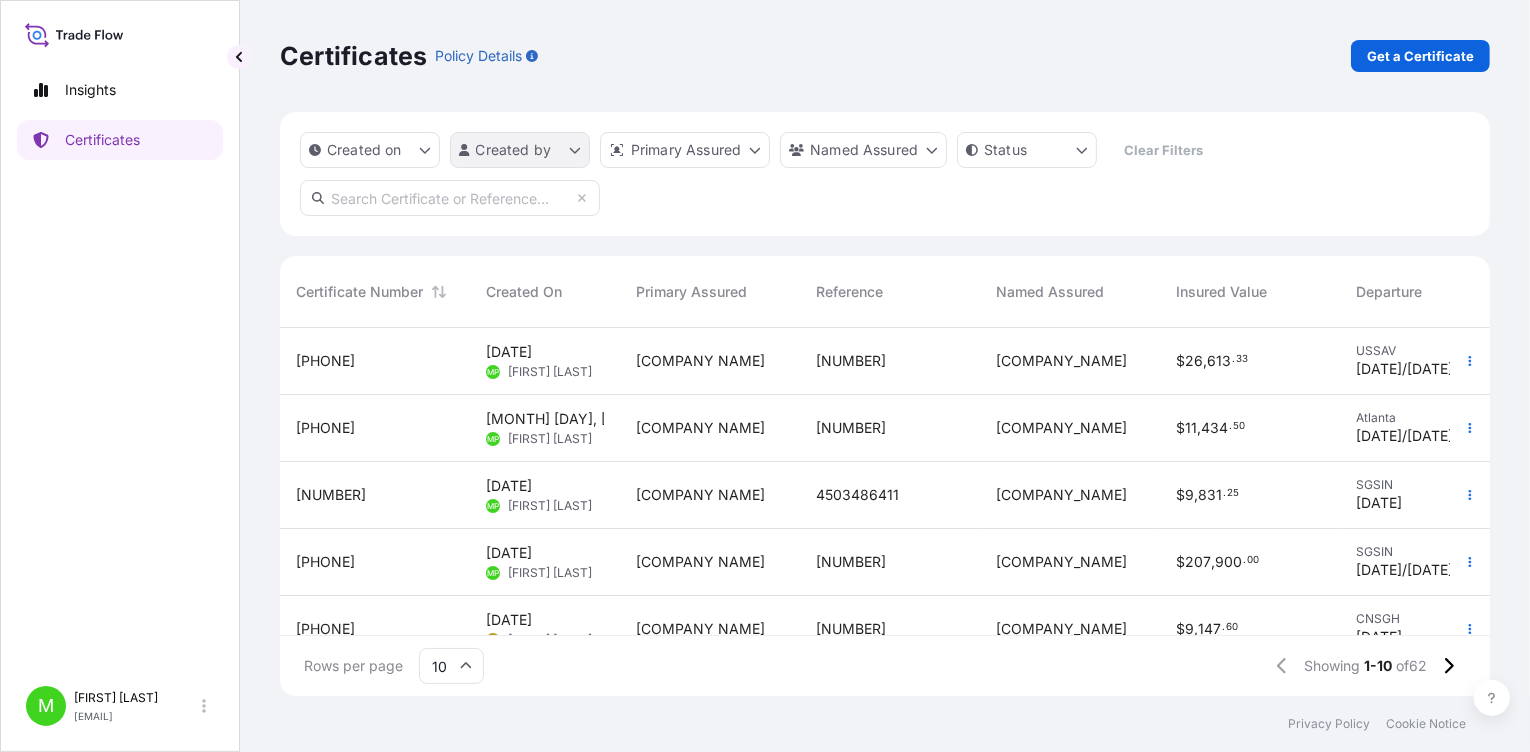 click on "Insights Certificates M MayYing   Pong mayying.pong@[DOMAIN].com Certificates Policy Details Get a Certificate Created on Created by Primary Assured Named Assured Status Clear Filters Certificate Number Created On Primary Assured Reference Named Assured Insured Value Departure Arrival Status [NUMBER] [MONTH] [DAY], [YEAR] MP MayYing Pong Milliken and Company [NUMBER] MILLIKEN HOLDINGS (HONG KONG) CO., LTD. $ [PRICE] [LOCATION] [DATE] [CITY] [DATE] Issued [NUMBER] [MONTH] [DAY], [YEAR] MP MayYing Pong Milliken and Company [NUMBER] MILLIKEN HOLDINGS (HONG KONG) CO., LTD. $ [PRICE] [LOCATION] [DATE] [LOCATION] [DATE] Issued [NUMBER] [MONTH] [DAY], [YEAR] MP MayYing Pong Milliken and Company [NUMBER] MILLIKEN HOLDINGS (HONG KONG) CO., LTD. $ [PRICE] [LOCATION] [DATE] [LOCATION] [DATE] Issued [NUMBER] [MONTH] [DAY], [YEAR] MP MayYing Pong Milliken and Company [NUMBER] MILLIKEN HOLDINGS (HONG KONG) CO., LTD. $ [PRICE] [LOCATION] [DATE] [LOCATION] [DATE] Issued [NUMBER] [MONTH] [DAY], [YEAR] YY" at bounding box center (765, 376) 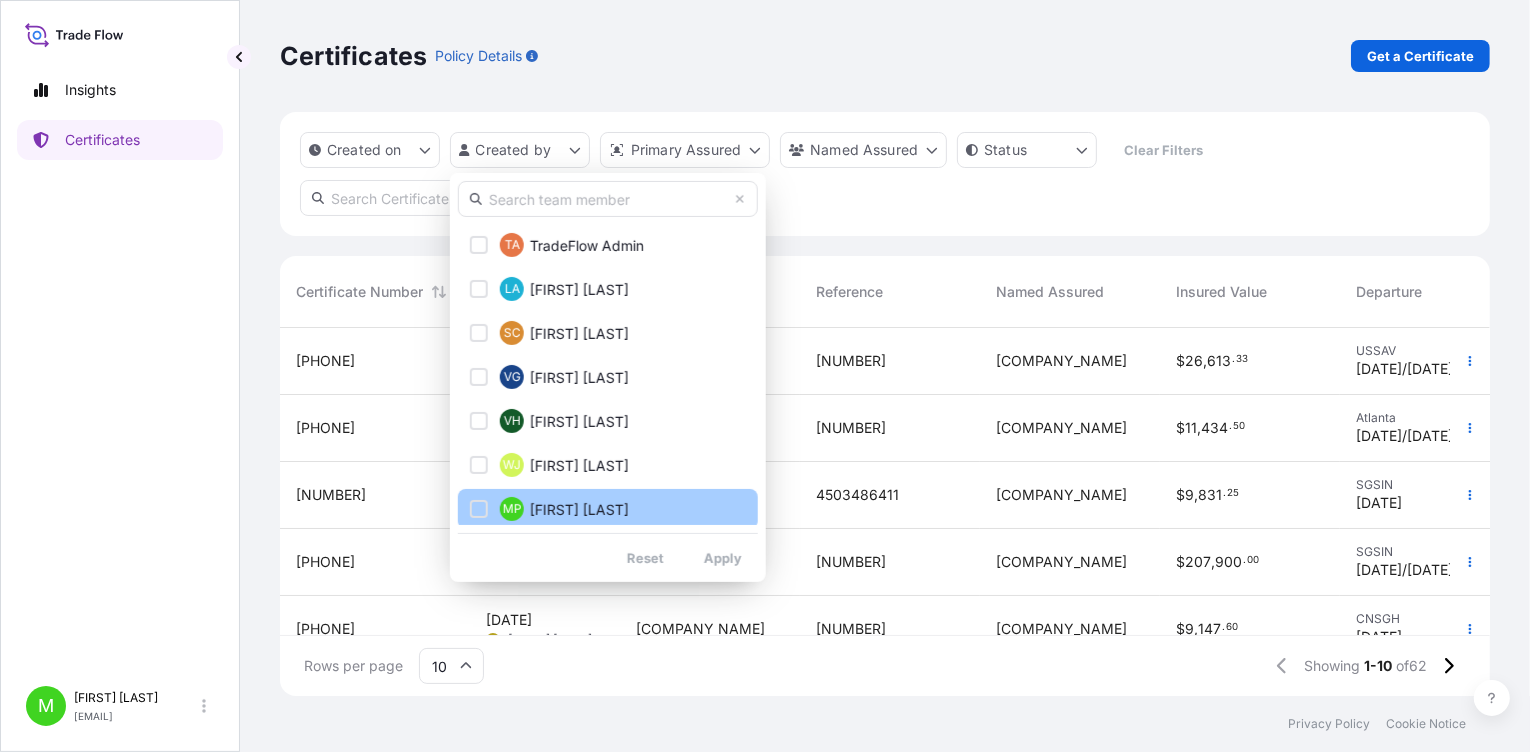 click on "MP [FIRST] [LAST]" at bounding box center (608, 509) 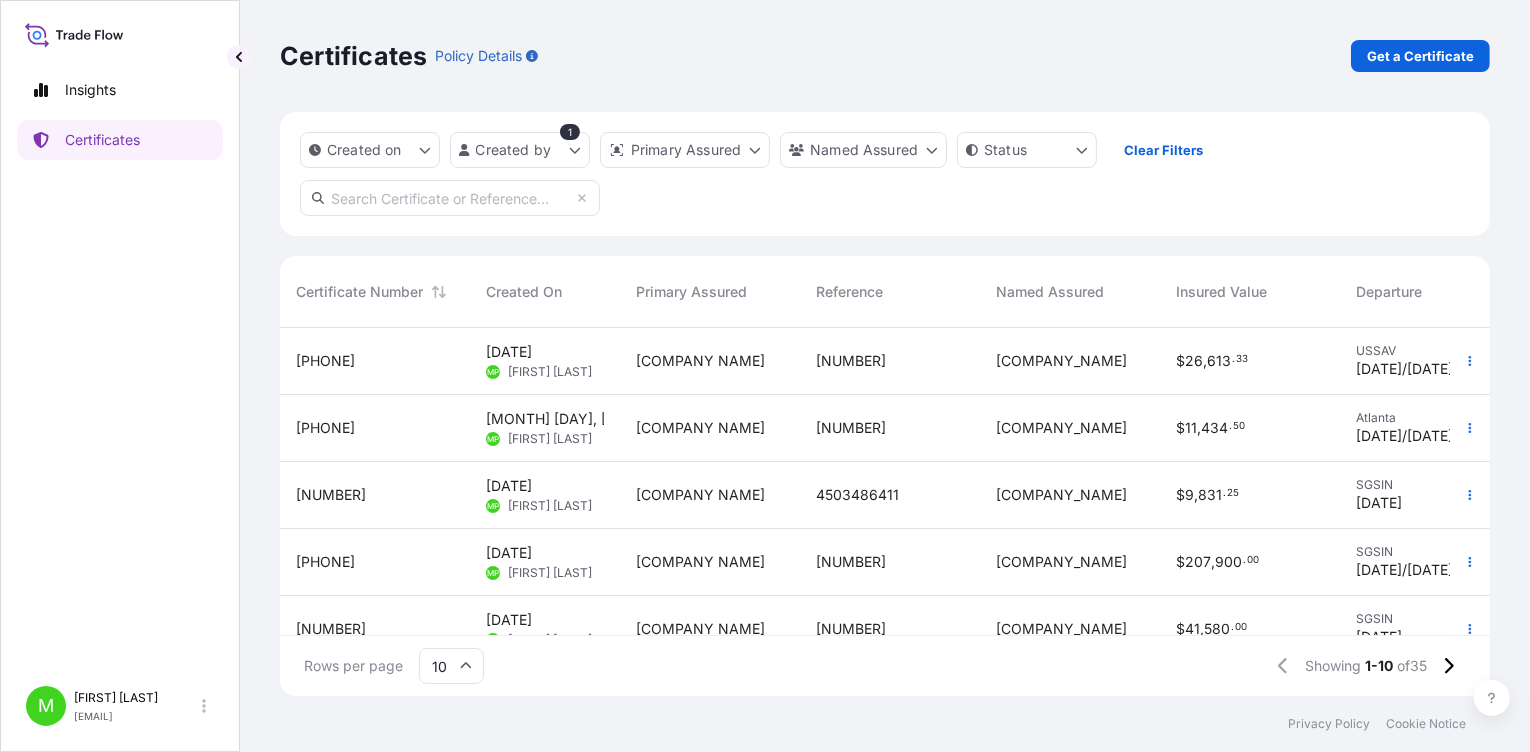 click on "[NUMBER]" at bounding box center (890, 428) 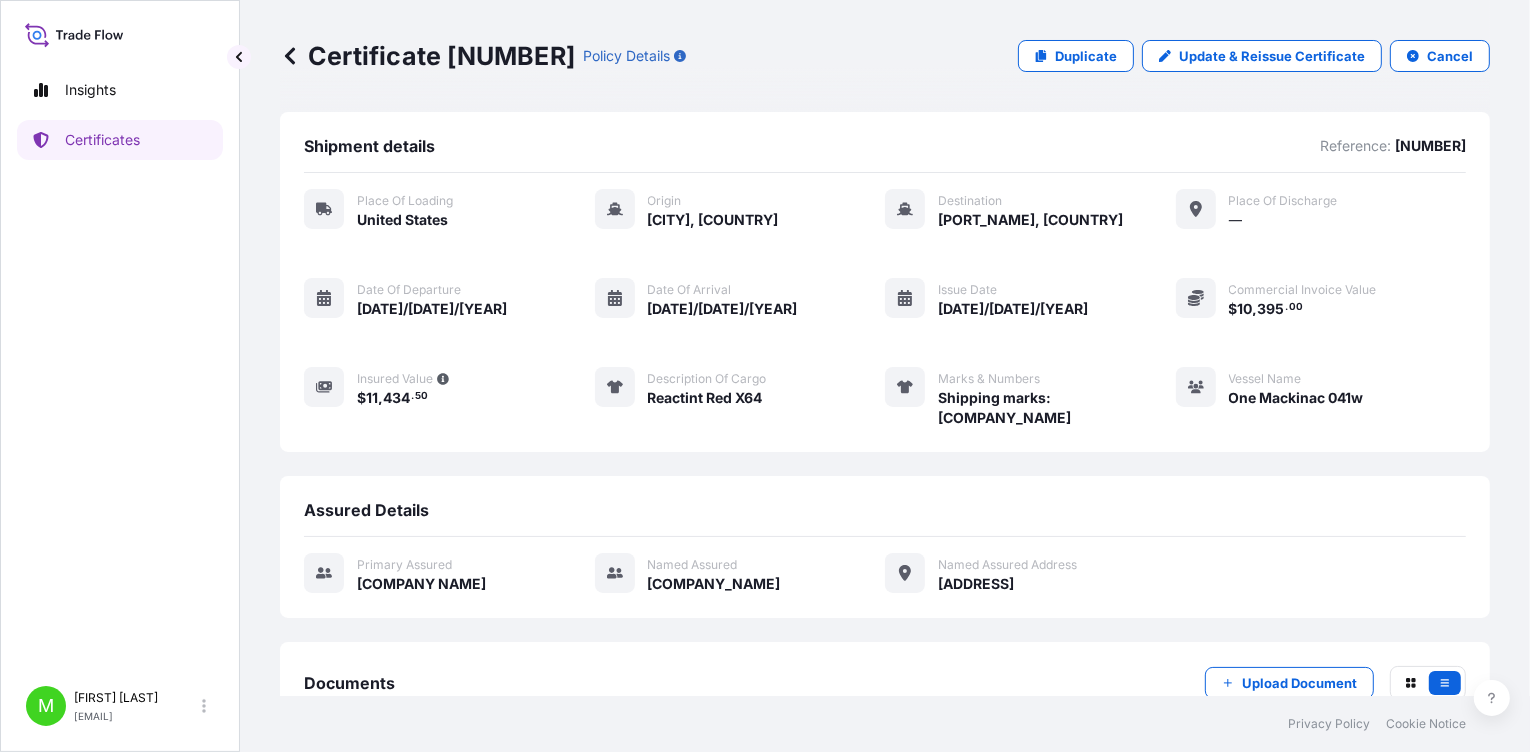 scroll, scrollTop: 148, scrollLeft: 0, axis: vertical 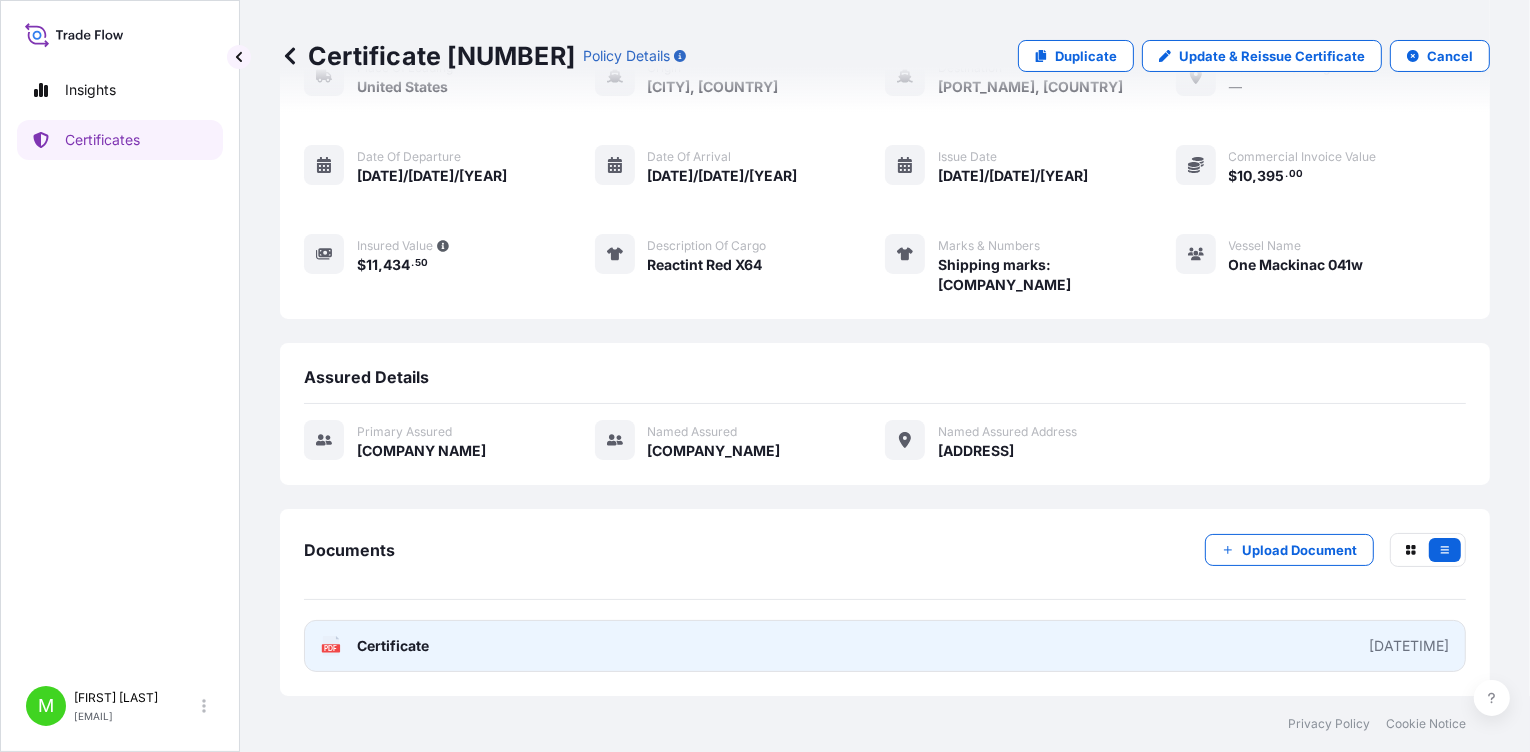 click on "Certificate" at bounding box center (393, 646) 